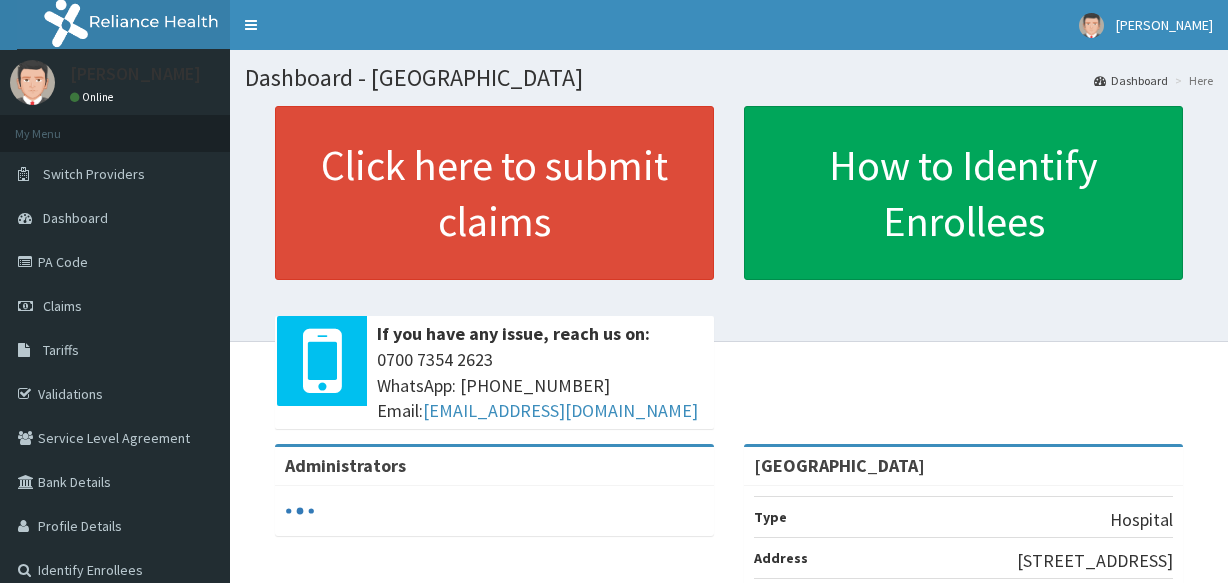 scroll, scrollTop: 0, scrollLeft: 0, axis: both 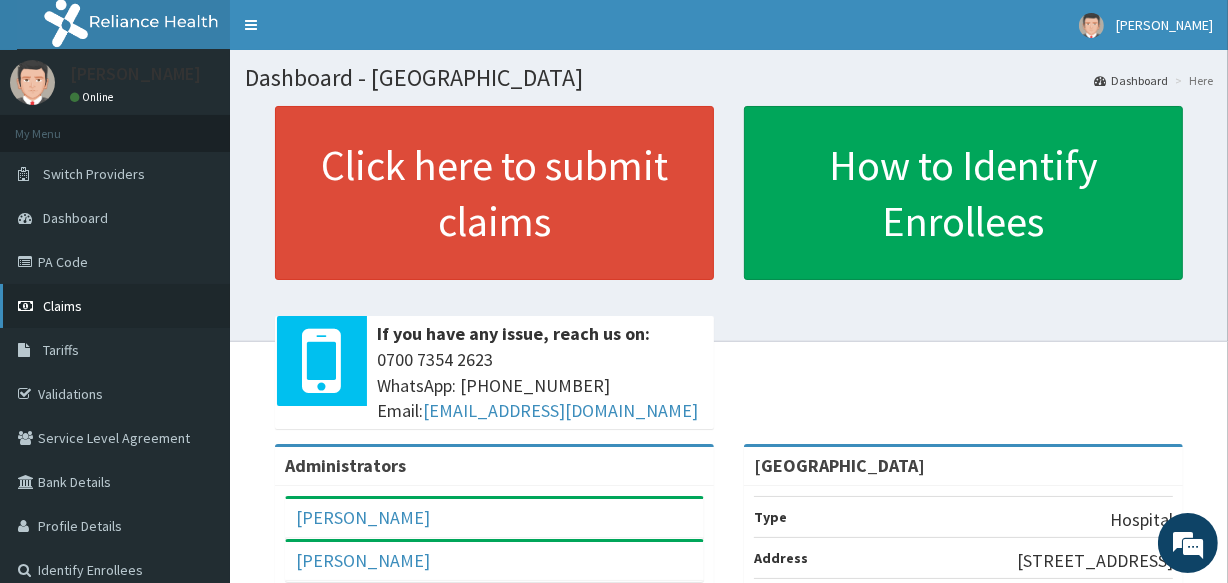 click on "Claims" at bounding box center (62, 306) 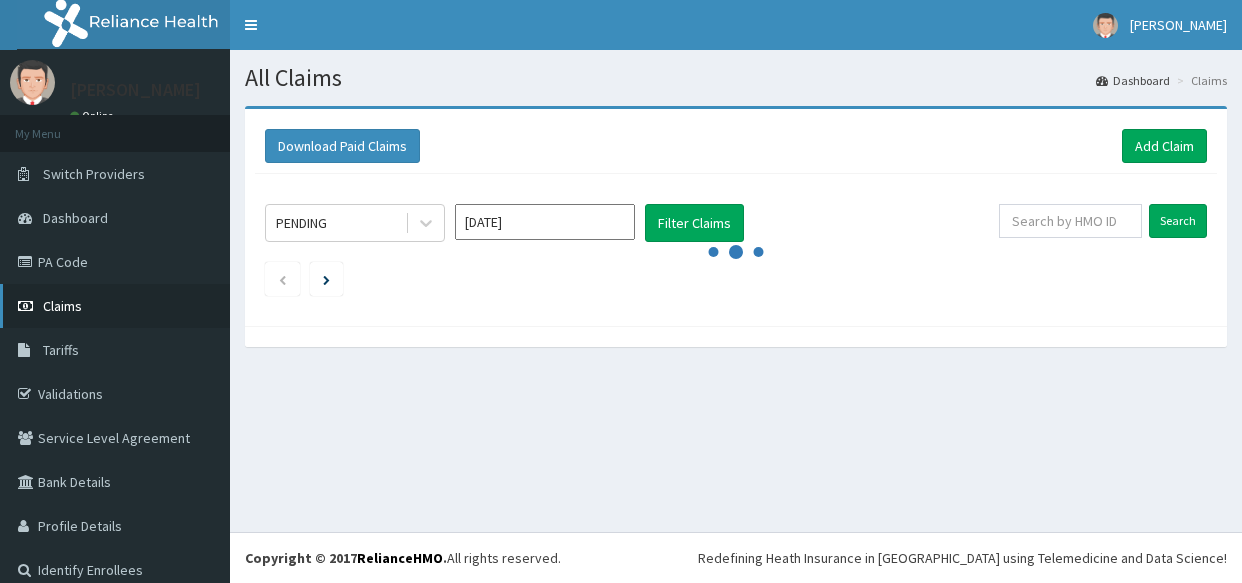 scroll, scrollTop: 0, scrollLeft: 0, axis: both 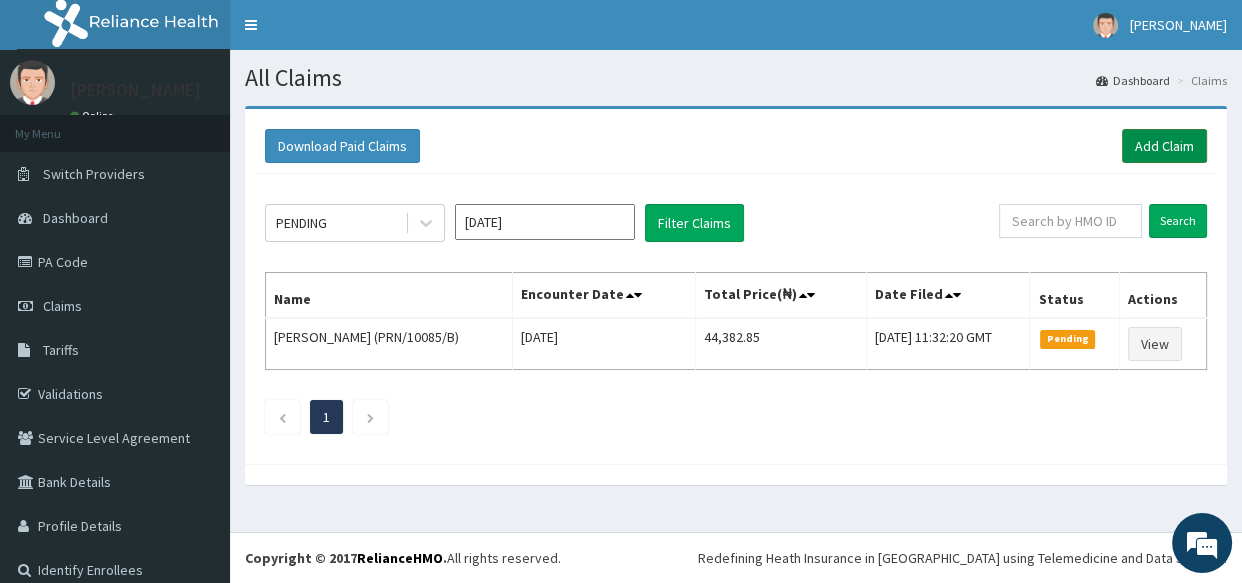 click on "Add Claim" at bounding box center (1164, 146) 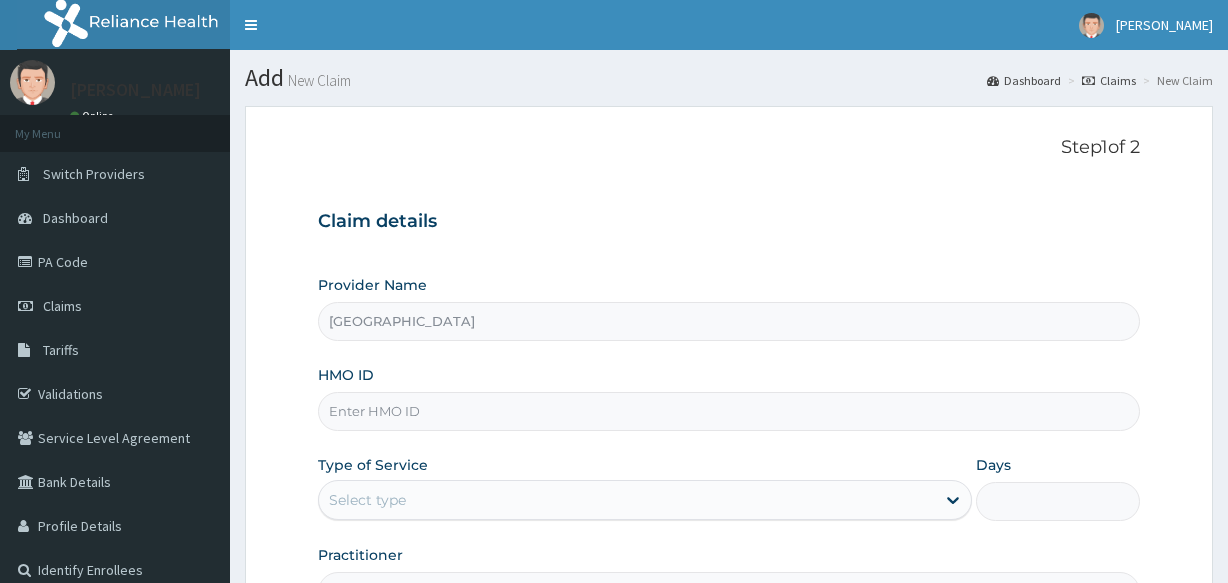 scroll, scrollTop: 0, scrollLeft: 0, axis: both 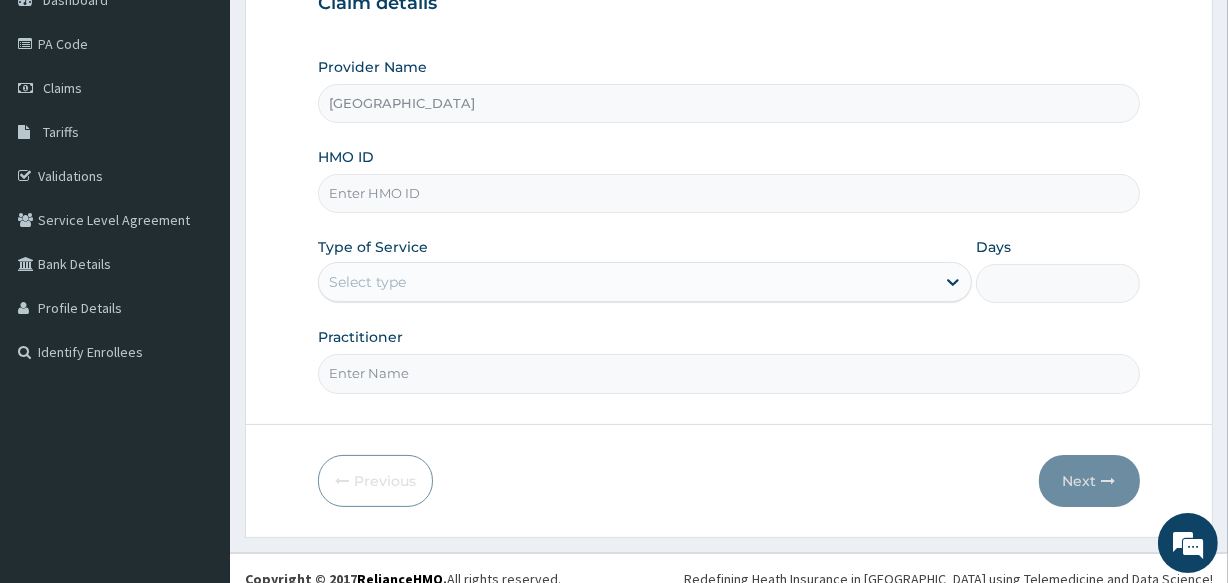 click on "HMO ID" at bounding box center [728, 193] 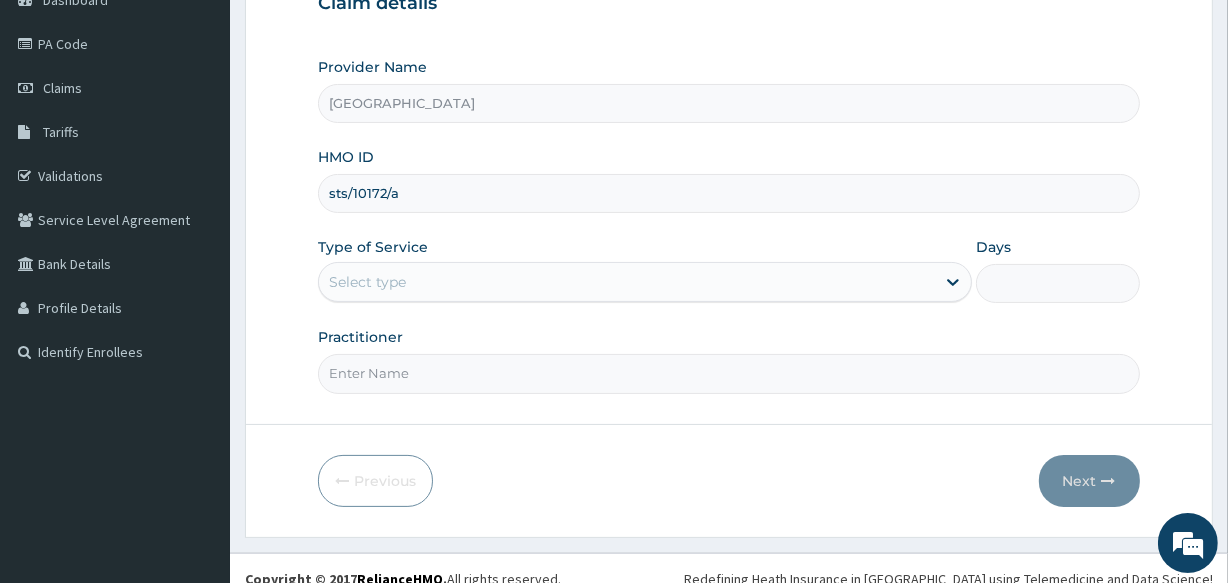 type on "STS/10172/A" 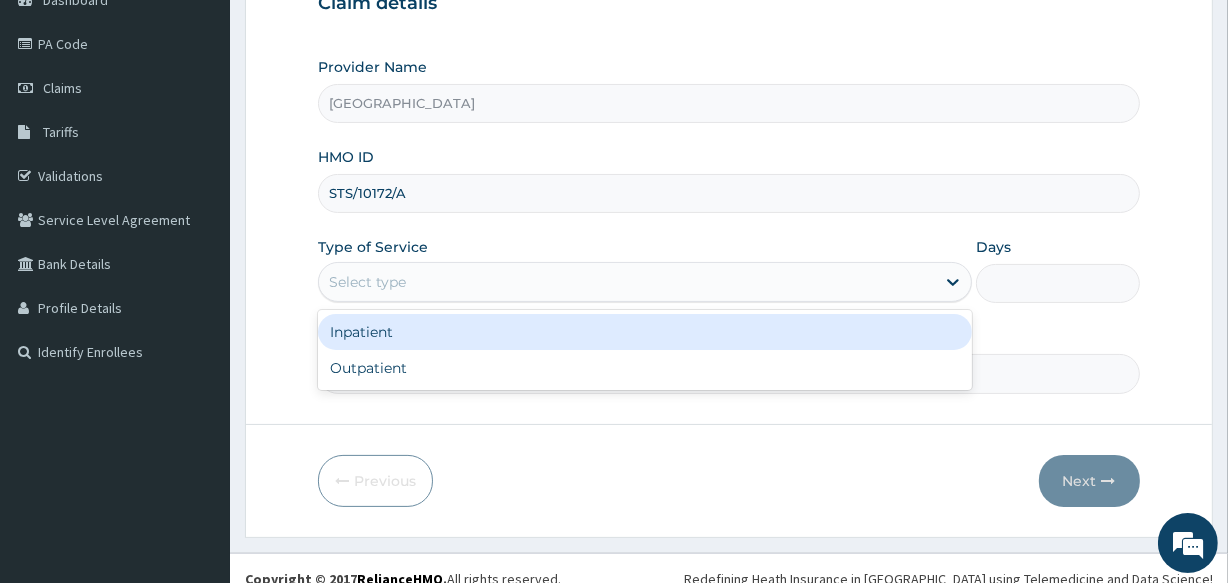 click on "Select type" at bounding box center [627, 282] 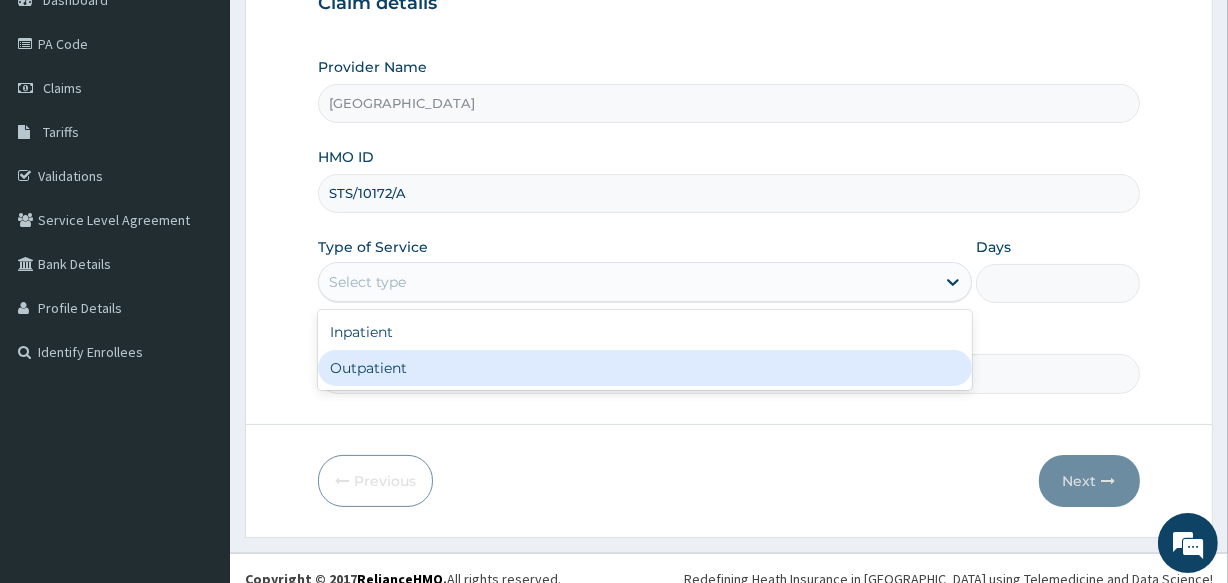 click on "Outpatient" at bounding box center [645, 368] 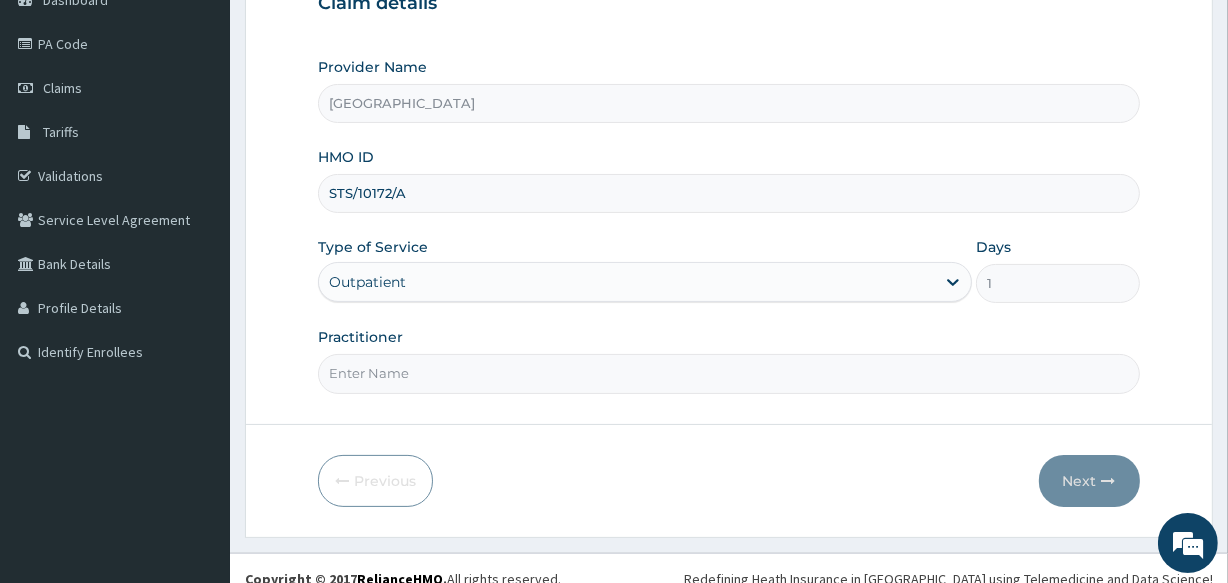 click on "Practitioner" at bounding box center [728, 373] 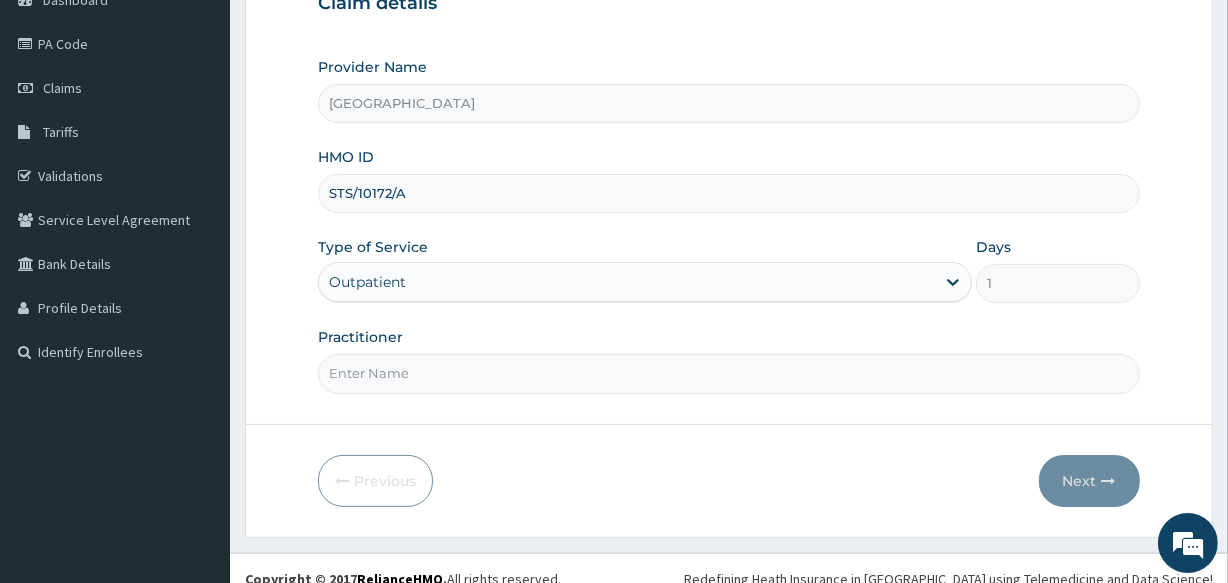 type on "DR LAWANI" 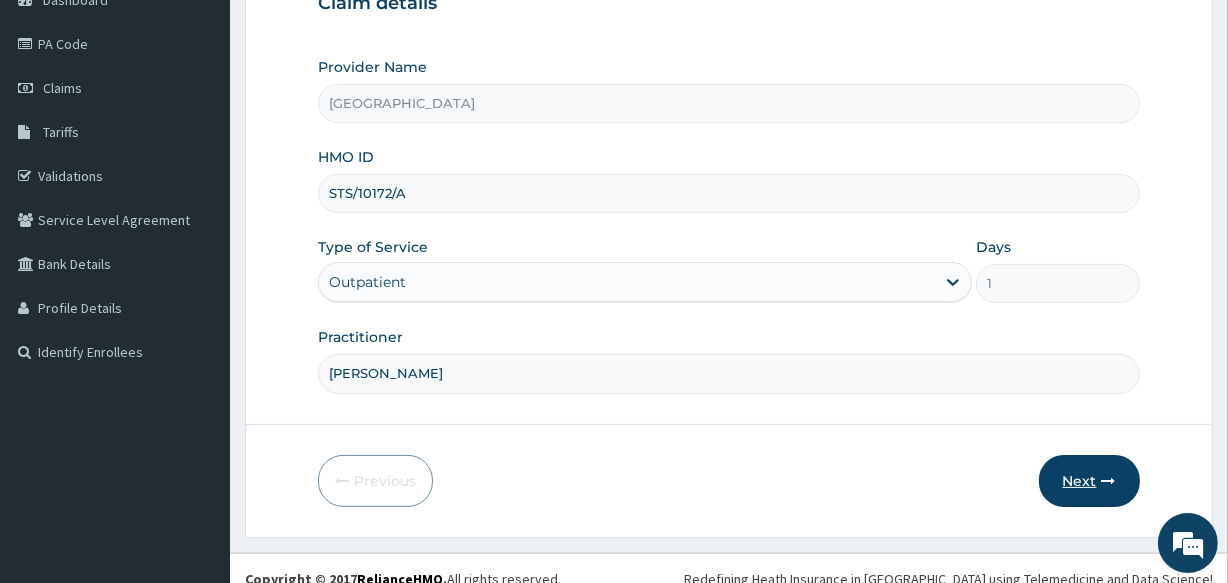 click on "Next" at bounding box center (1089, 481) 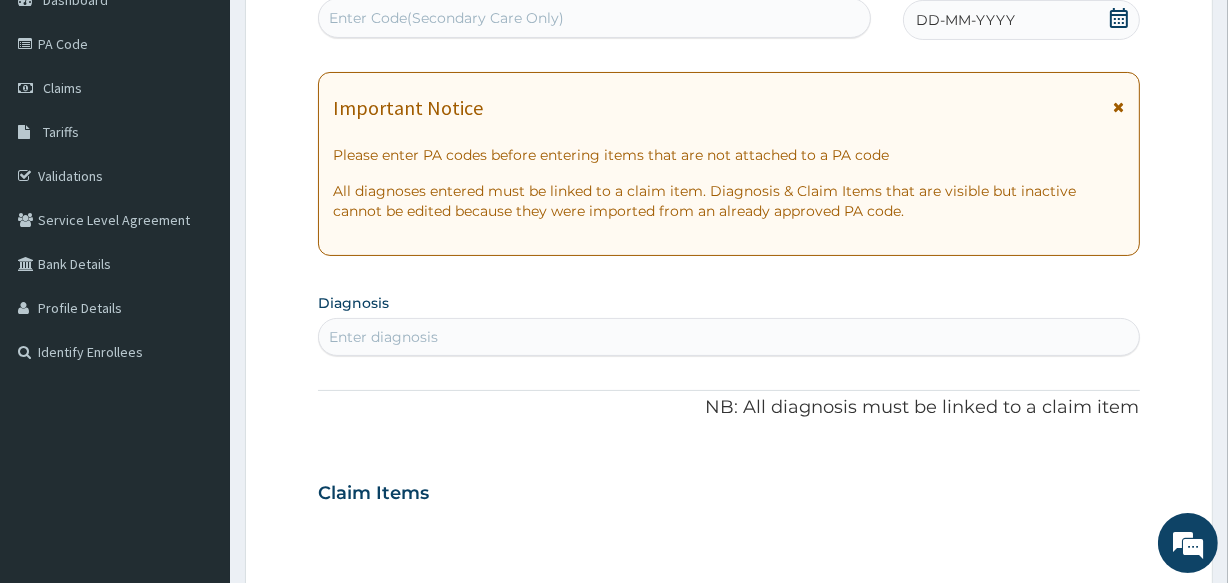click 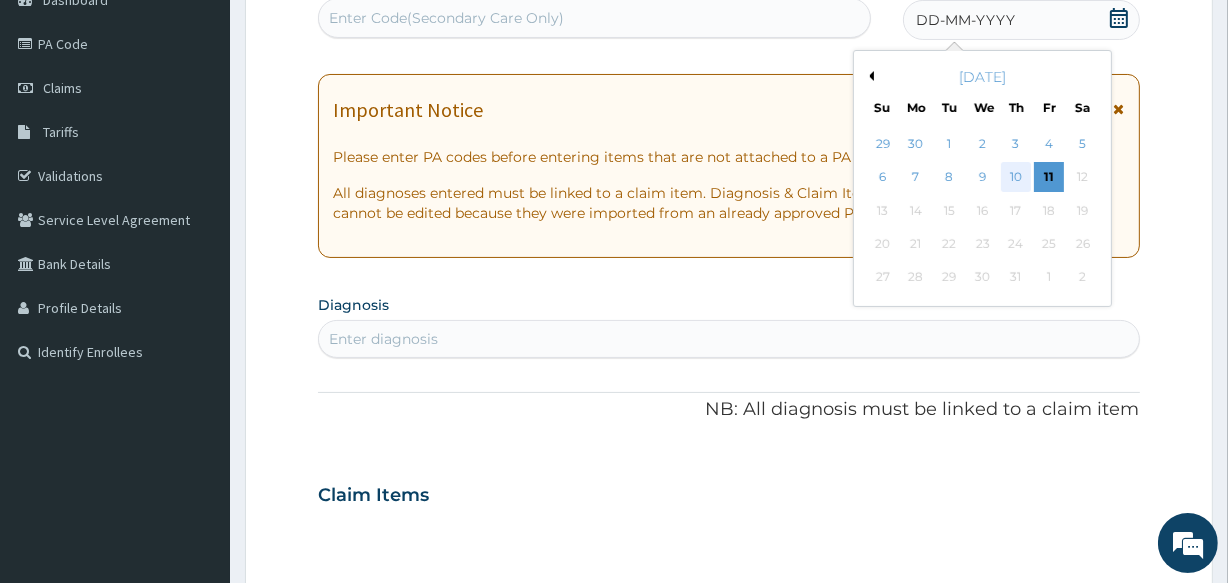 click on "10" at bounding box center (1016, 178) 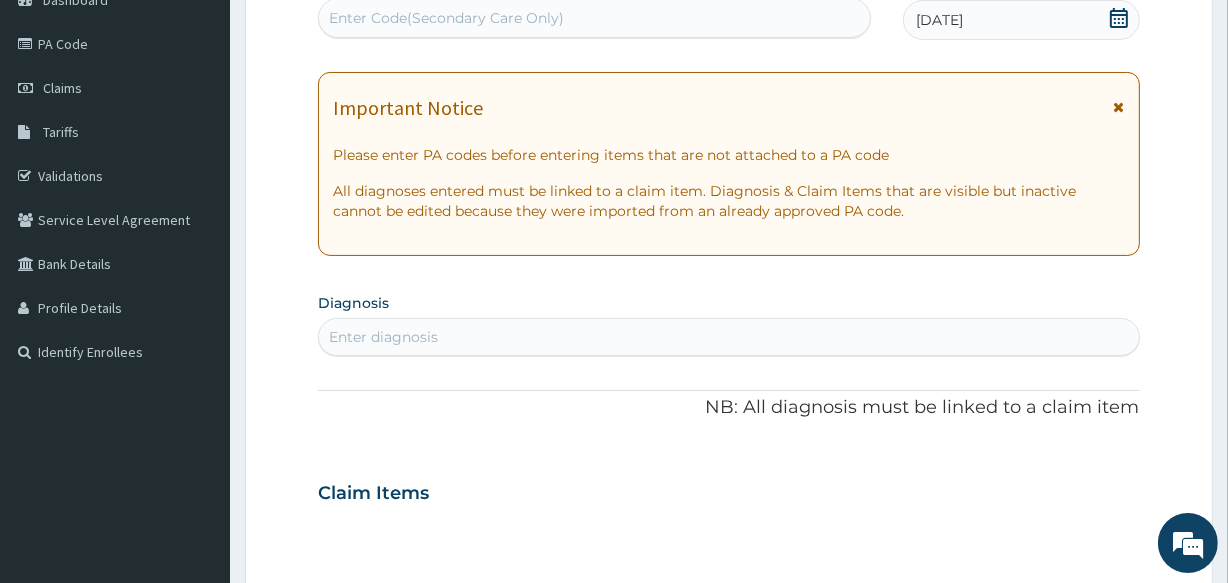 click on "Enter diagnosis" at bounding box center (728, 337) 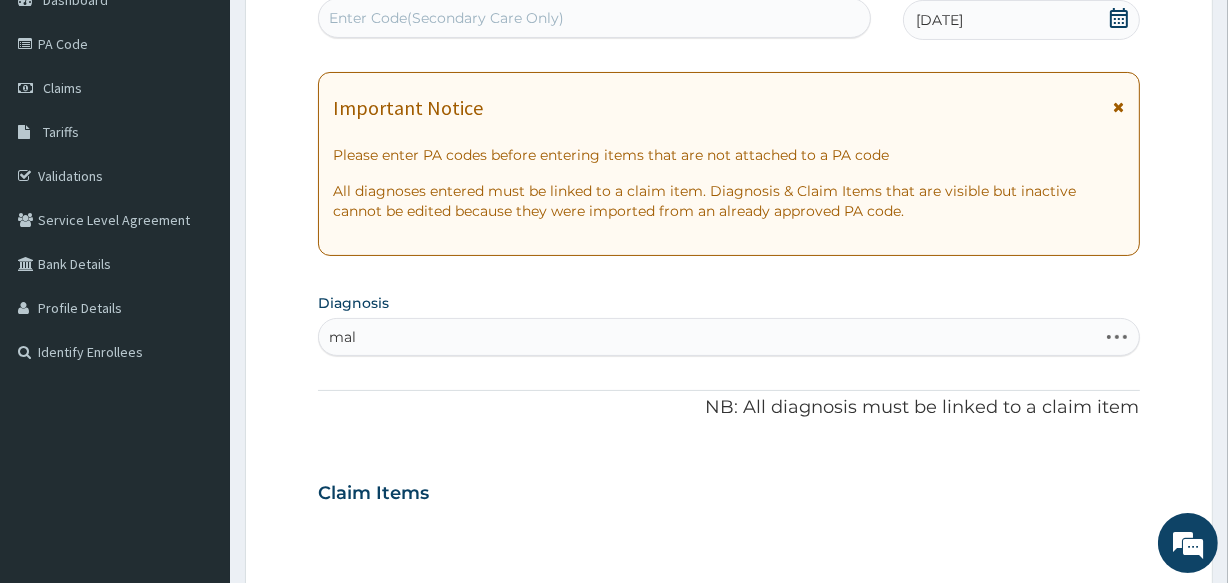 type on "mala" 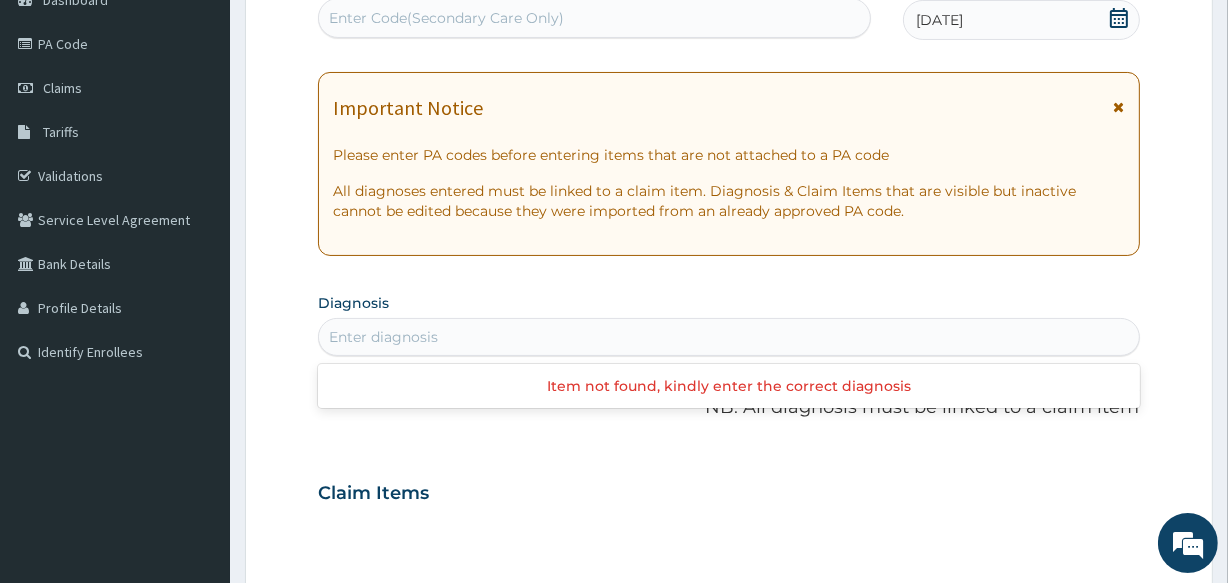 drag, startPoint x: 579, startPoint y: 337, endPoint x: 354, endPoint y: 325, distance: 225.31978 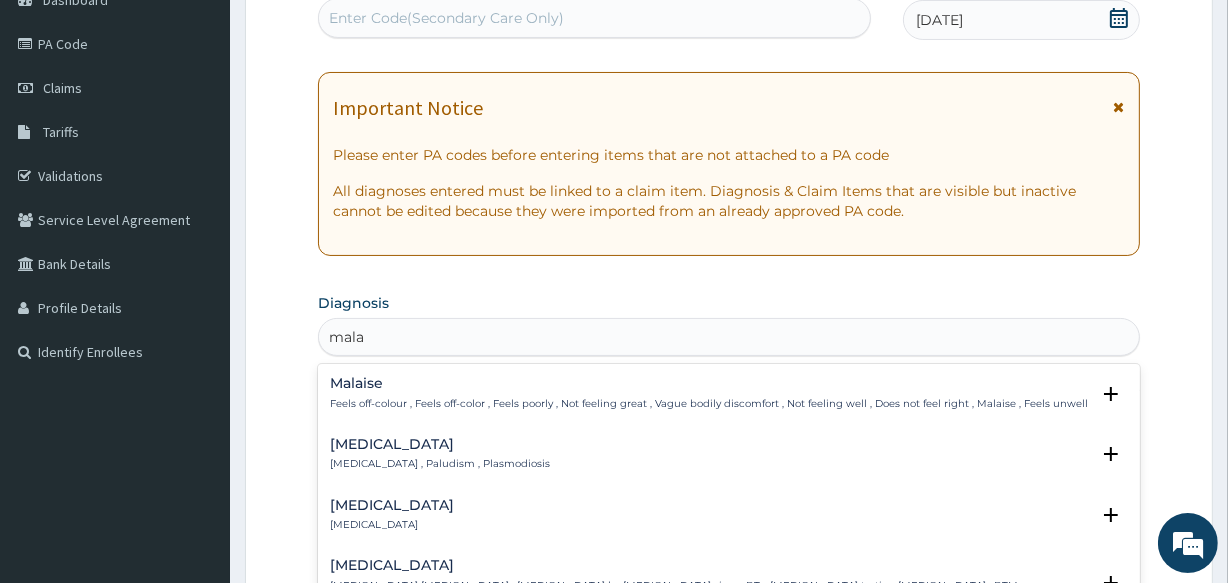 type on "malar" 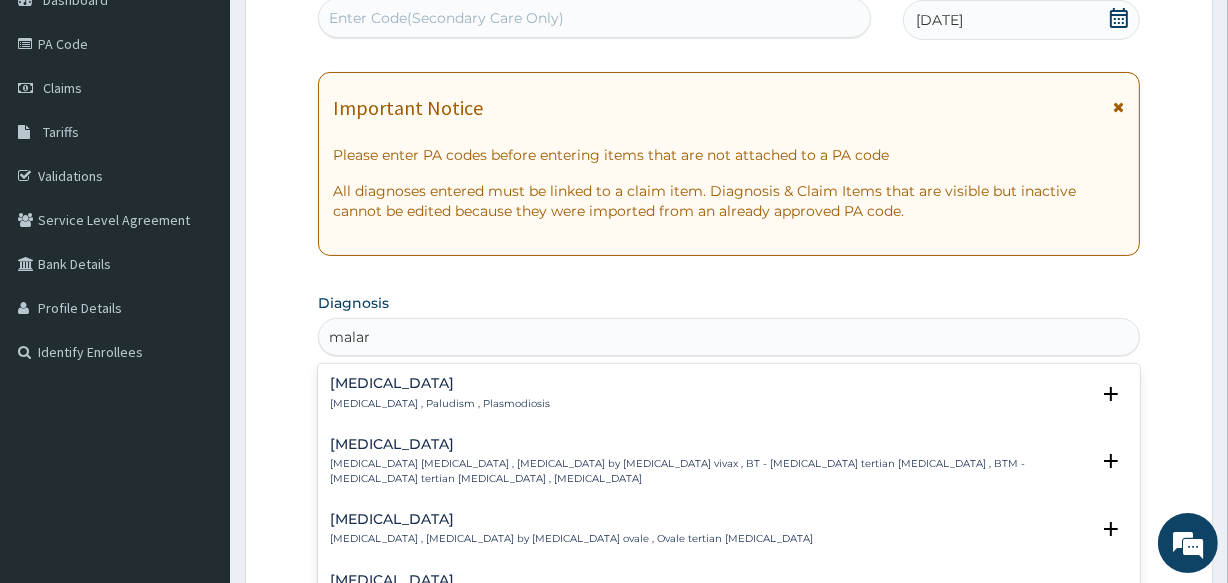 click on "Malaria Malaria , Paludism , Plasmodiosis" at bounding box center (440, 393) 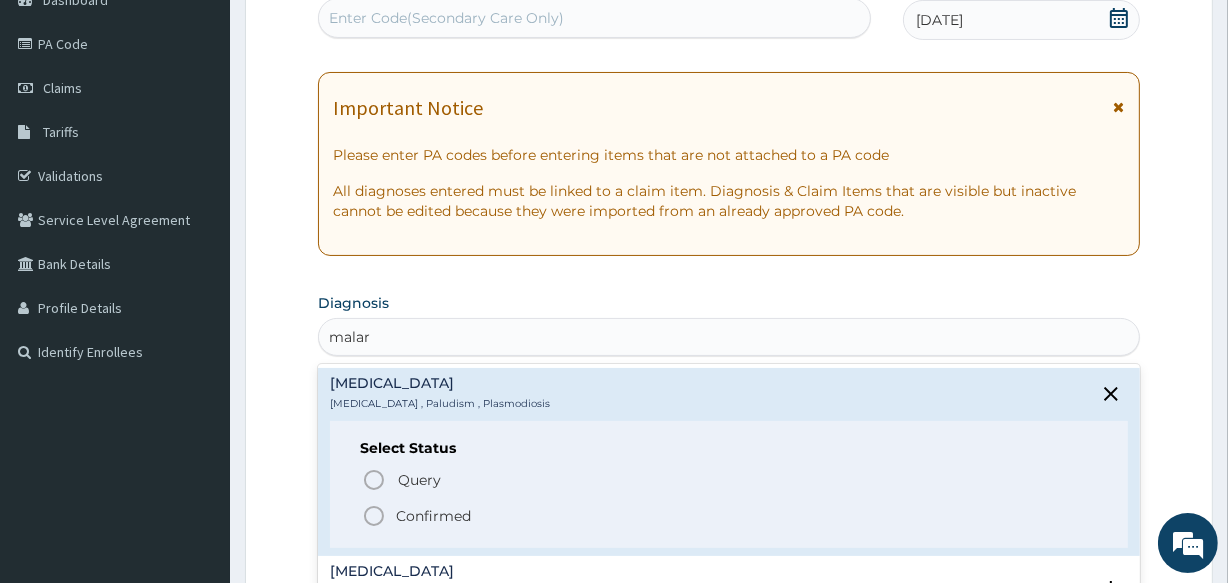 click 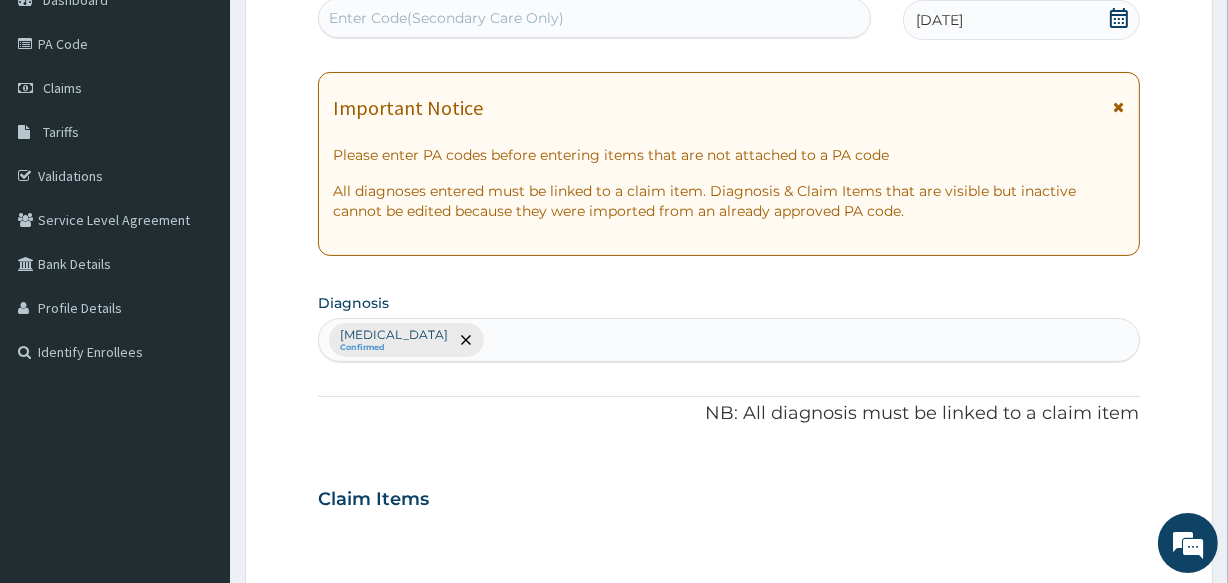 click on "Malaria Confirmed" at bounding box center [728, 340] 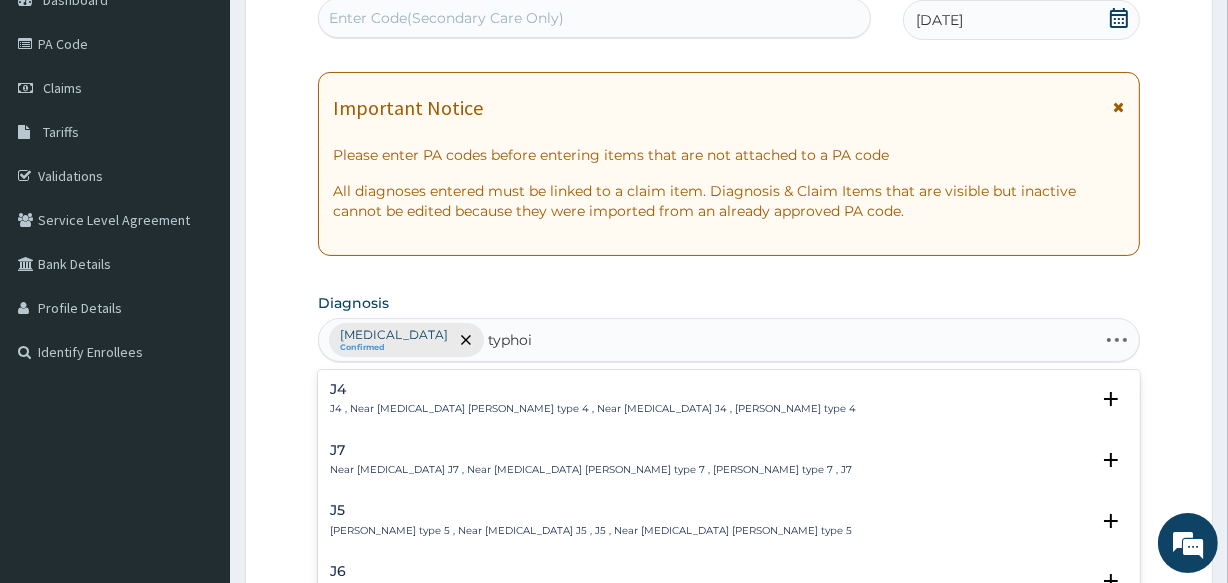 type on "typhoid" 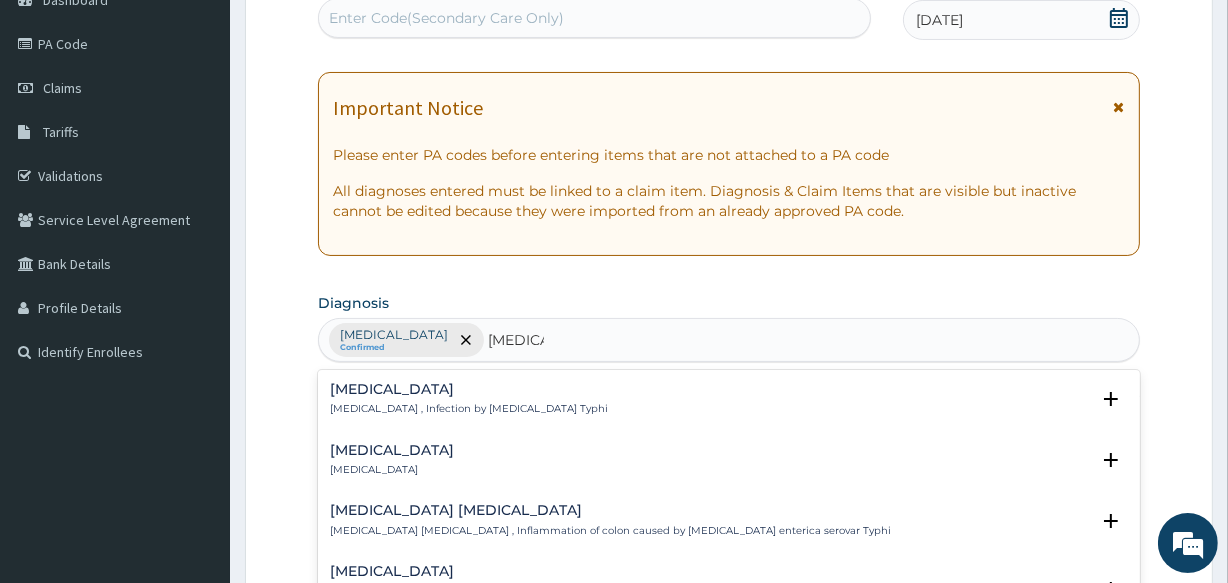 click on "Typhoid fever Typhoid fever , Infection by Salmonella Typhi" at bounding box center (469, 399) 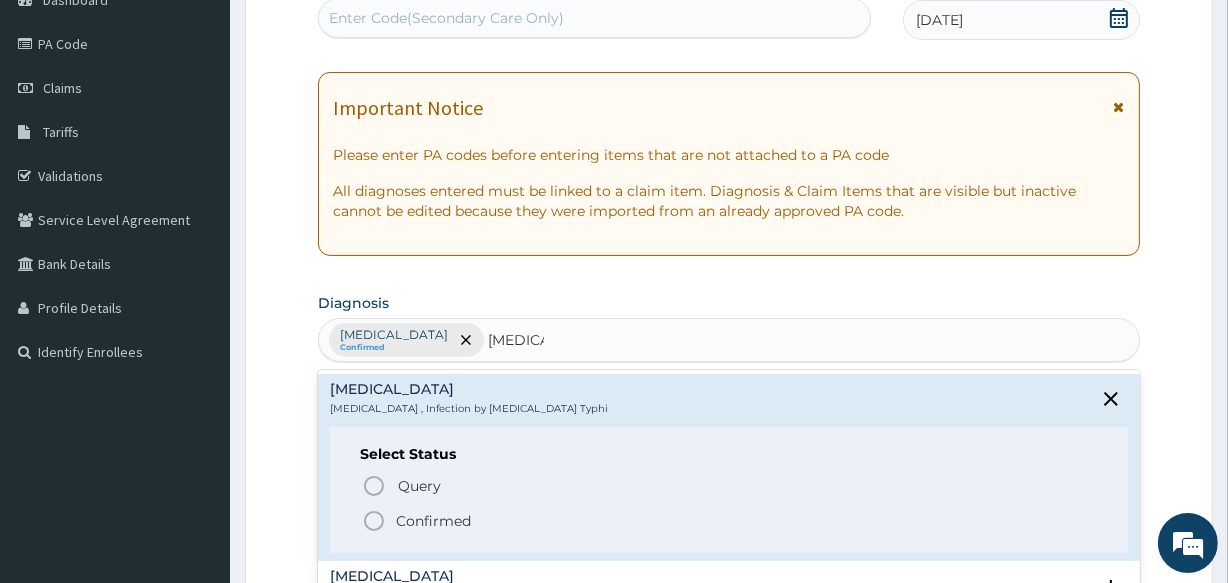 click 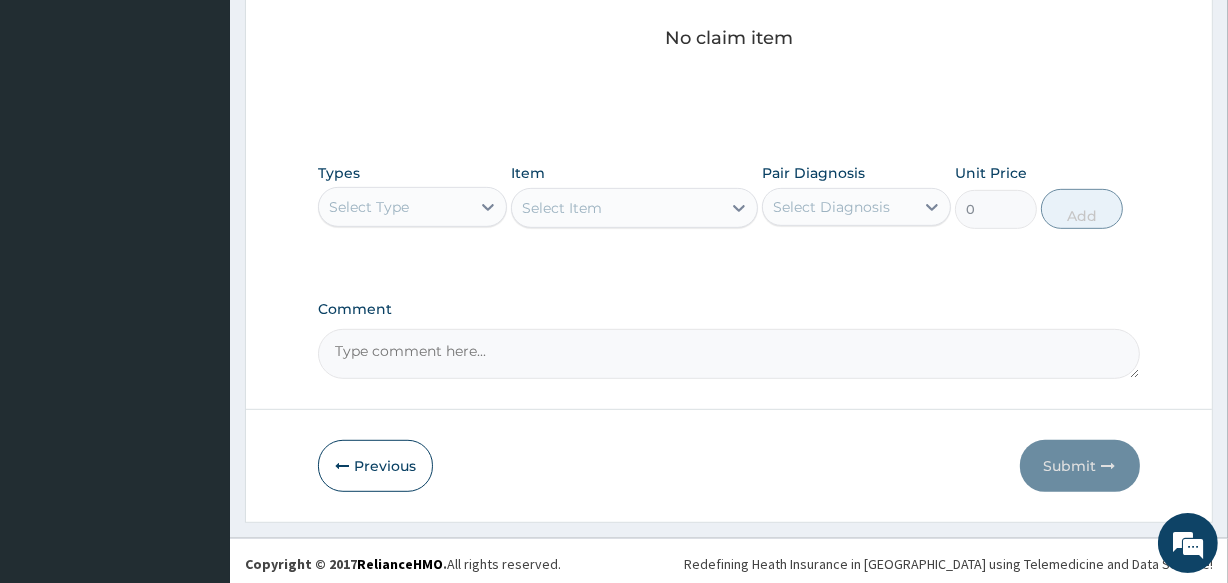 scroll, scrollTop: 858, scrollLeft: 0, axis: vertical 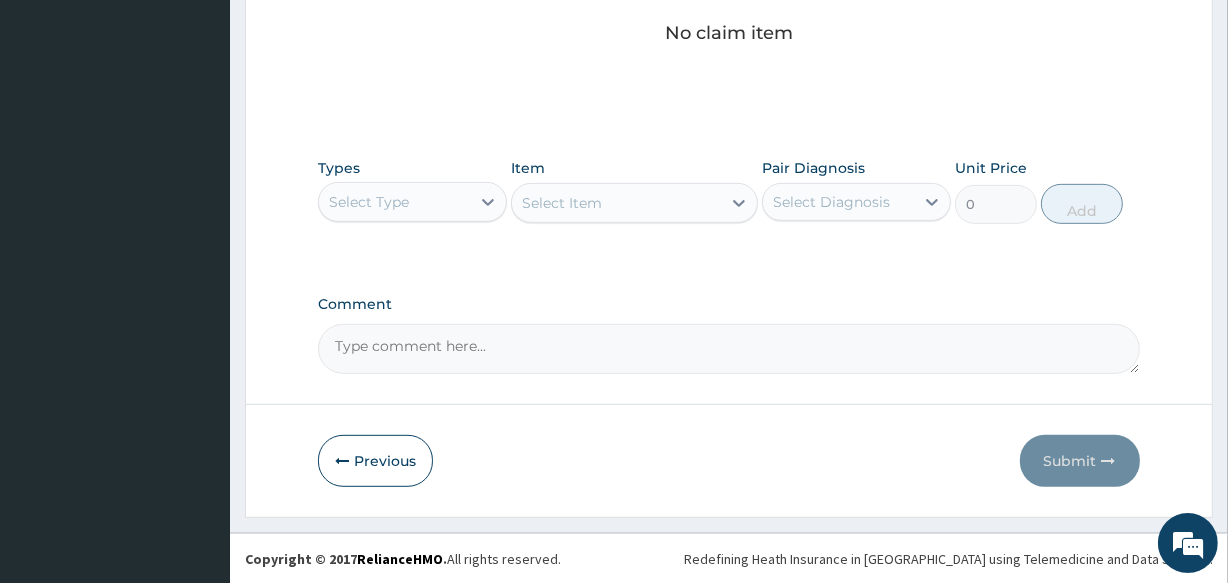 click on "Select Type" at bounding box center (394, 202) 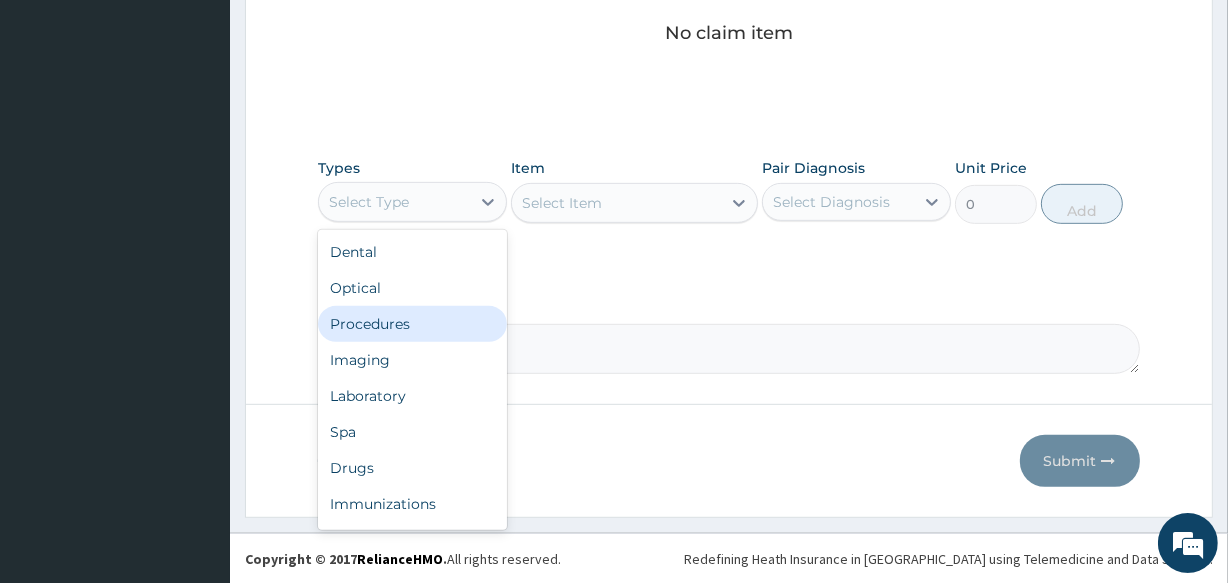 click on "Procedures" at bounding box center [412, 324] 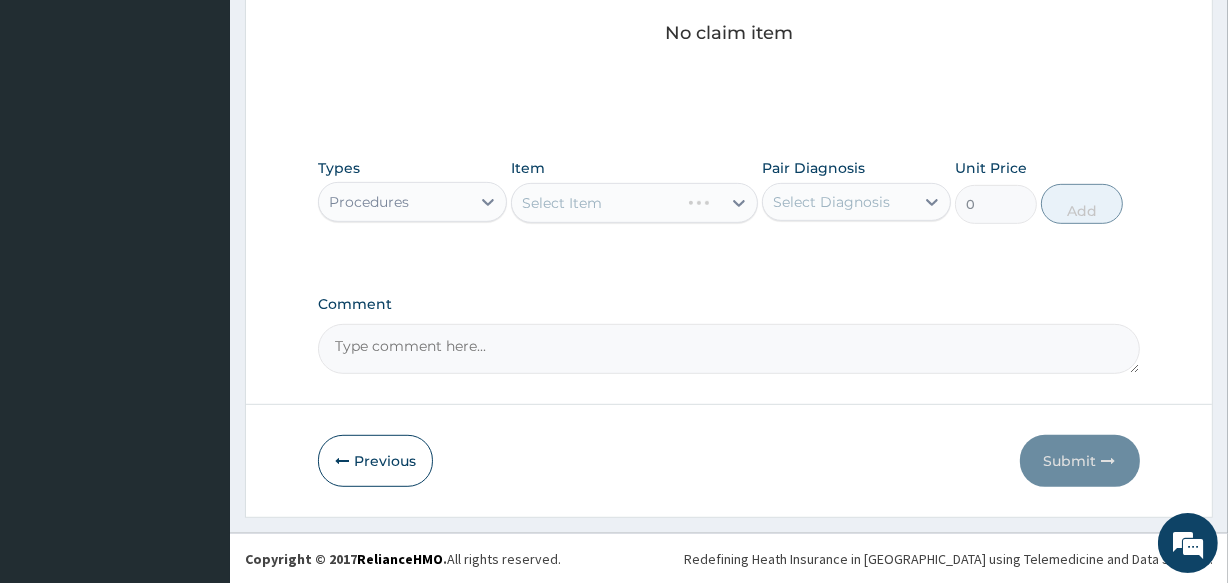 click on "Select Item" at bounding box center [634, 203] 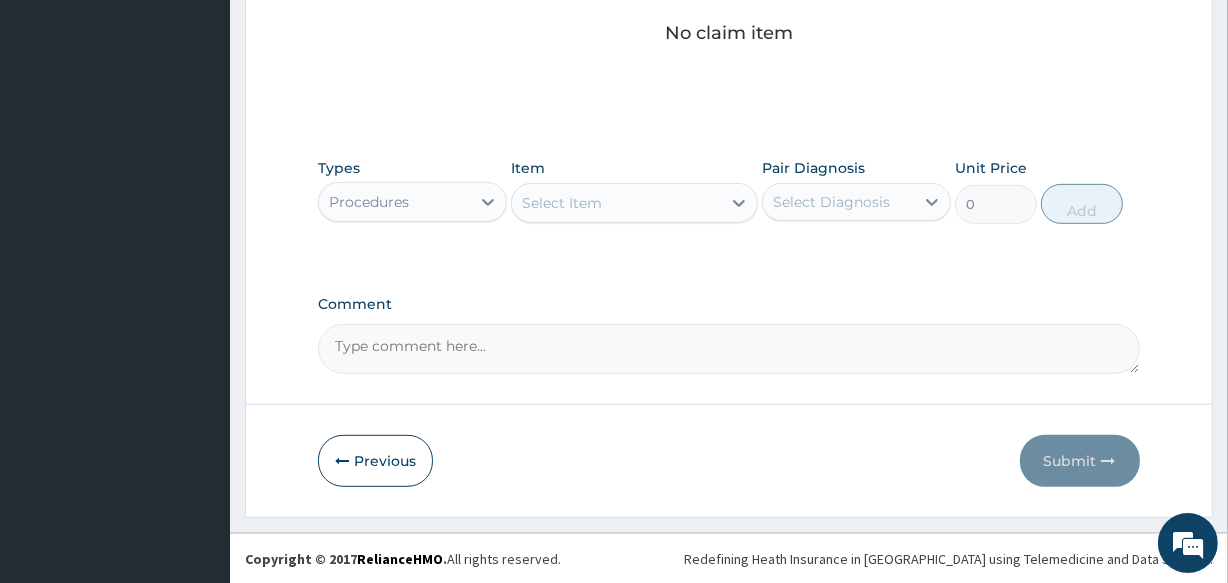 click on "Select Item" at bounding box center (562, 203) 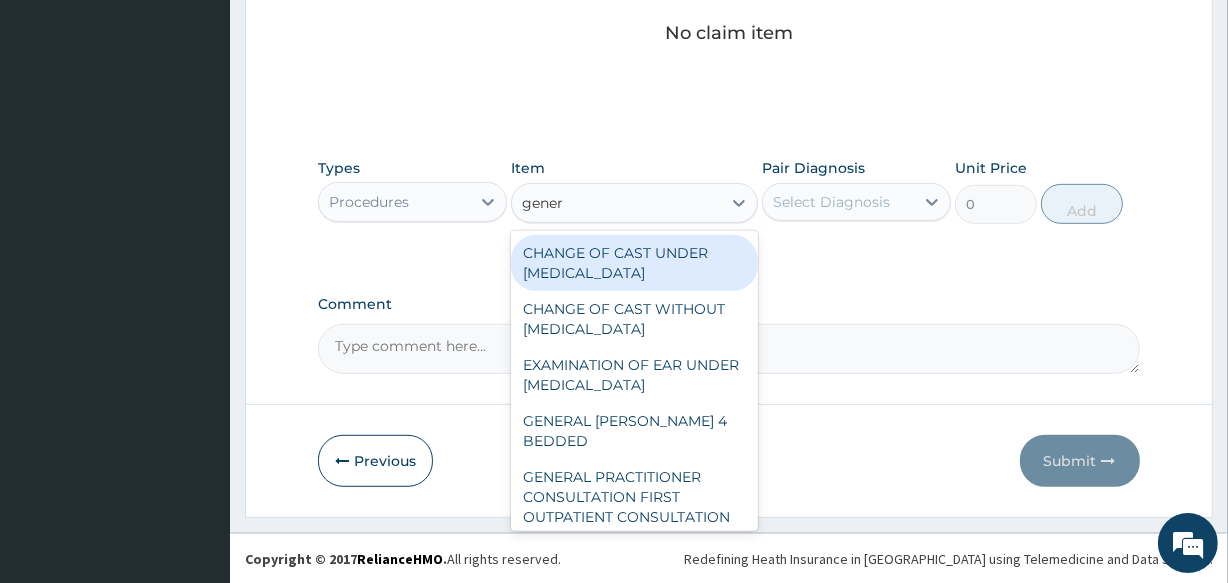 type on "genera" 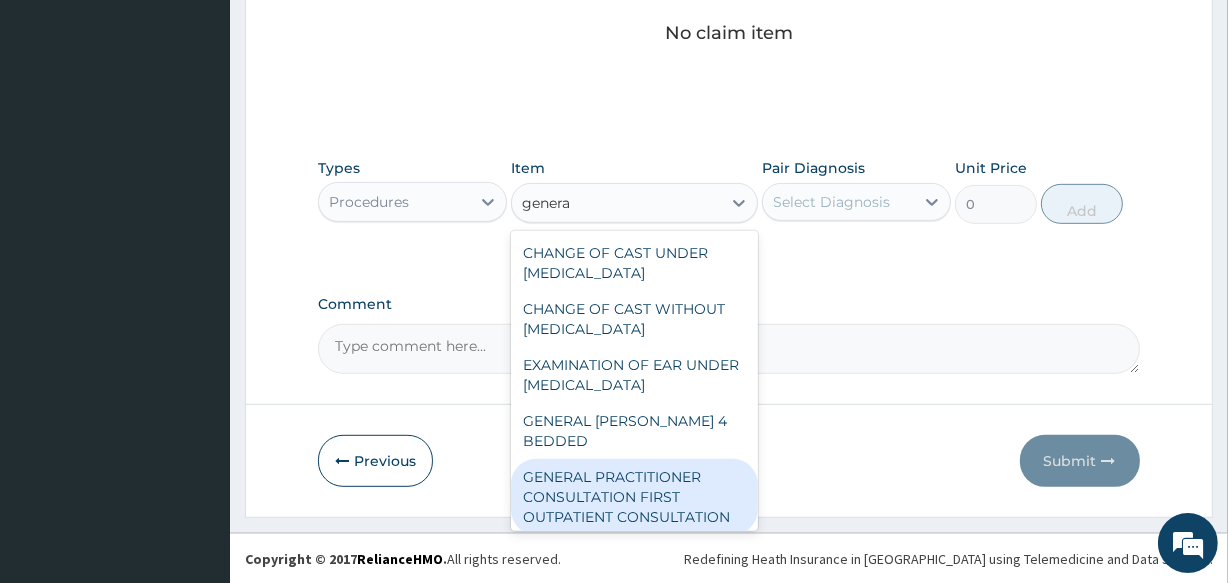 click on "GENERAL PRACTITIONER CONSULTATION FIRST OUTPATIENT CONSULTATION" at bounding box center [634, 497] 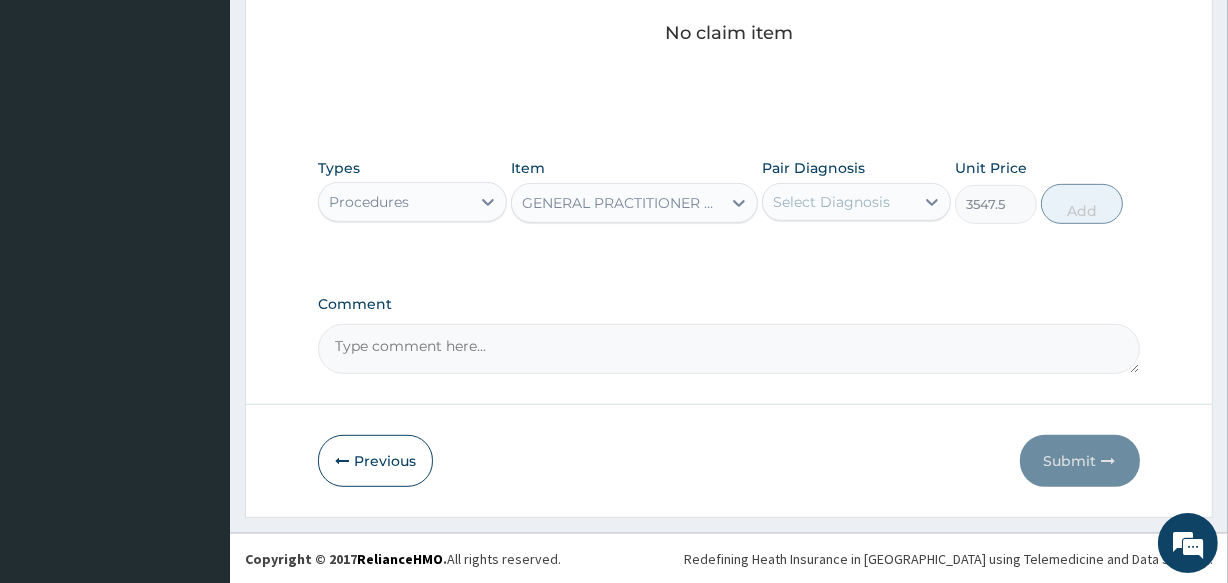 click on "Select Diagnosis" at bounding box center (838, 202) 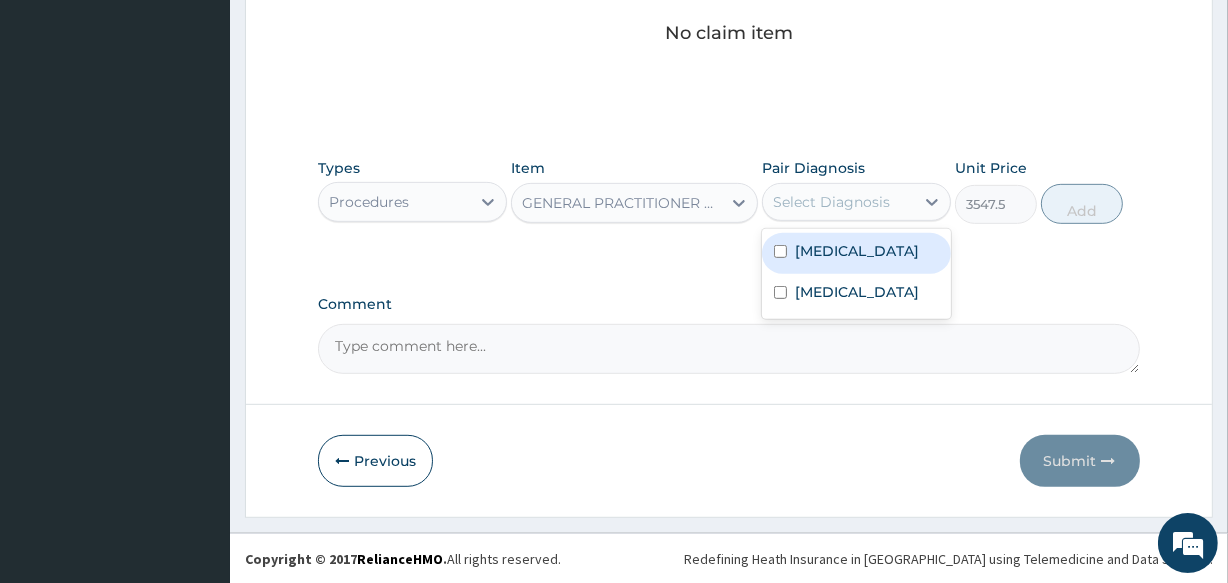 click on "Malaria" at bounding box center (856, 253) 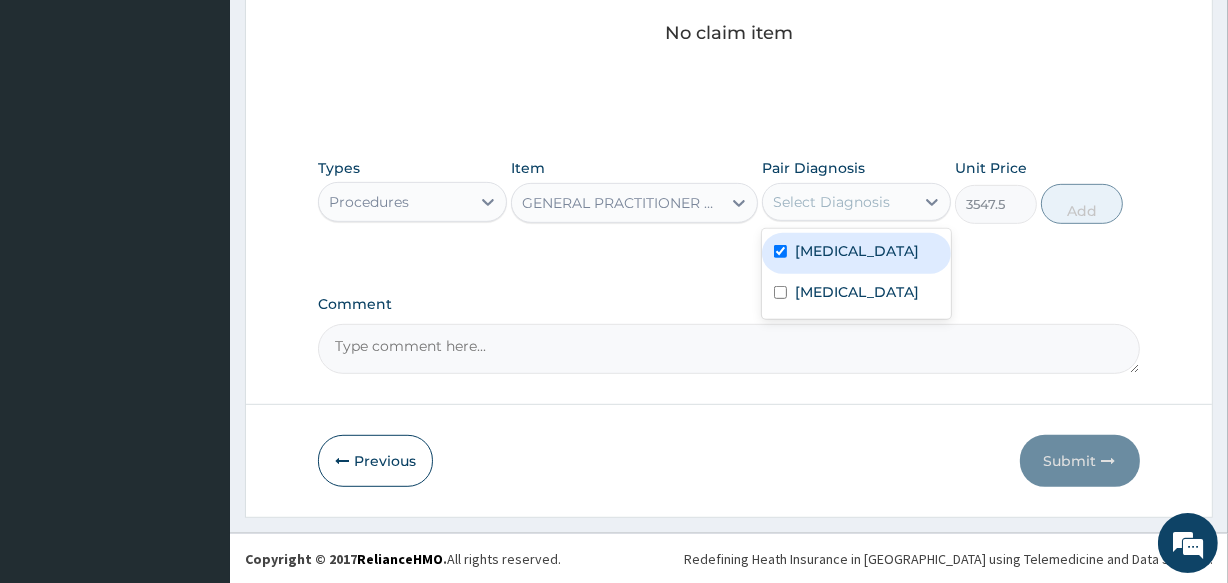 checkbox on "true" 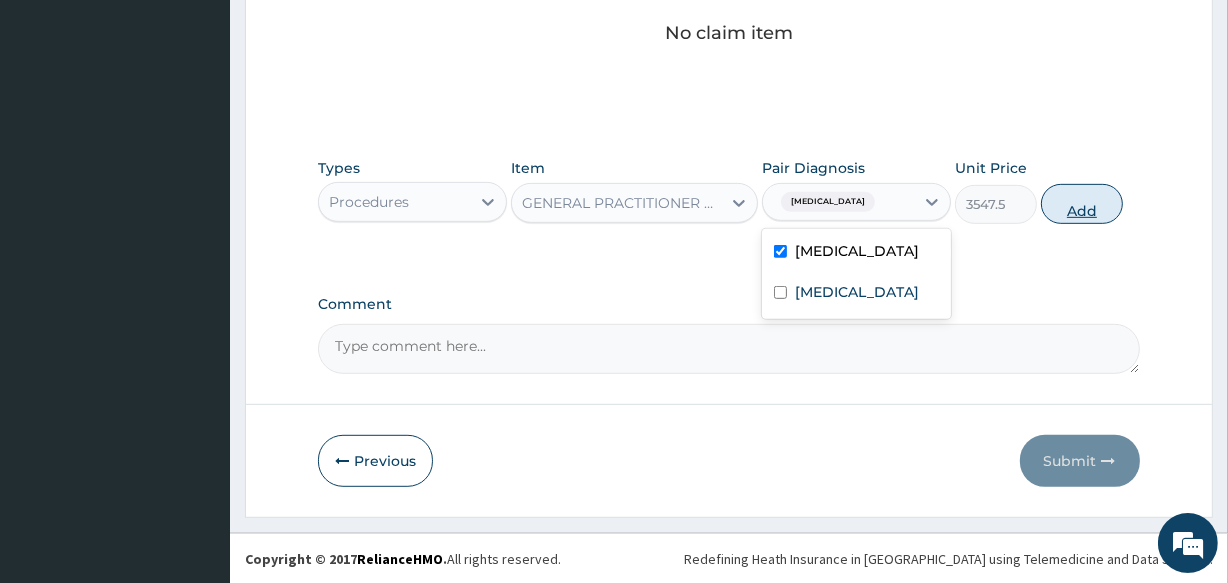 click on "Add" at bounding box center (1082, 204) 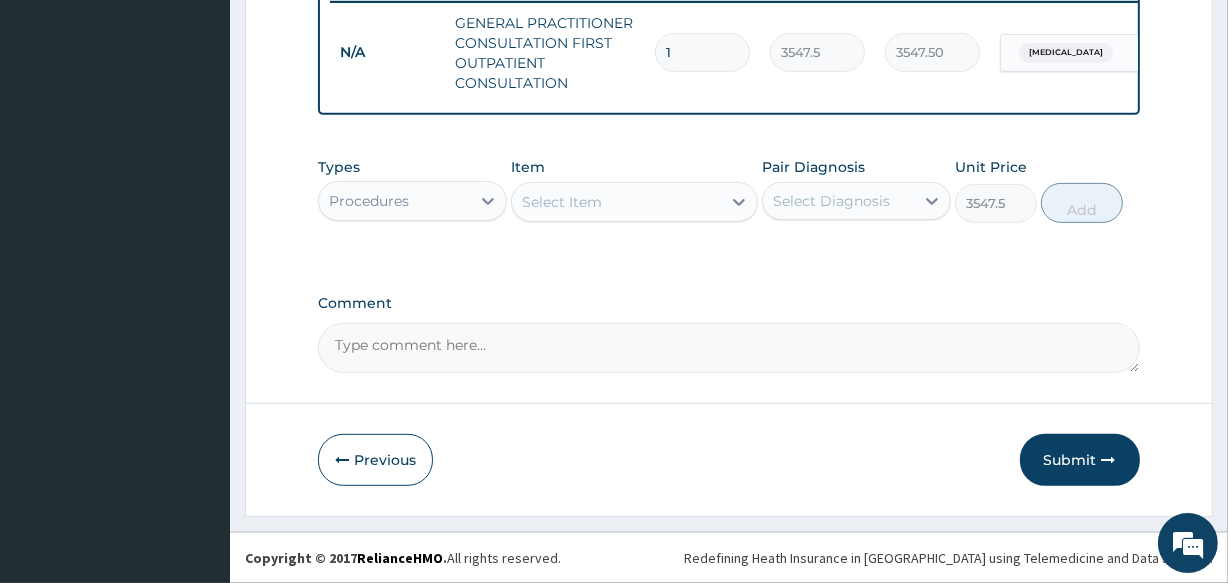 type on "0" 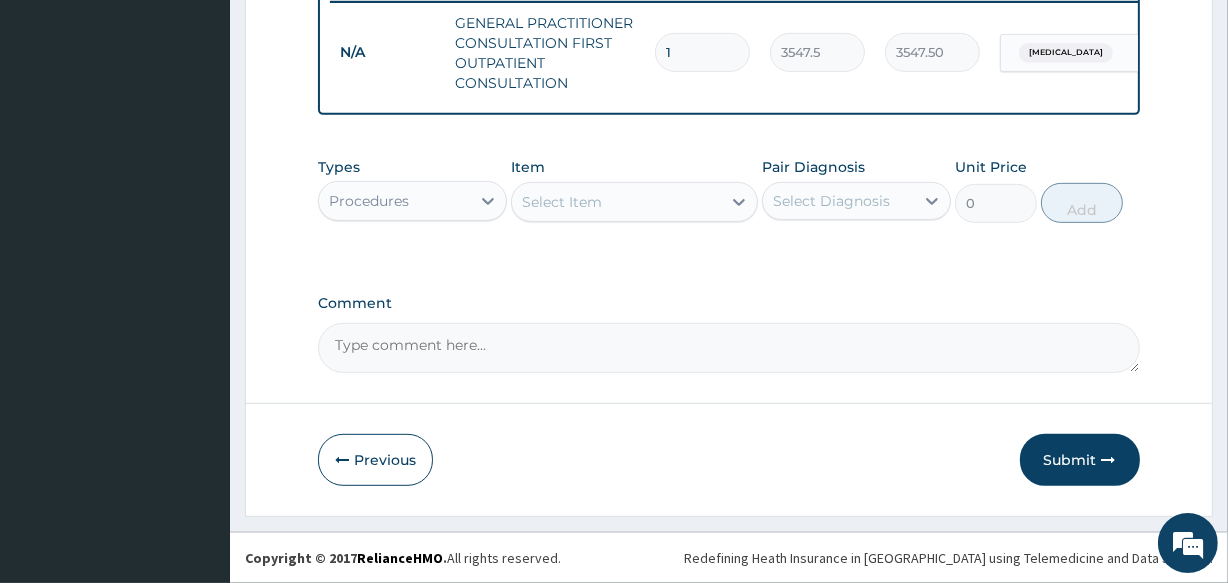 scroll, scrollTop: 807, scrollLeft: 0, axis: vertical 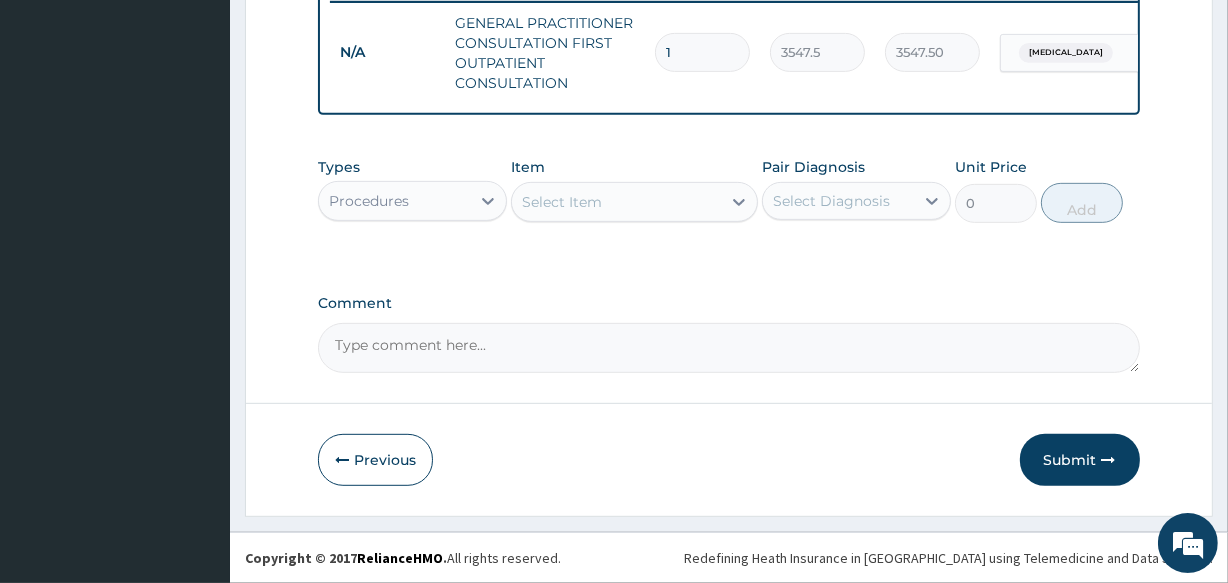 click on "Procedures" at bounding box center [394, 201] 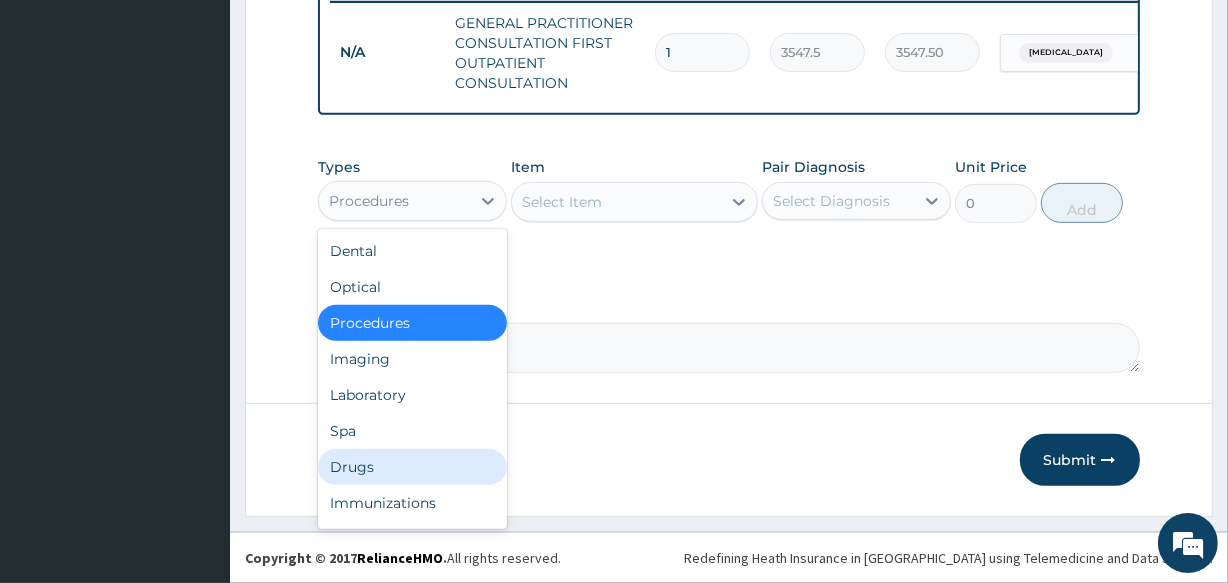 click on "Drugs" at bounding box center (412, 467) 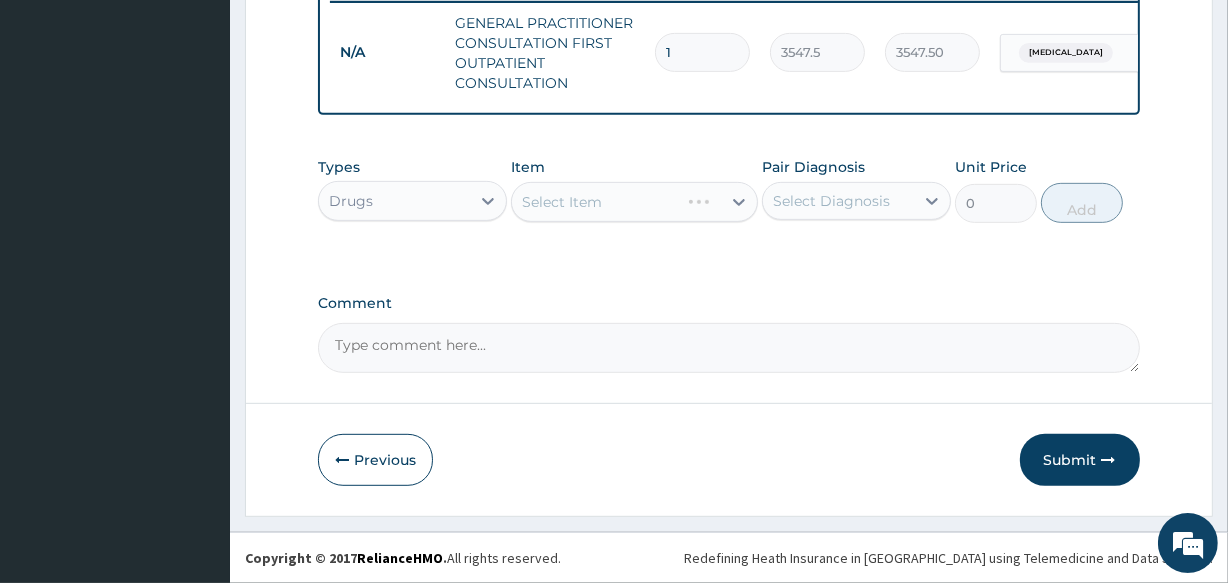 click on "Select Item" at bounding box center [634, 202] 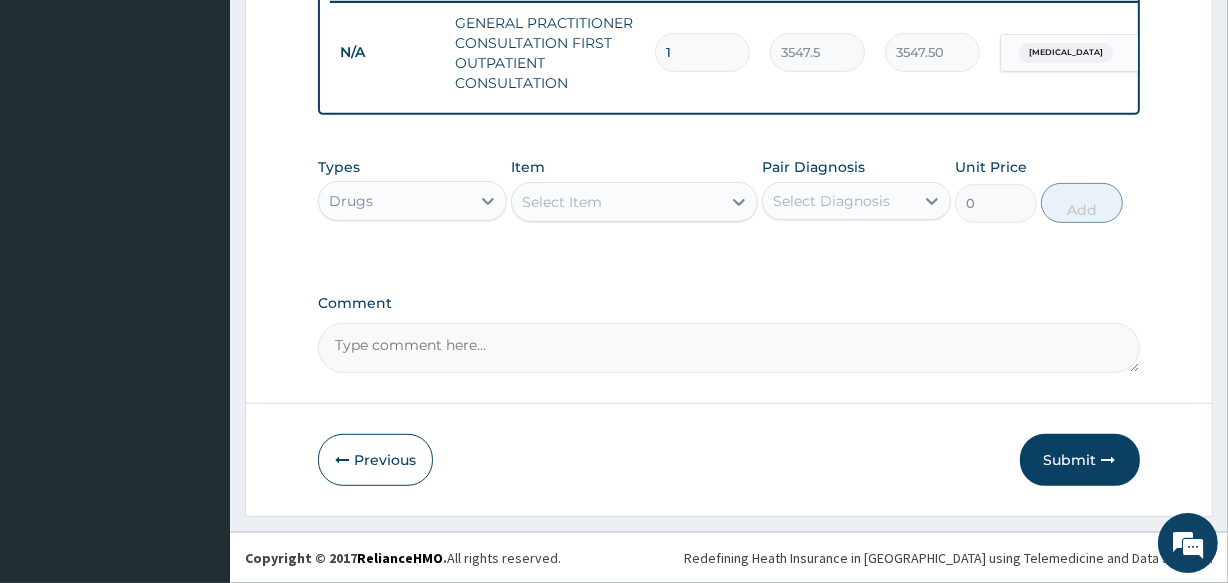 click on "Select Item" at bounding box center (562, 202) 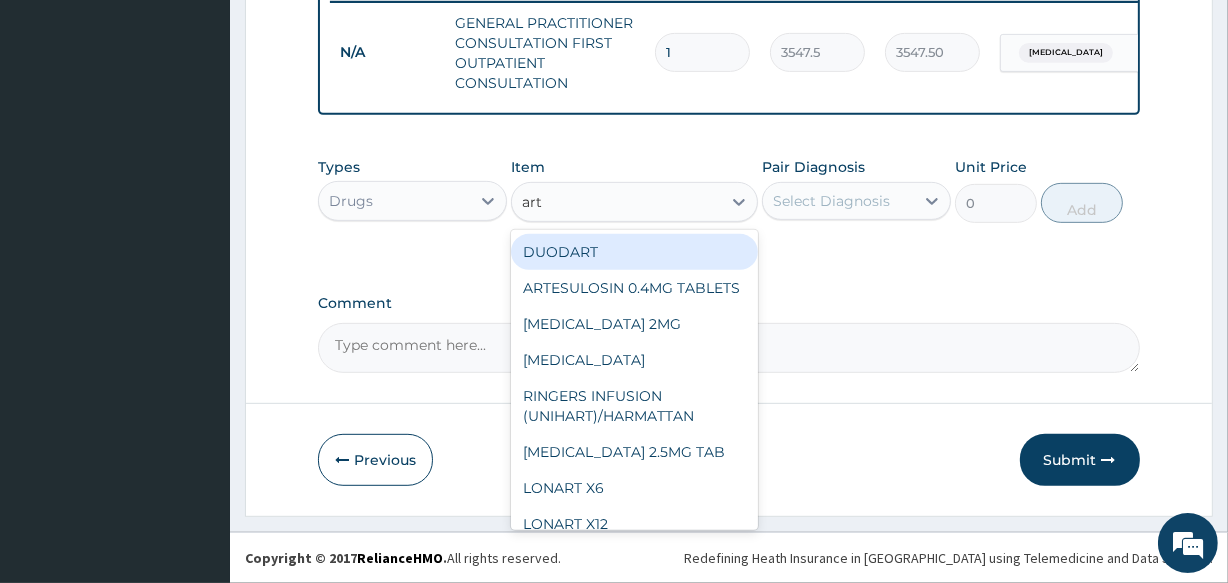 type on "arte" 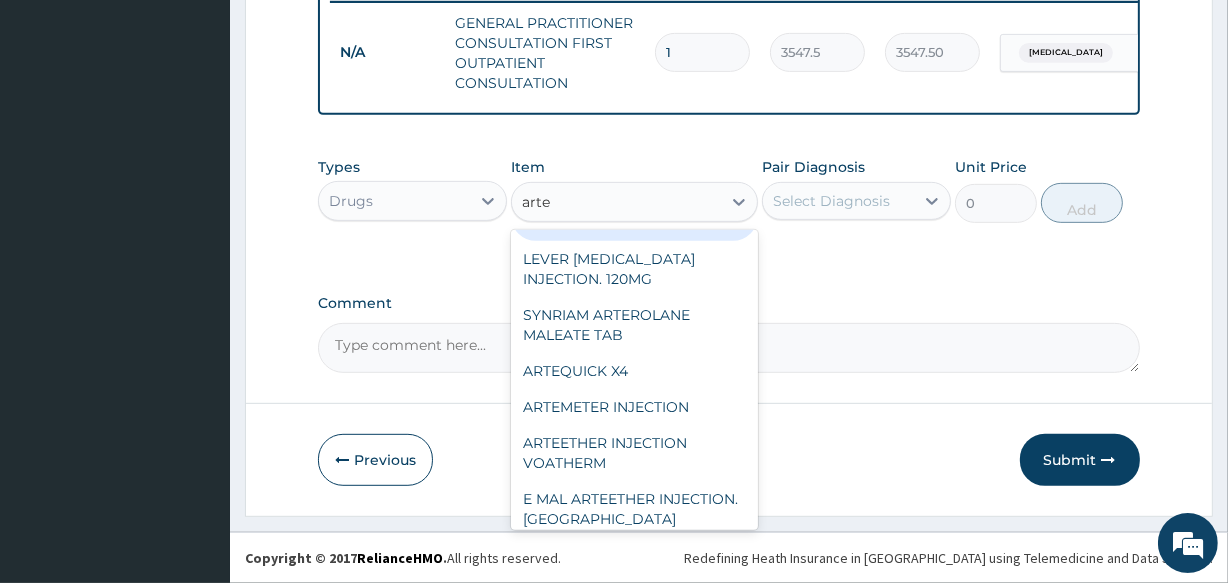 scroll, scrollTop: 290, scrollLeft: 0, axis: vertical 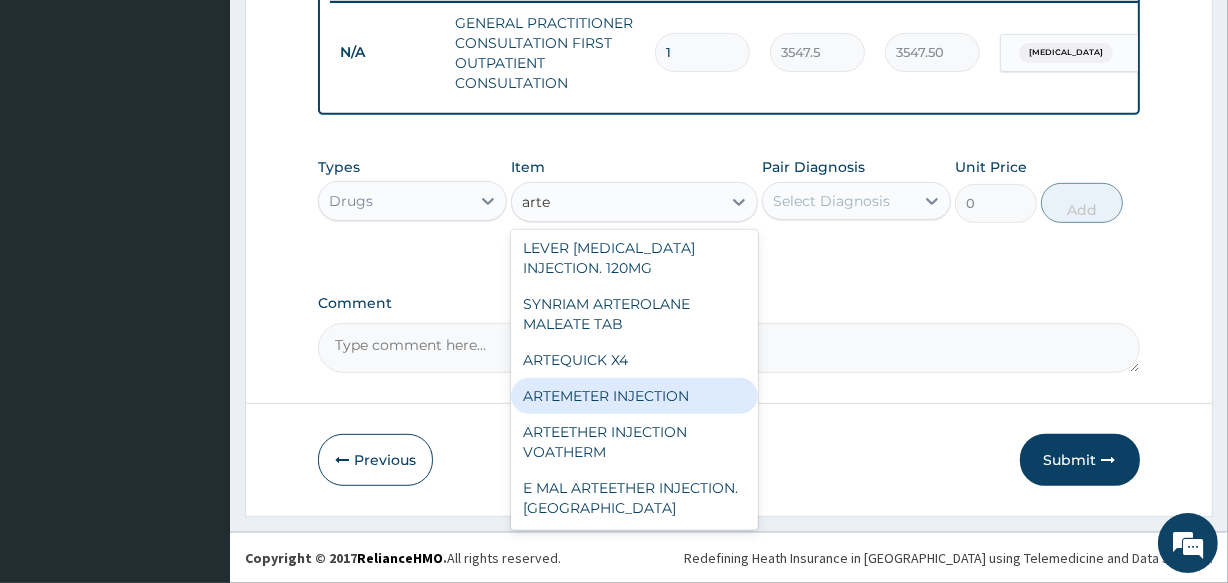 click on "ARTEMETER INJECTION" at bounding box center [634, 396] 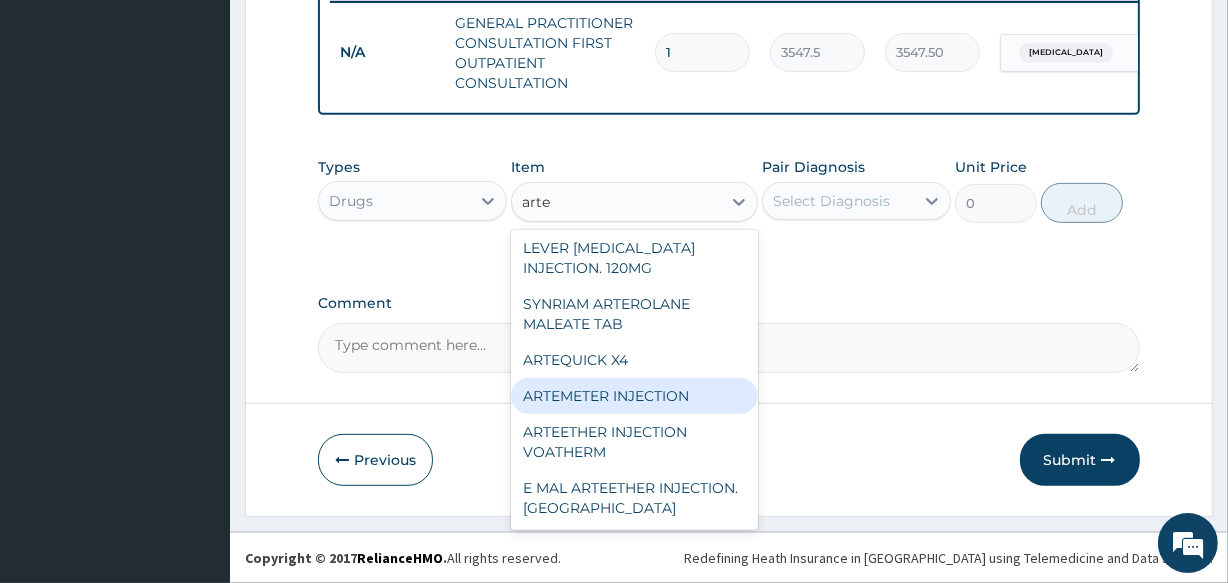 type 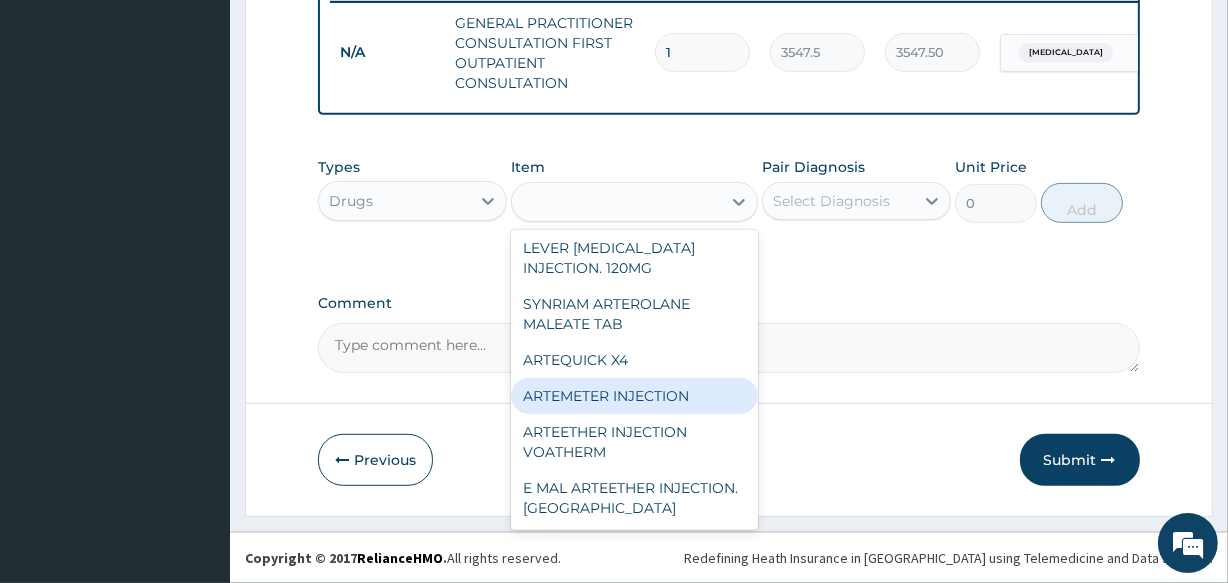type on "946" 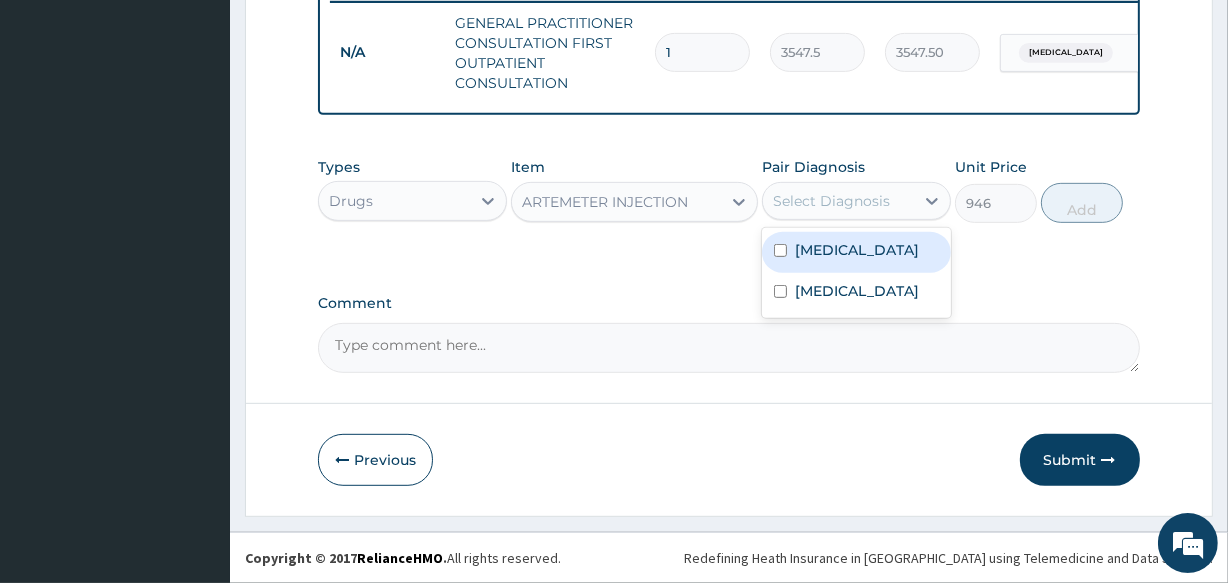 click on "Select Diagnosis" at bounding box center (831, 201) 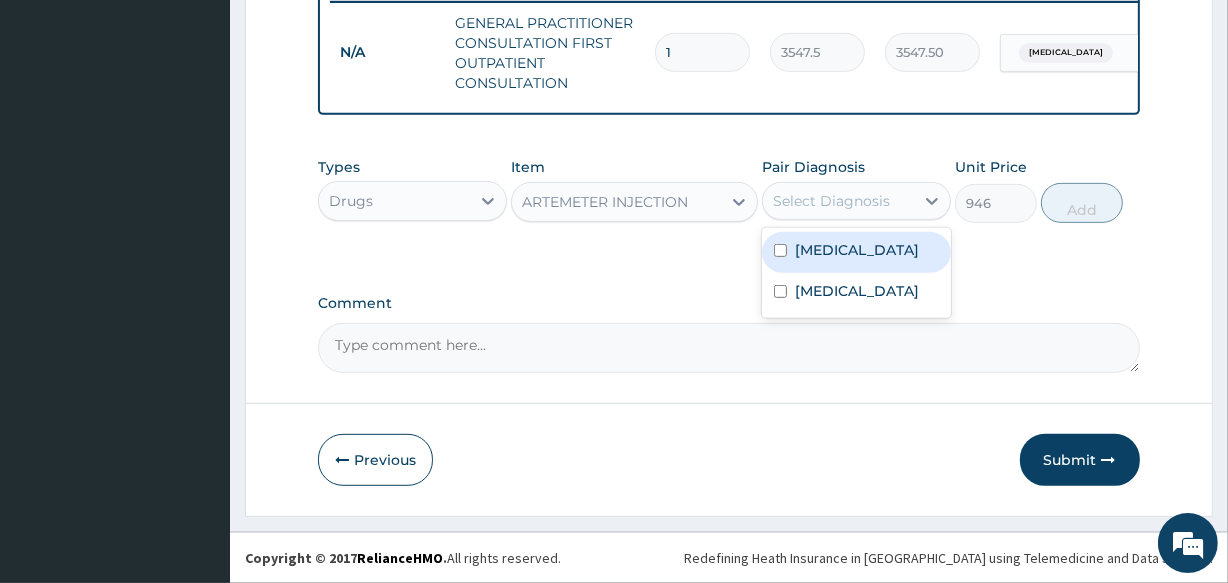 click on "Malaria" at bounding box center (856, 252) 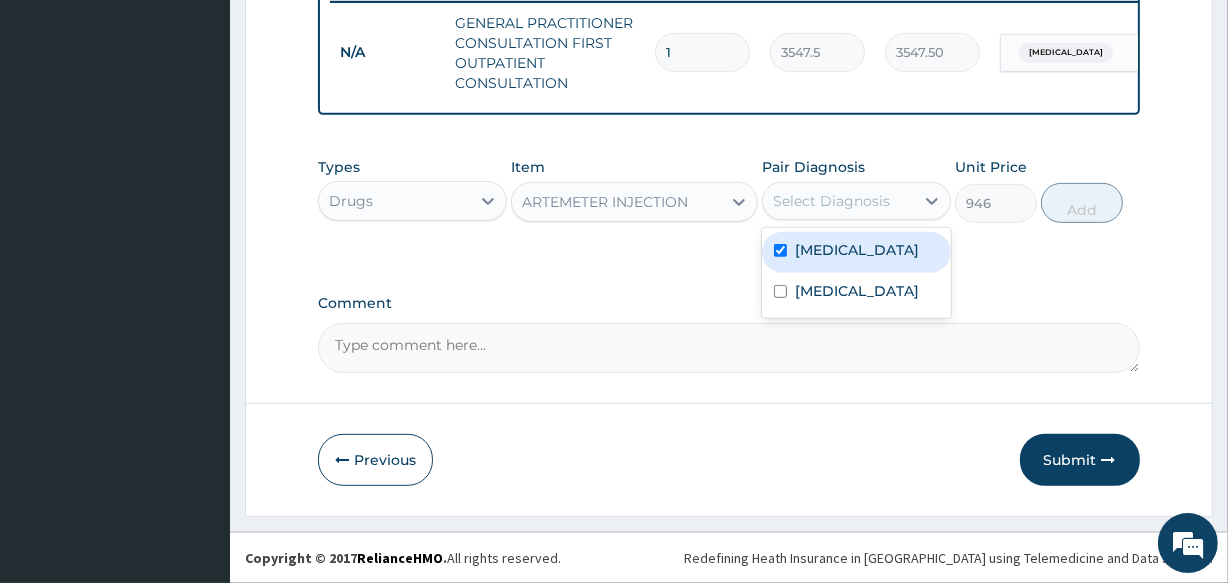 checkbox on "true" 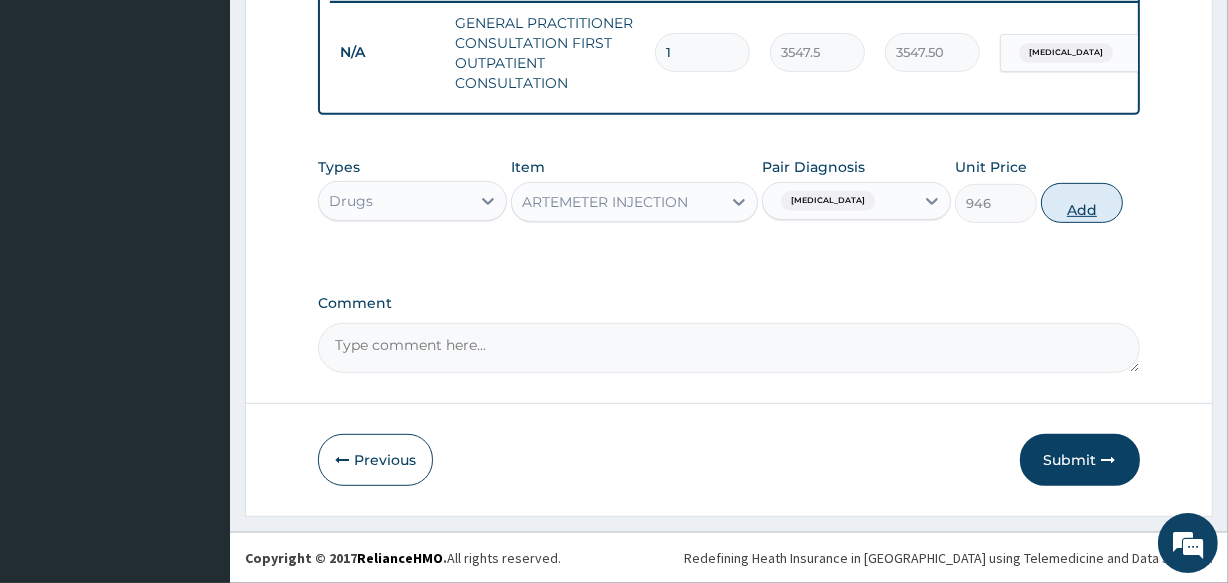 click on "Add" at bounding box center [1082, 203] 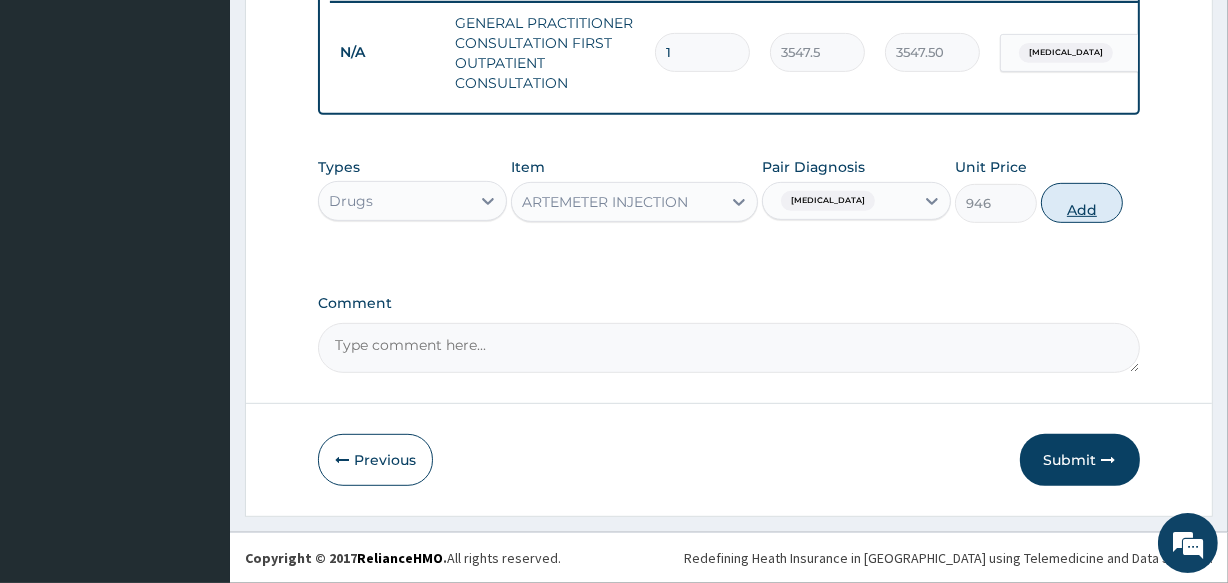 type on "0" 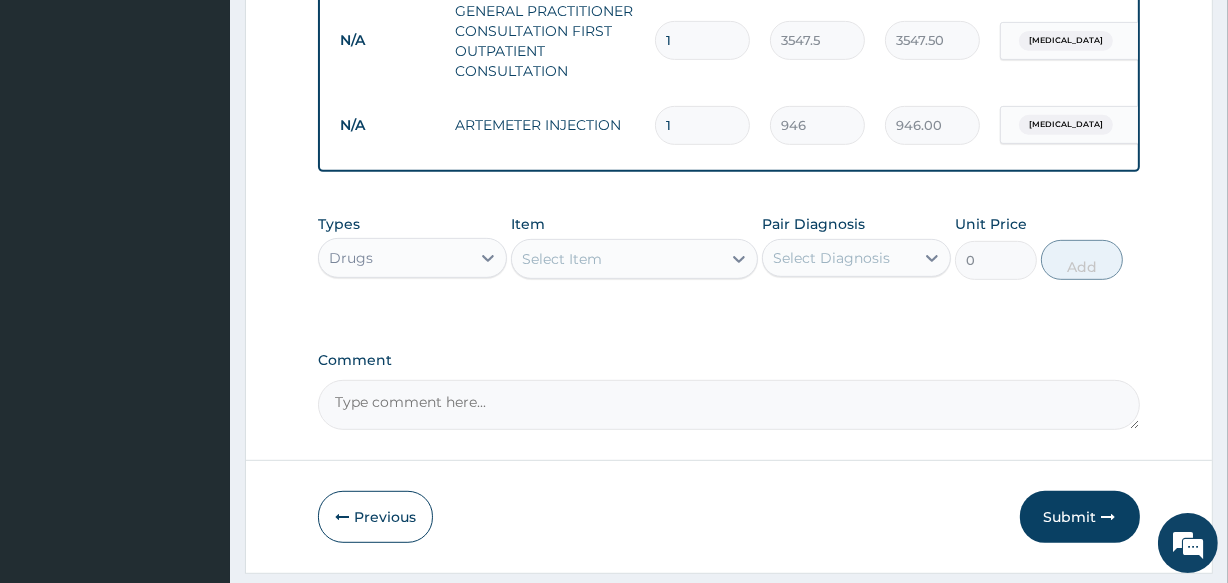 click on "Select Item" at bounding box center (562, 259) 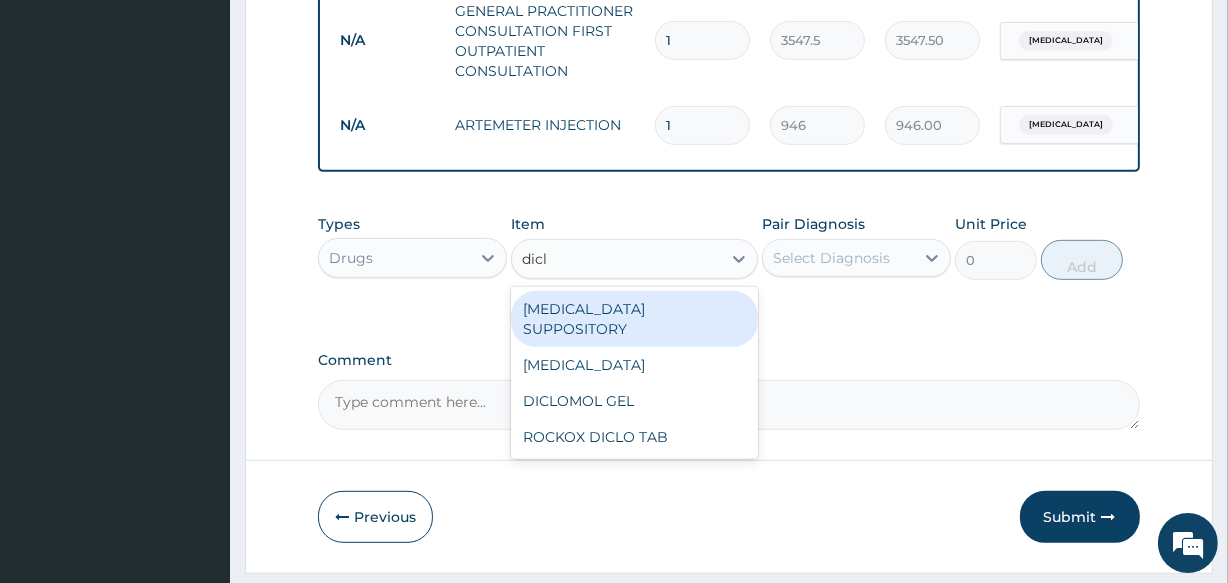 type on "diclo" 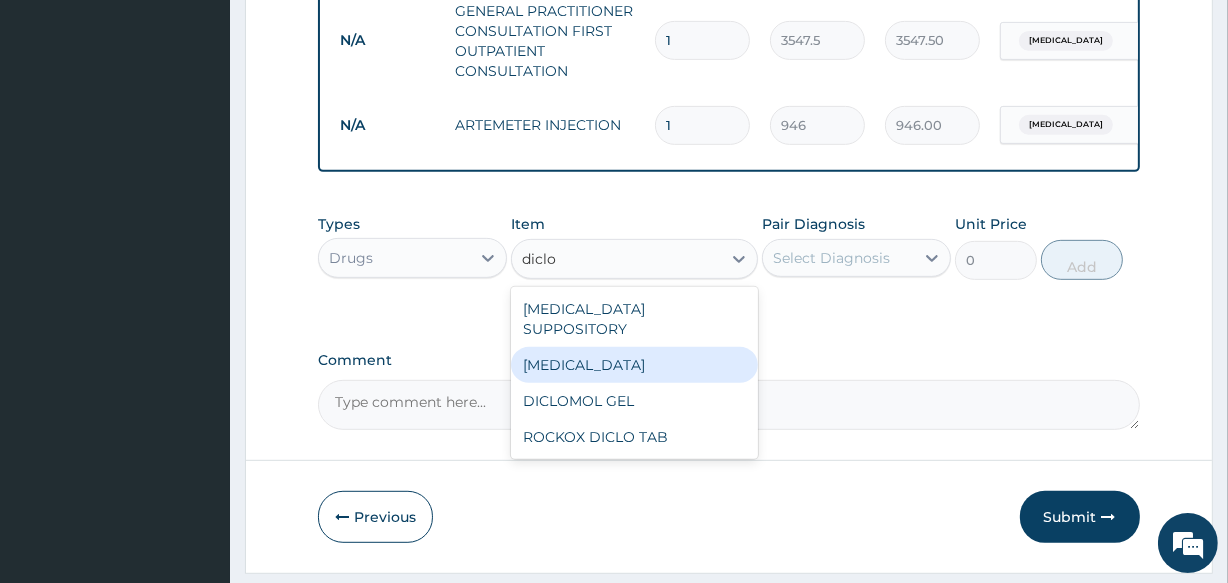 click on "[MEDICAL_DATA]" at bounding box center [634, 365] 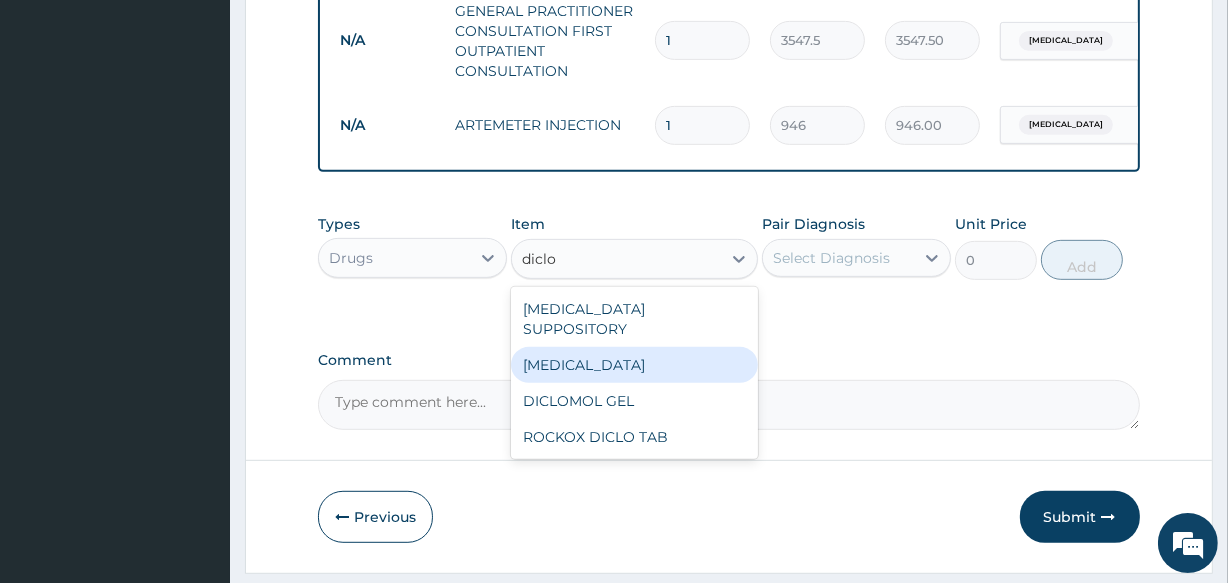 type 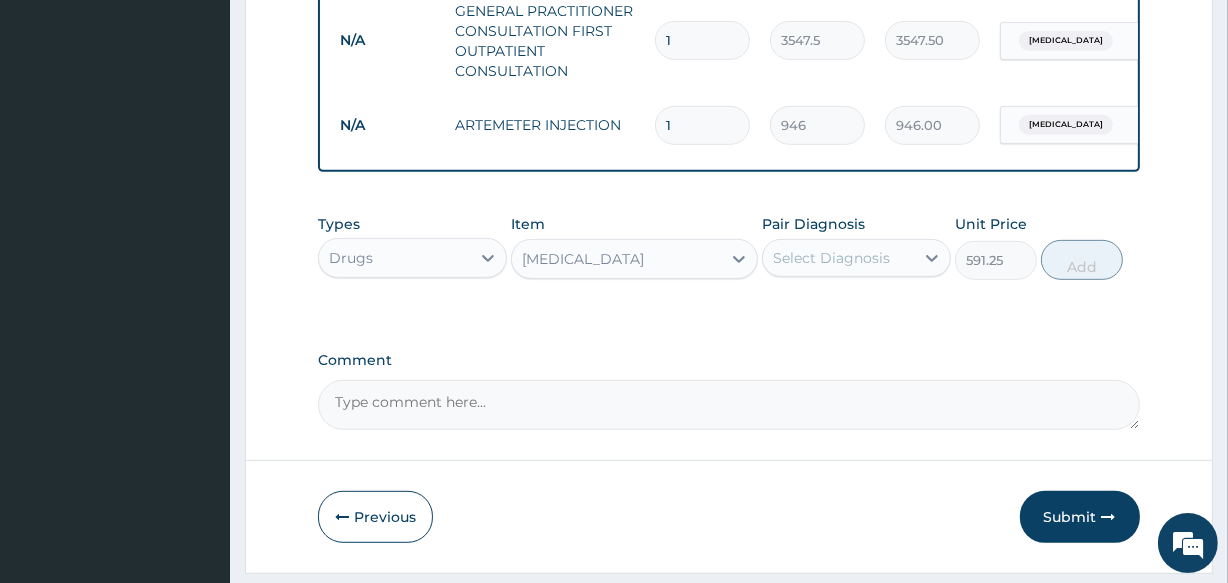 click on "Select Diagnosis" at bounding box center [838, 258] 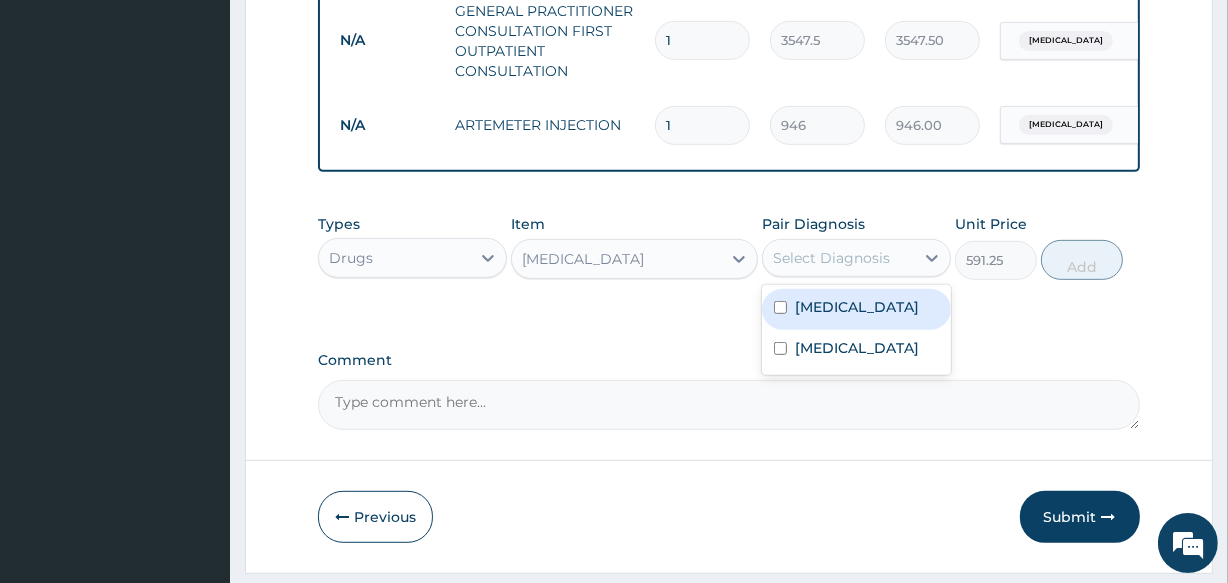 click on "[MEDICAL_DATA]" at bounding box center (856, 309) 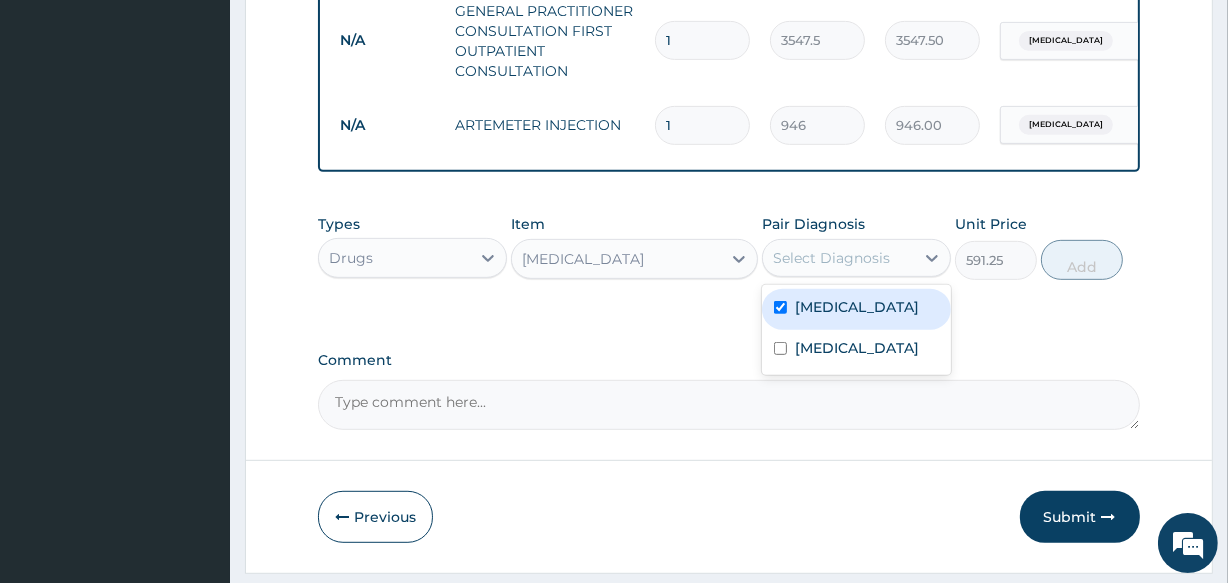 checkbox on "true" 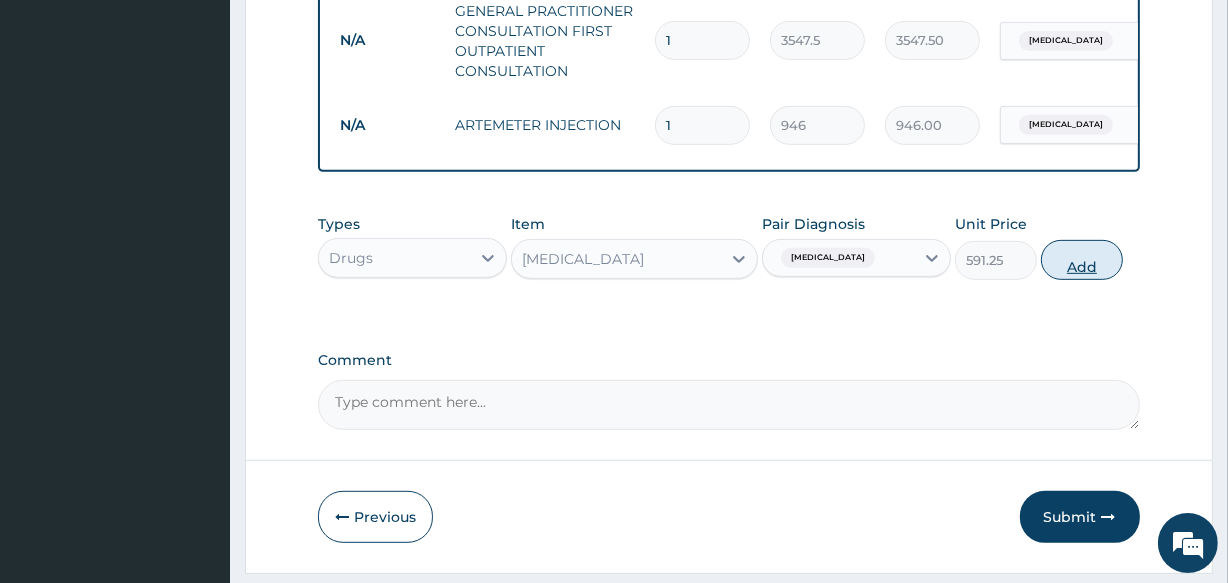 click on "Add" at bounding box center (1082, 260) 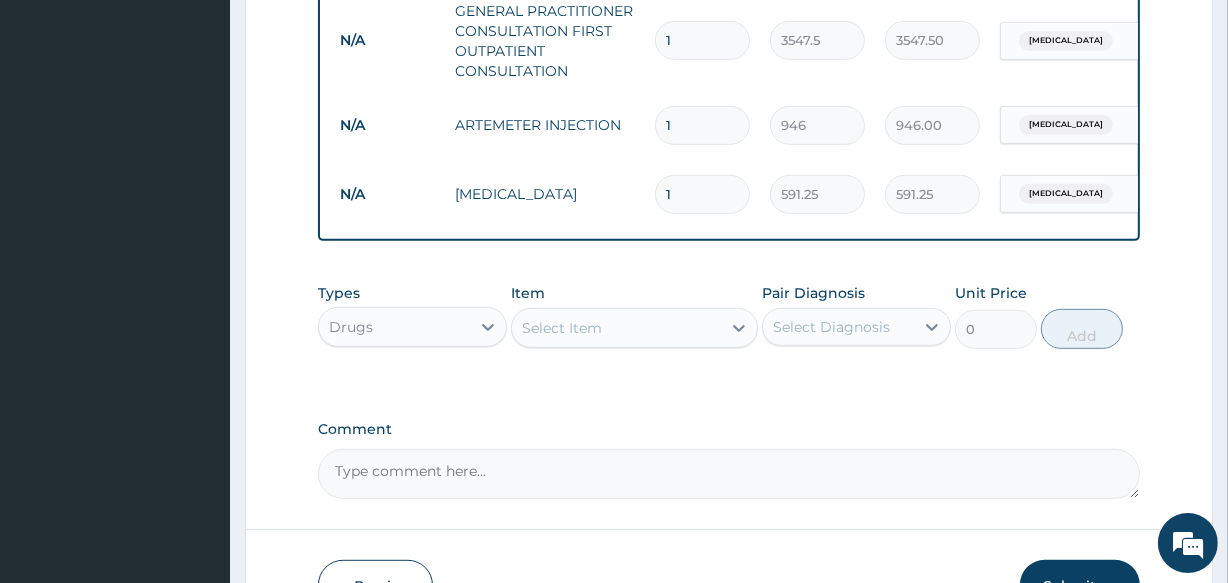 click on "Select Item" at bounding box center [562, 328] 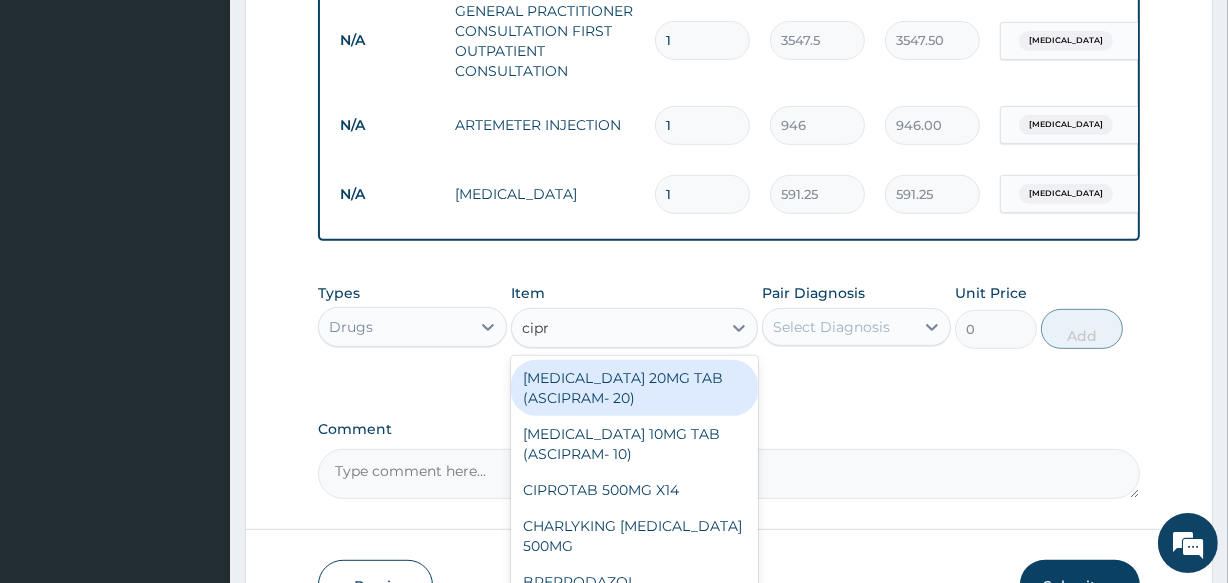 type on "cipro" 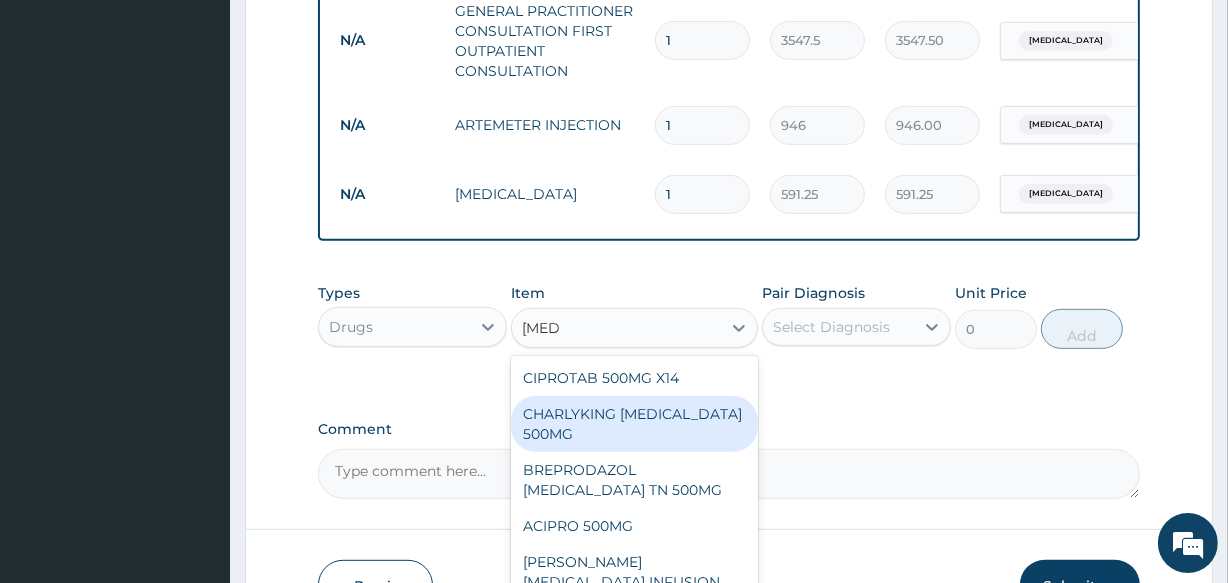 click on "CHARLYKING [MEDICAL_DATA] 500MG" at bounding box center [634, 424] 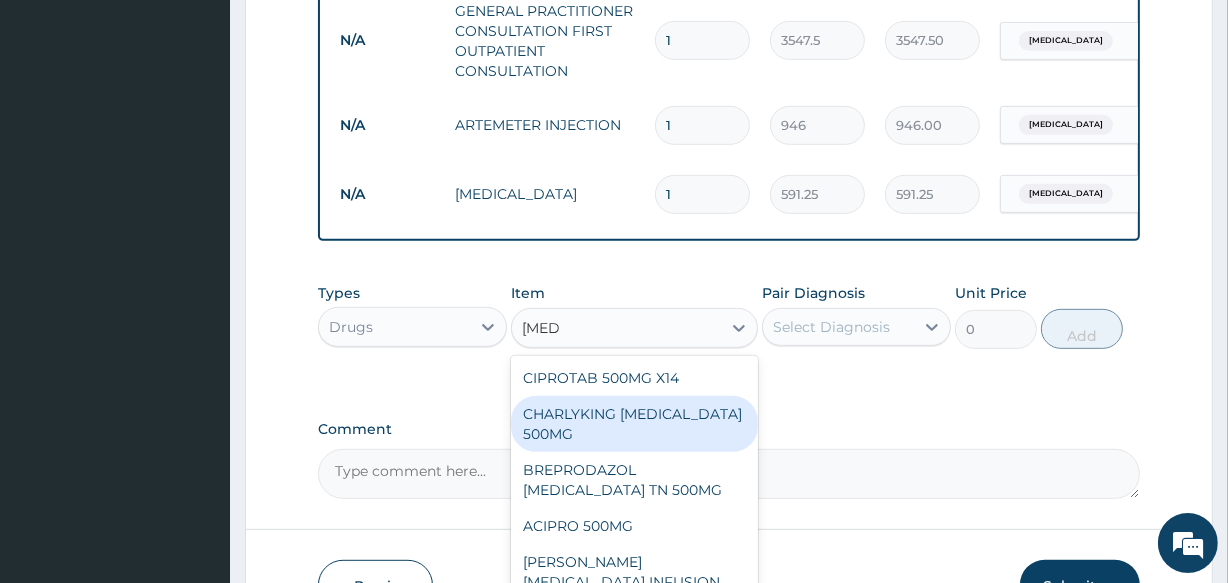 type 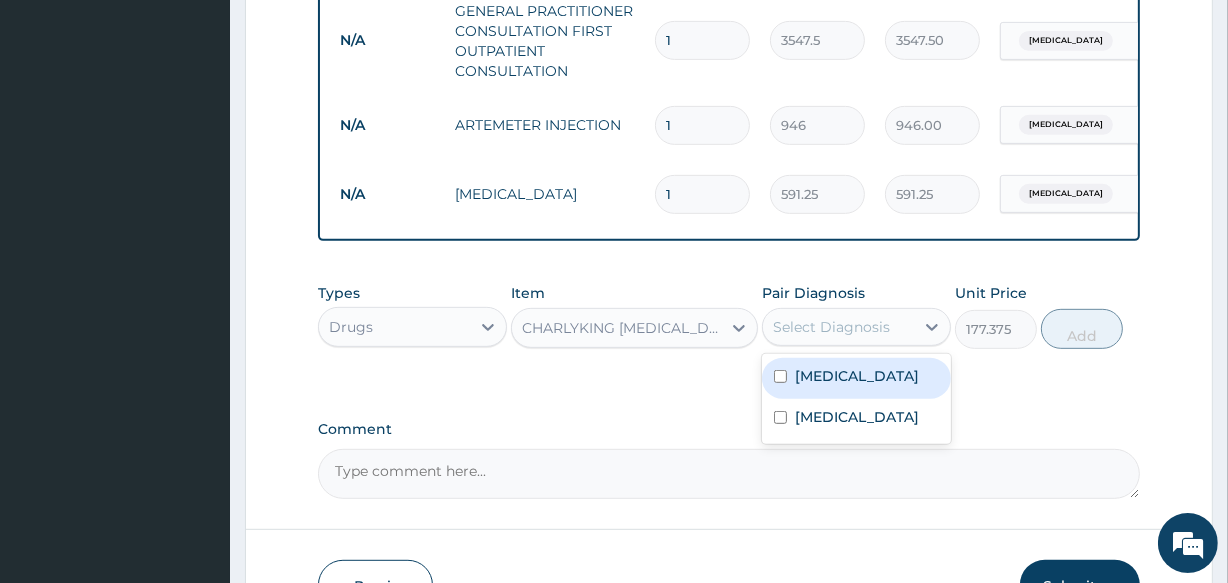 click on "Select Diagnosis" at bounding box center [831, 327] 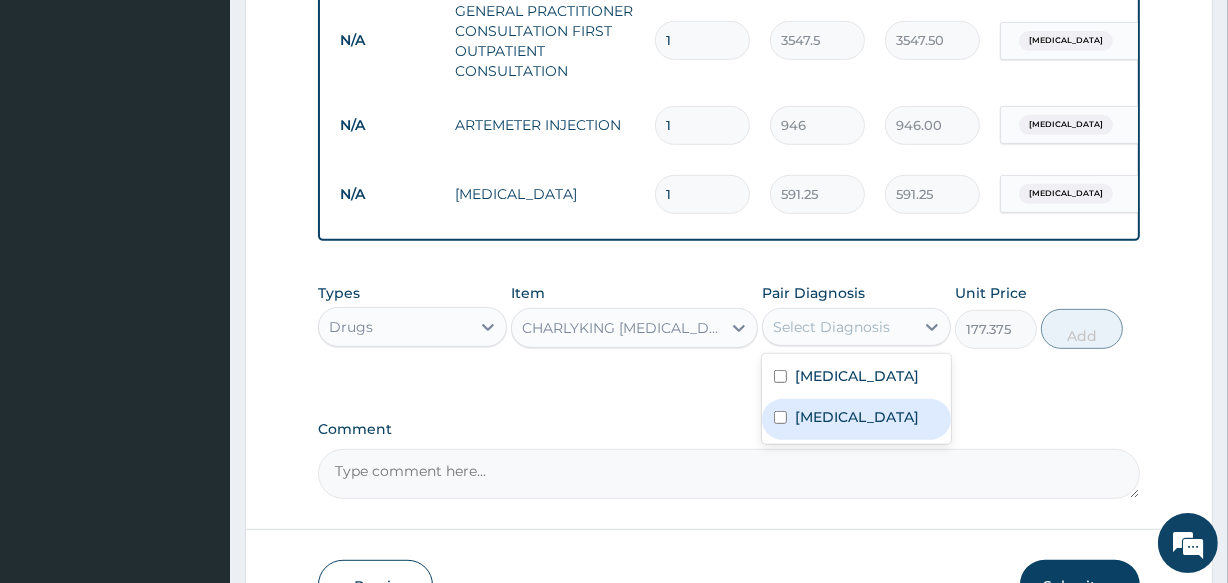 click on "Typhoid fever" at bounding box center [856, 419] 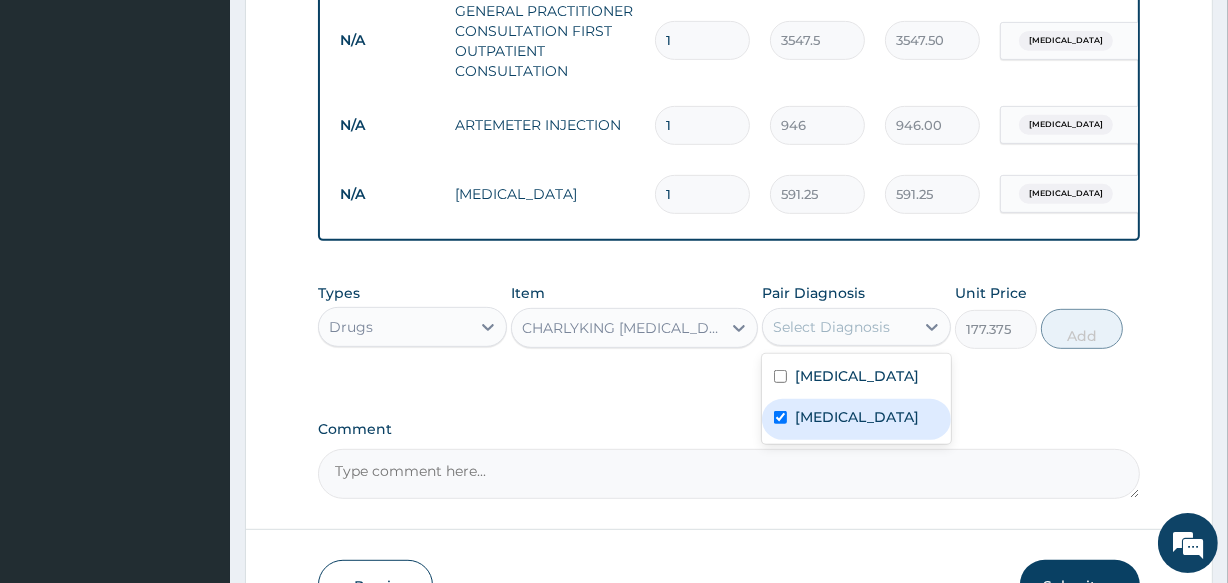 checkbox on "true" 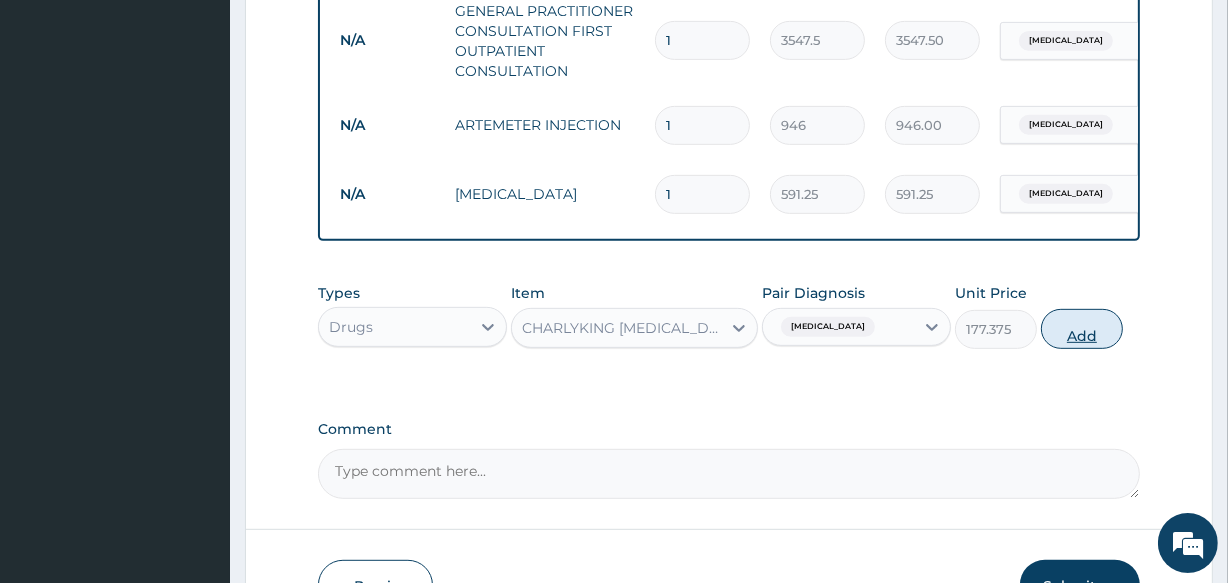 click on "Add" at bounding box center (1082, 329) 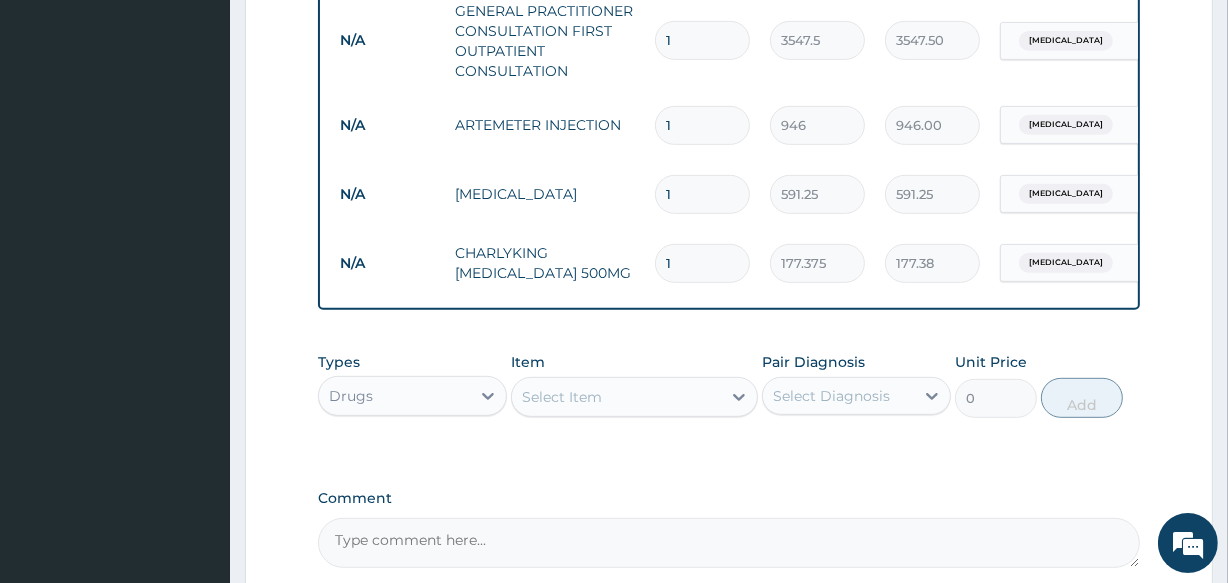 click on "Select Item" at bounding box center (562, 397) 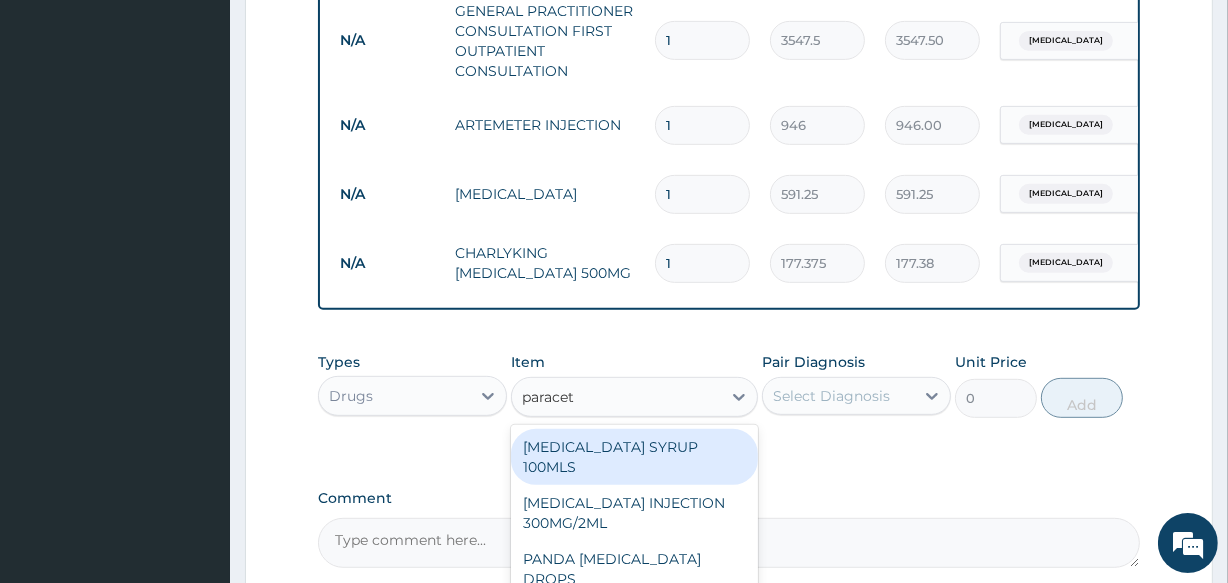 type on "paraceta" 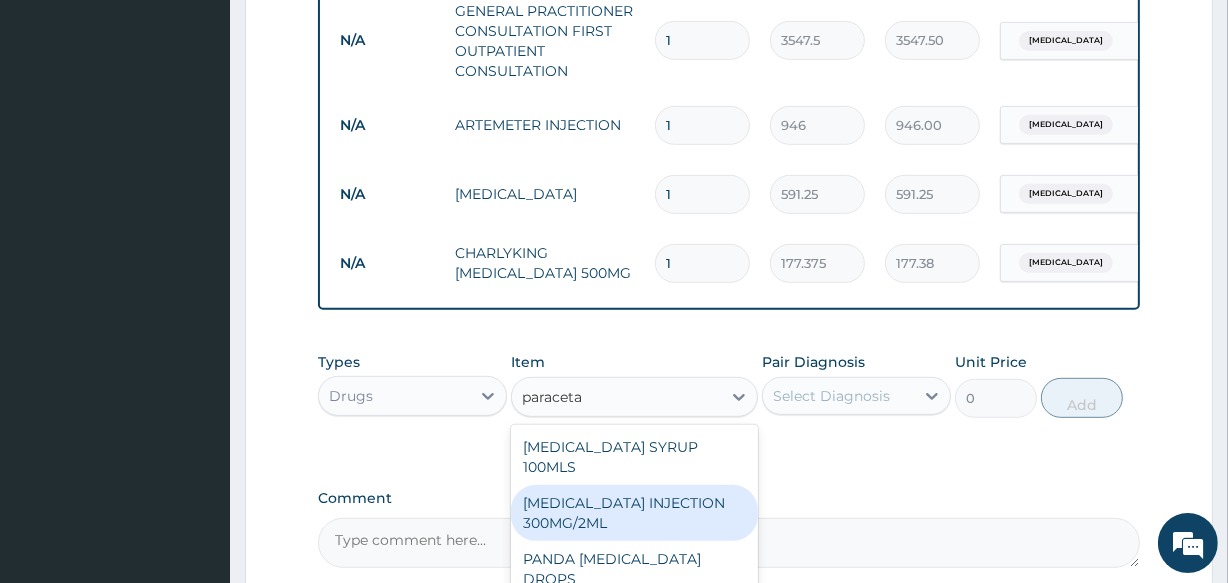 click on "[MEDICAL_DATA] INJECTION 300MG/2ML" at bounding box center (634, 513) 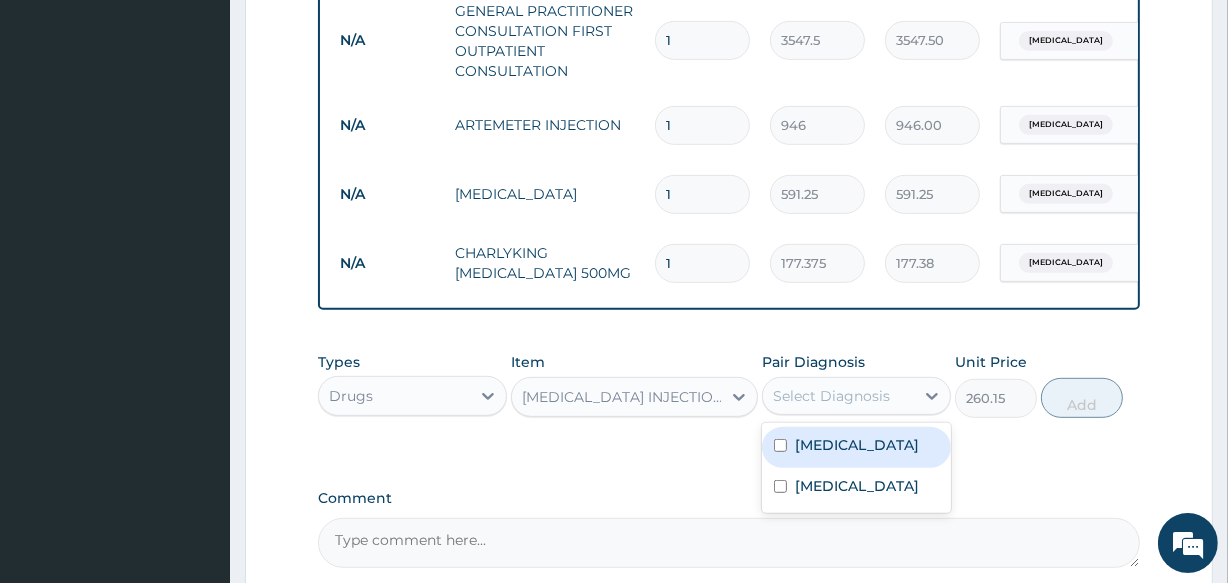 click on "Select Diagnosis" at bounding box center [831, 396] 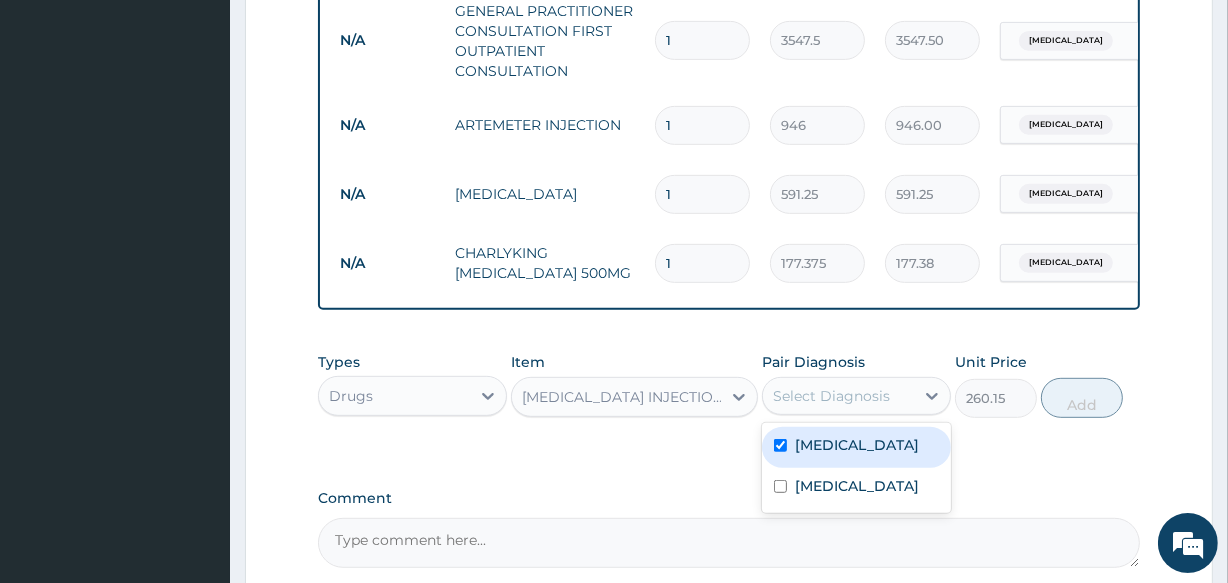 checkbox on "true" 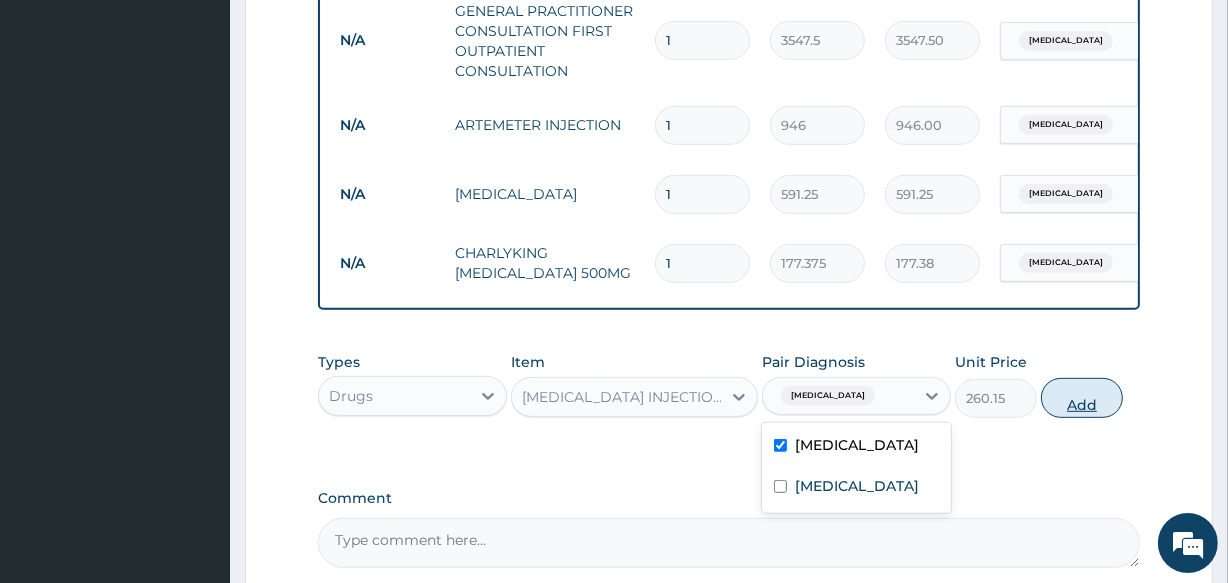 click on "Add" at bounding box center (1082, 398) 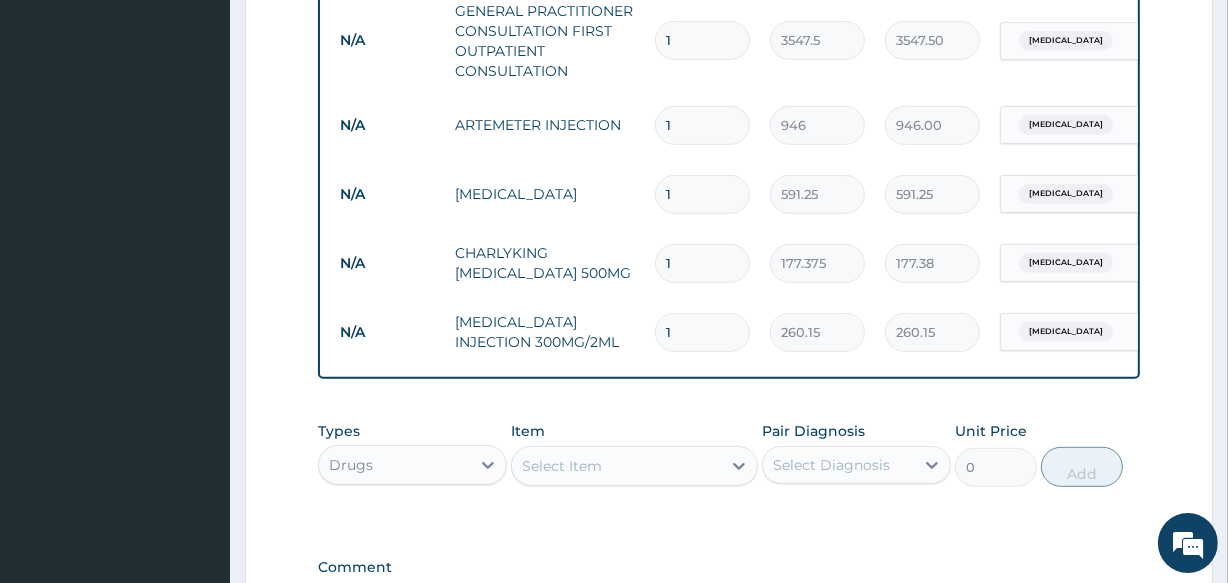 click on "1" at bounding box center (702, 332) 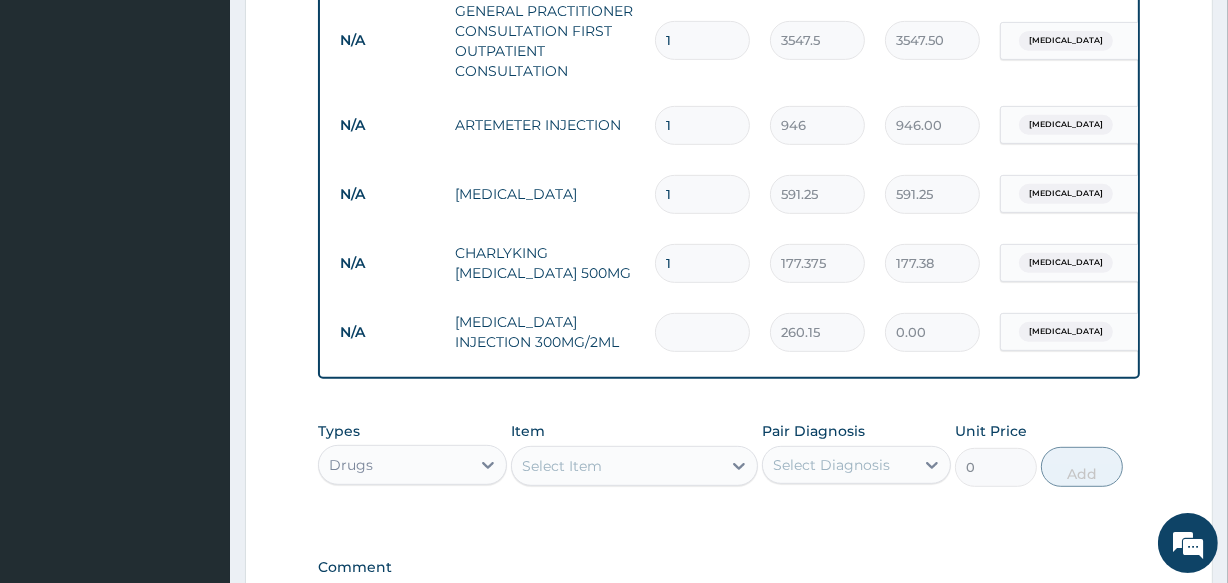 type on "2" 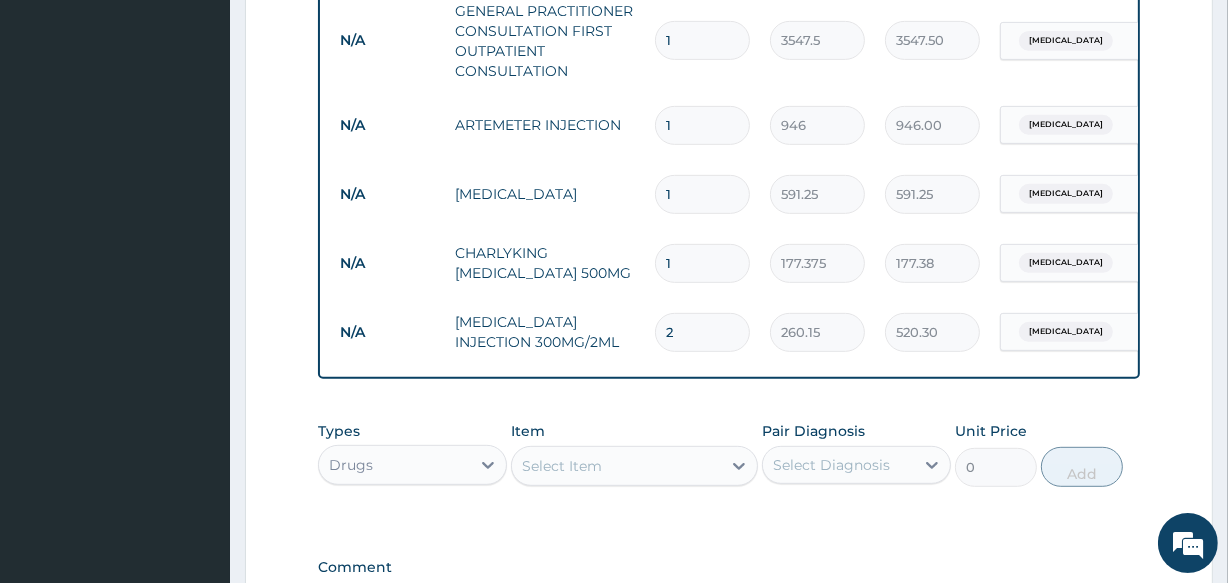 type on "2" 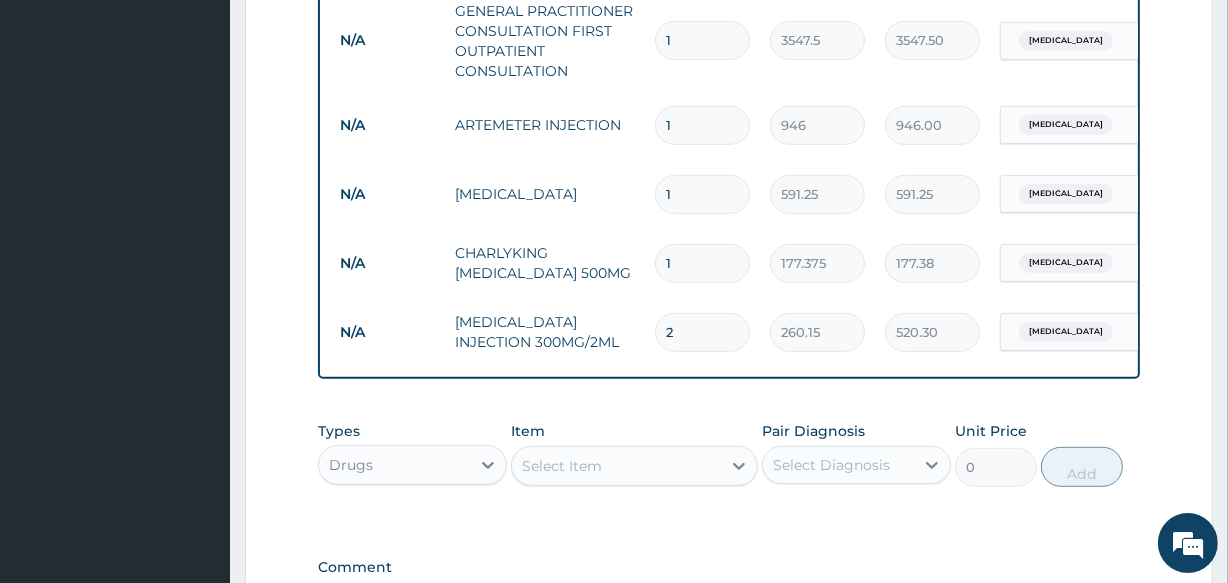 click on "1" at bounding box center (702, 263) 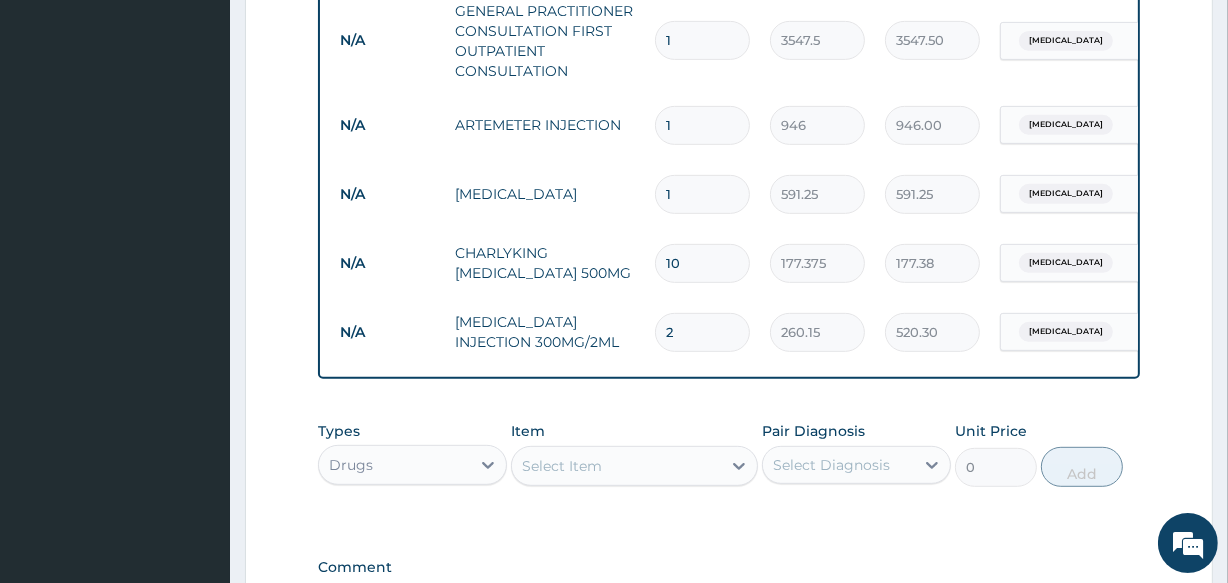 type on "1773.75" 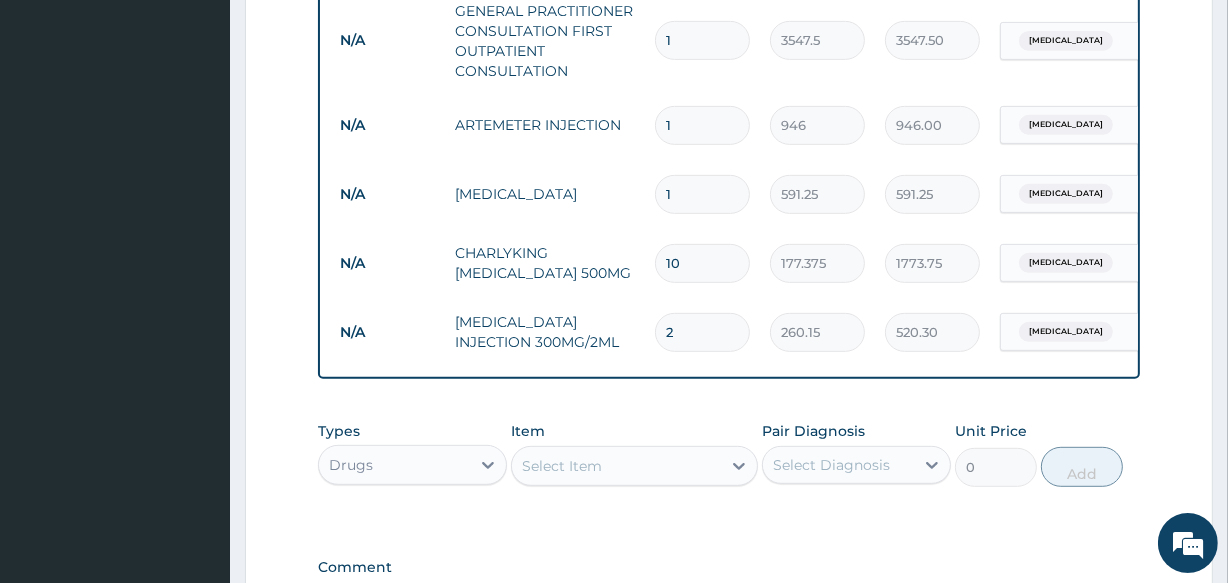 drag, startPoint x: 685, startPoint y: 262, endPoint x: 680, endPoint y: 119, distance: 143.08739 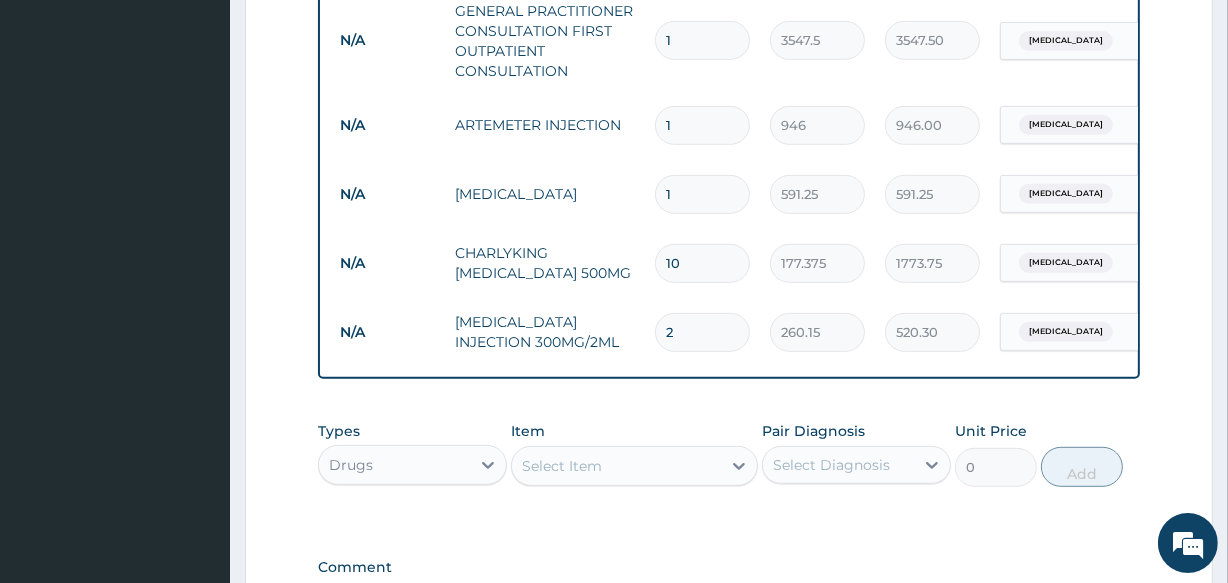 click on "N/A GENERAL PRACTITIONER CONSULTATION FIRST OUTPATIENT CONSULTATION 1 3547.5 3547.50 Malaria Delete N/A ARTEMETER INJECTION 1 946 946.00 Malaria Delete N/A DICLOFENAC 1 591.25 591.25 Malaria Delete N/A CHARLYKING CIPROFLOXACIN 500MG 10 177.375 1773.75 Typhoid fever Delete N/A PARACETAMOL INJECTION 300MG/2ML 2 260.15 520.30 Malaria Delete" at bounding box center [820, 178] 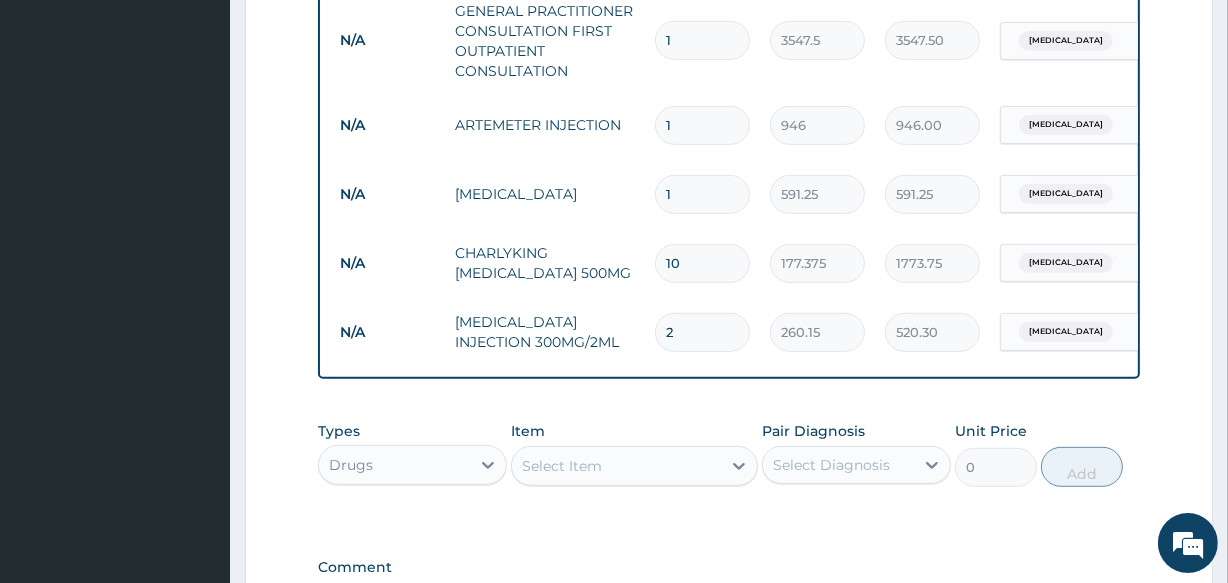 type on "1" 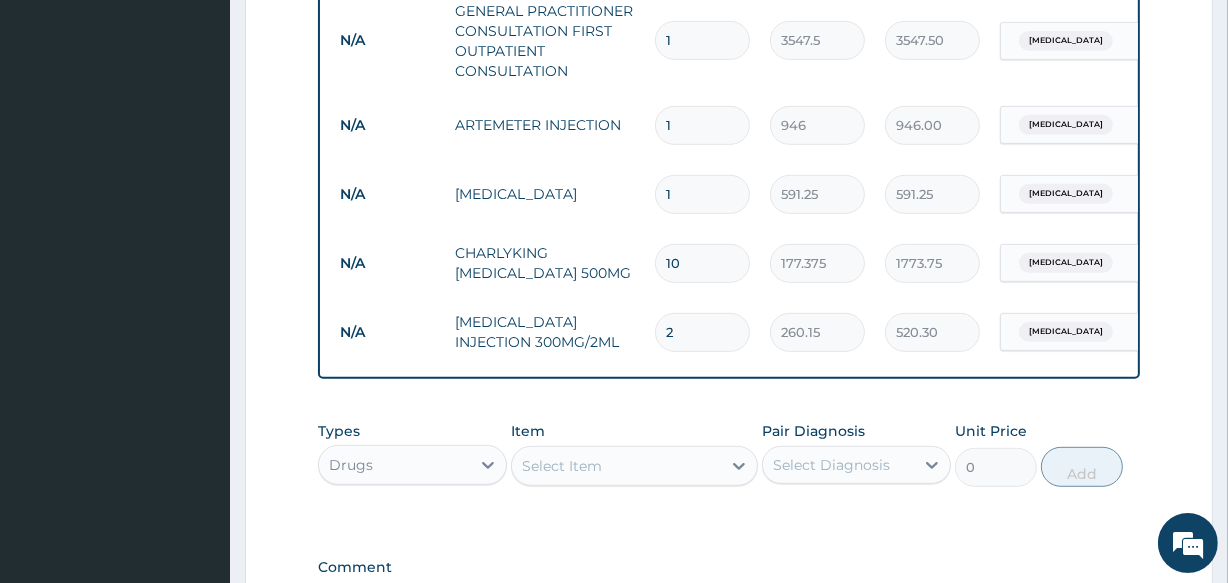 type on "177.38" 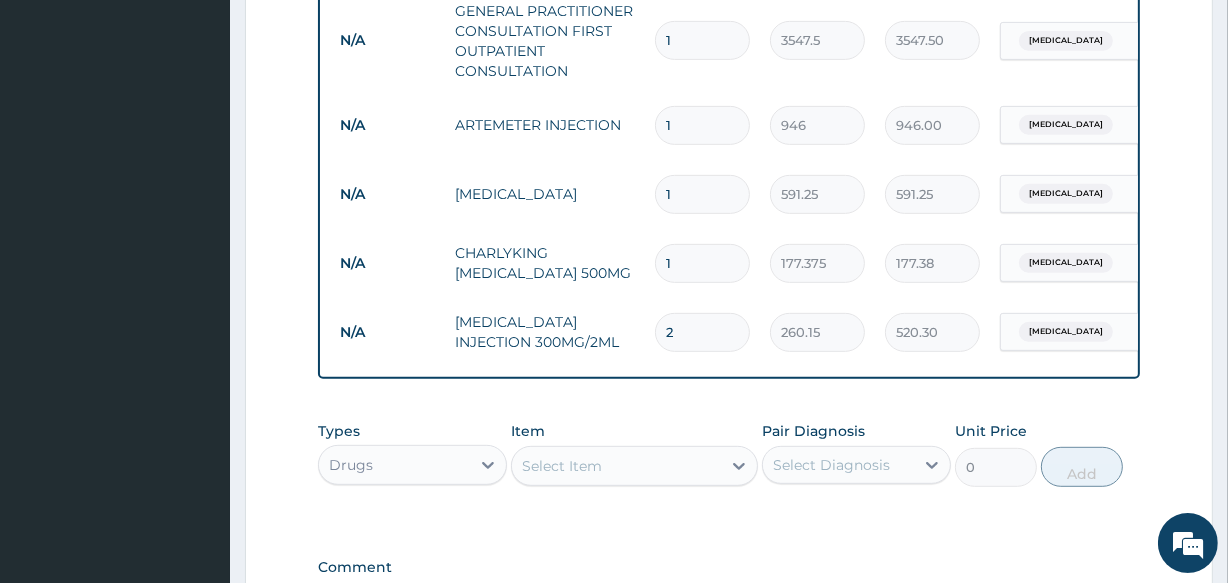 type on "16" 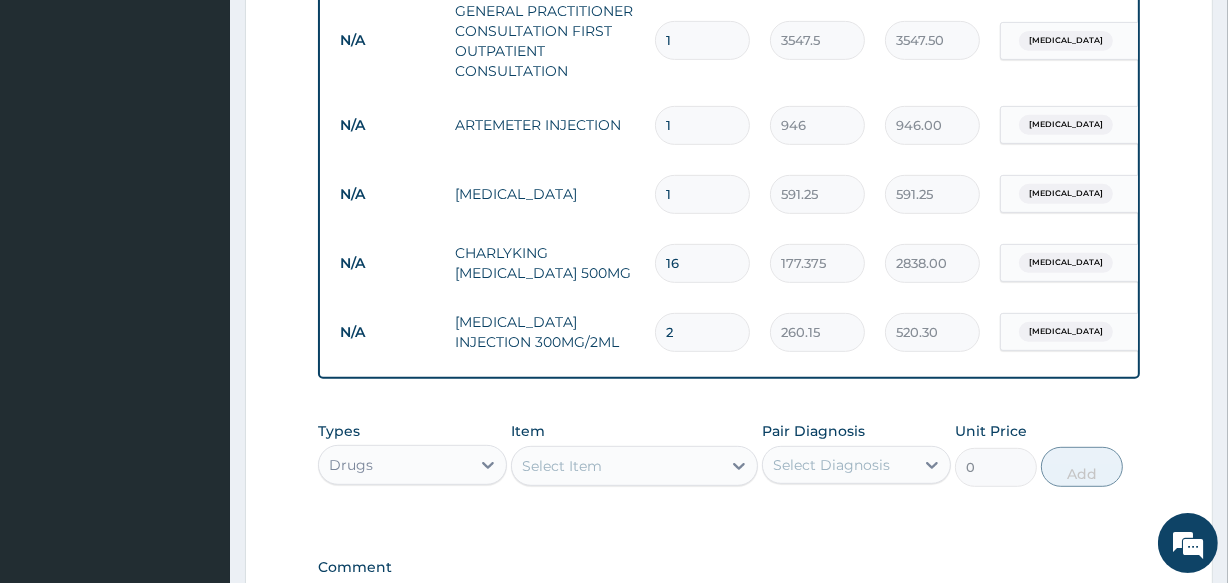 type on "1" 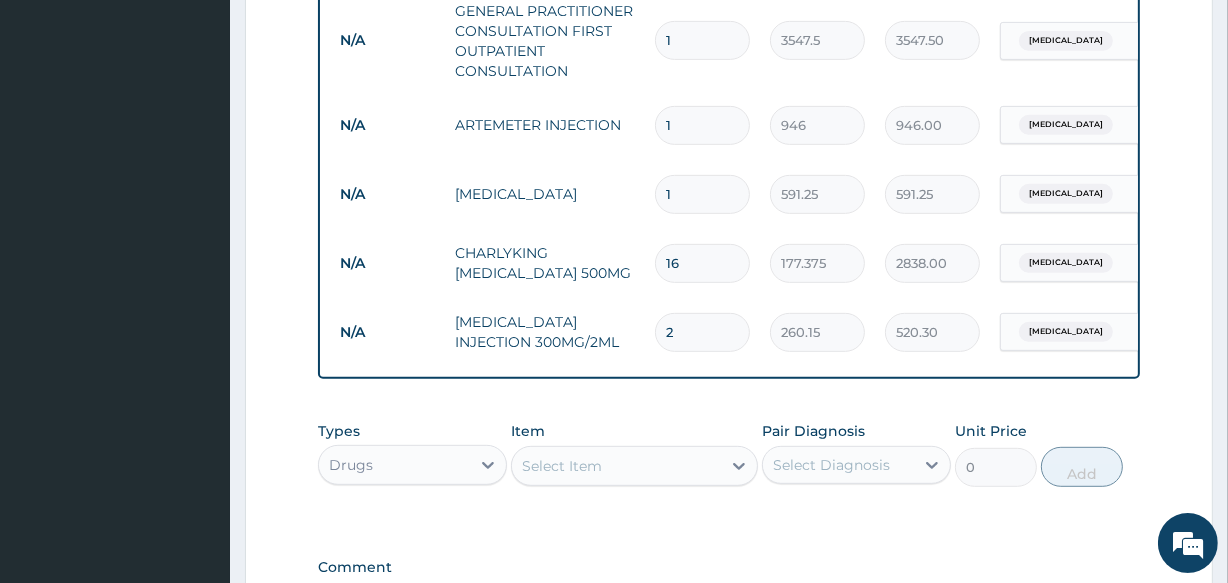 type on "177.38" 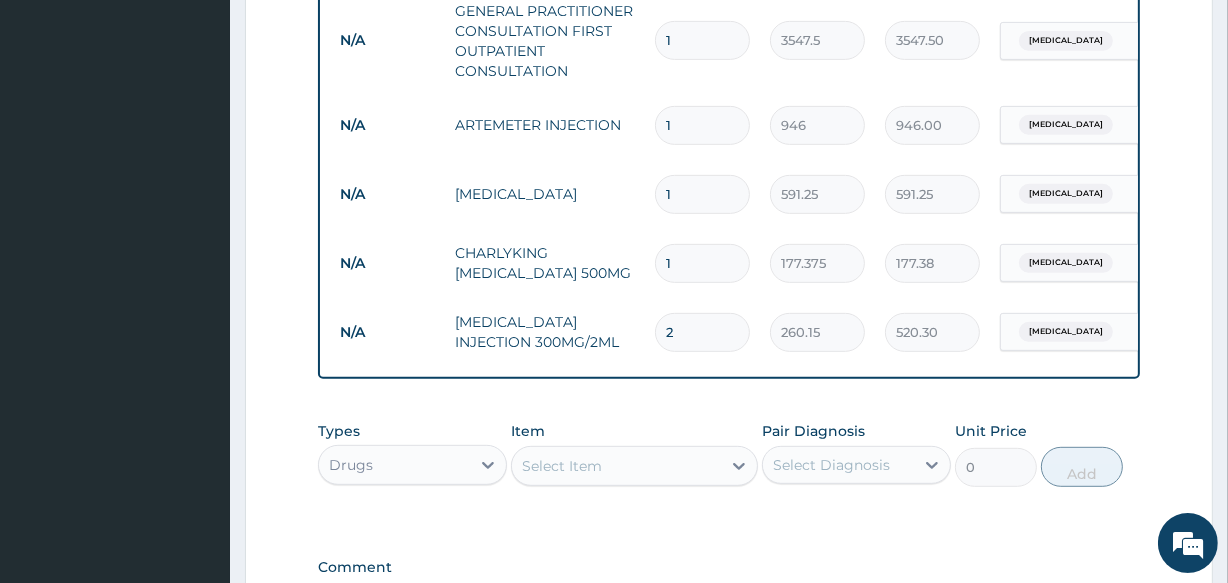 type on "10" 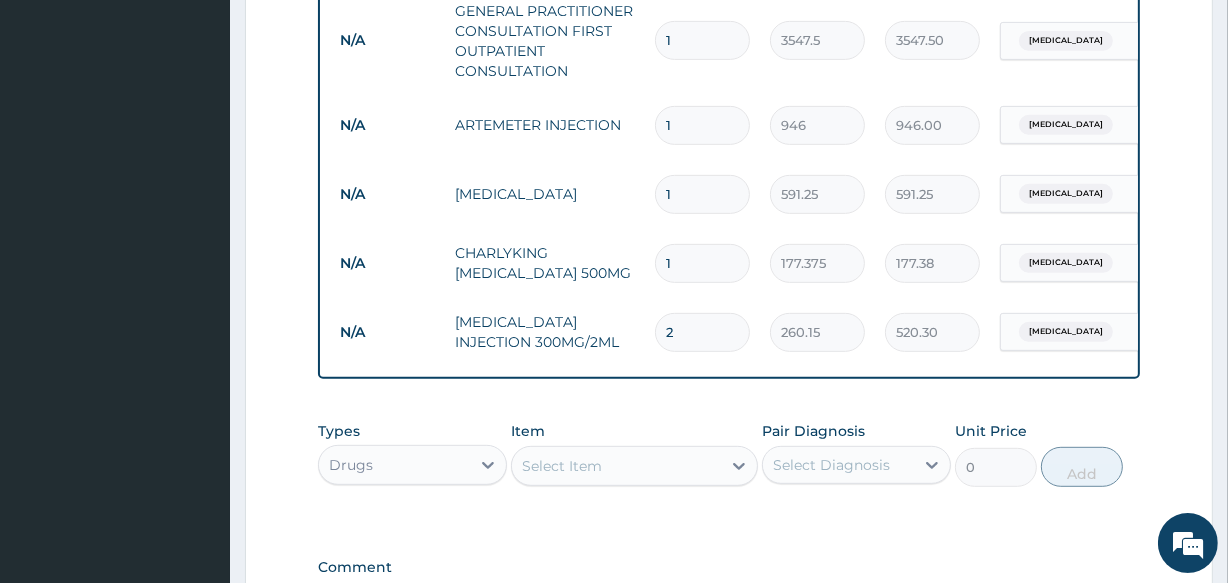 type on "1773.75" 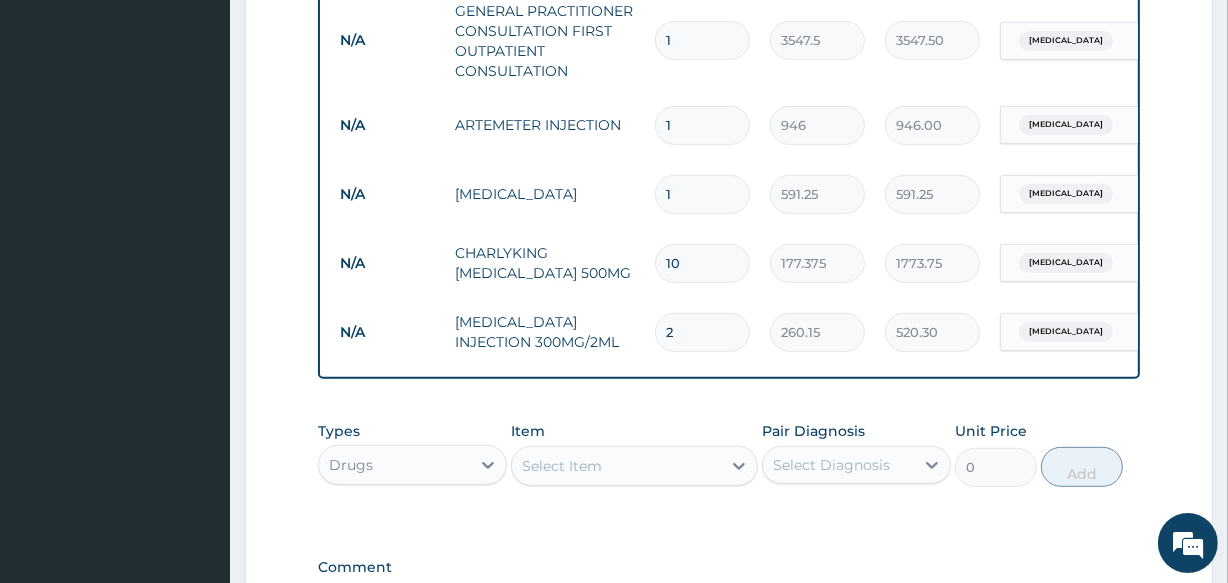 type on "10" 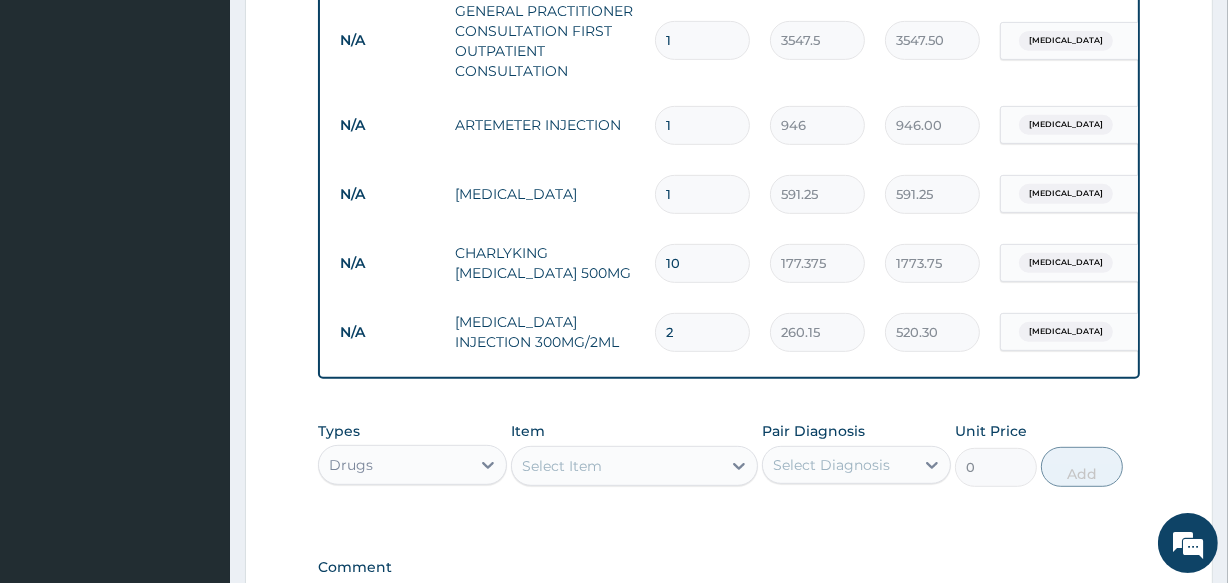 type 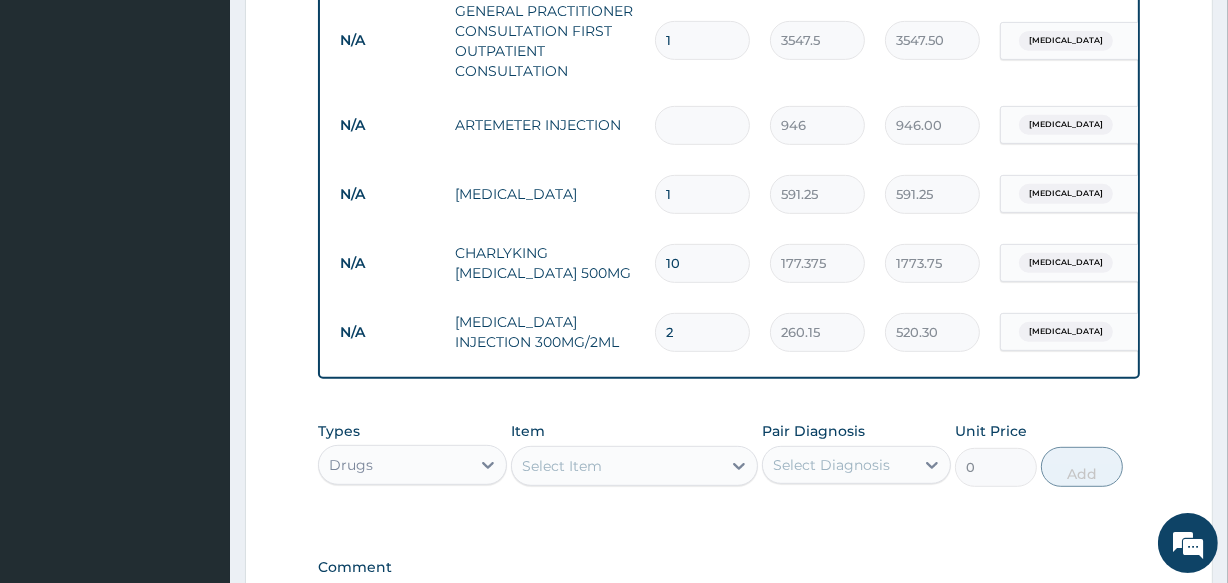 type on "0.00" 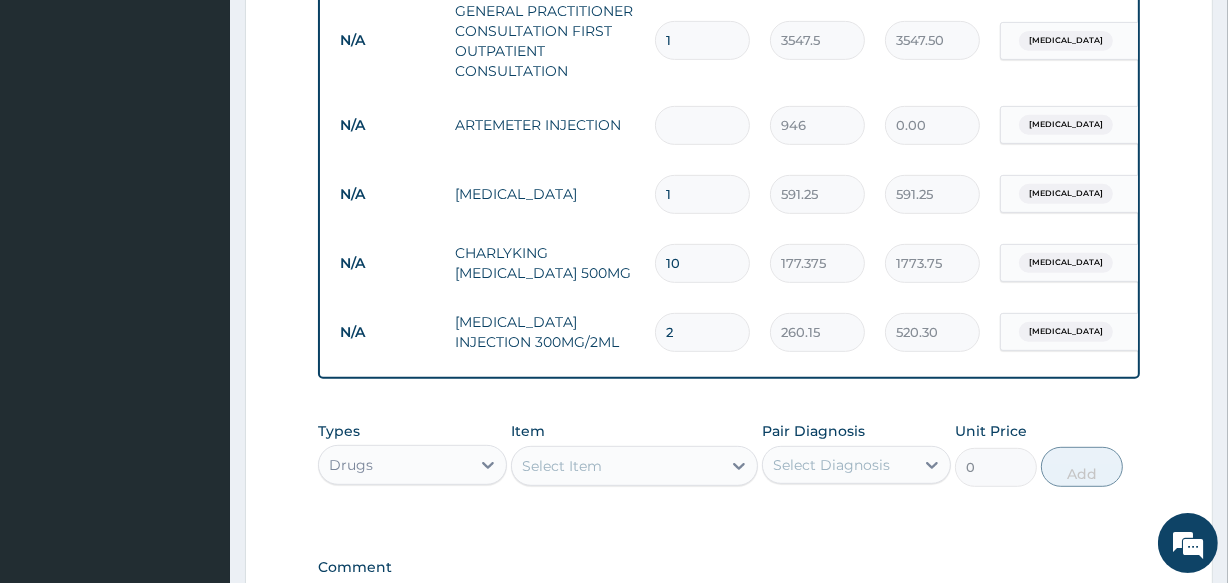 type on "6" 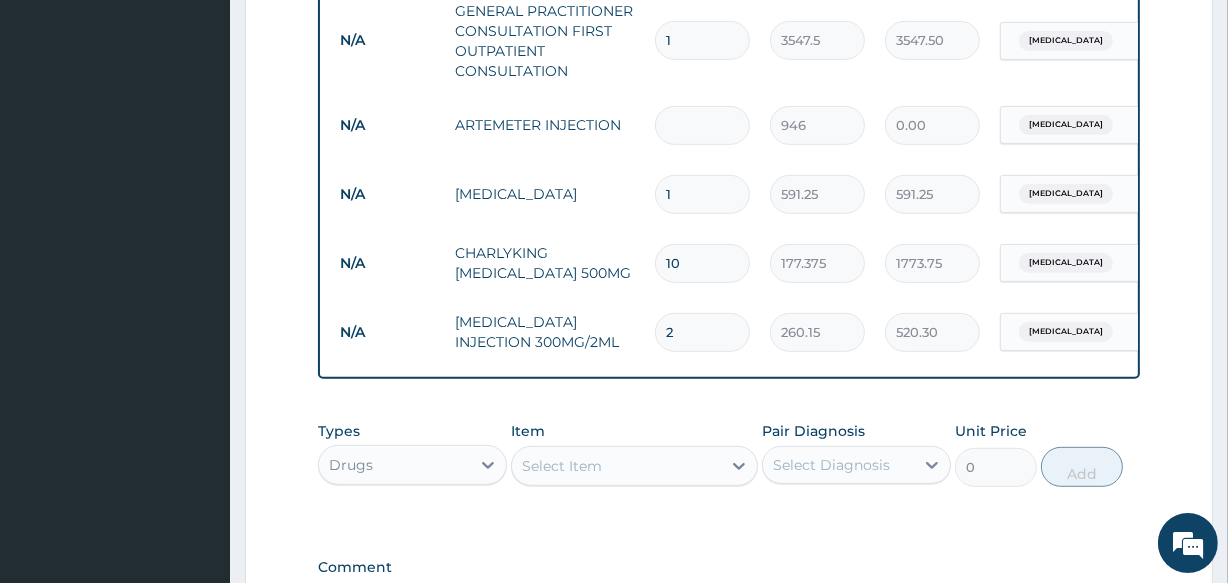 type on "5676.00" 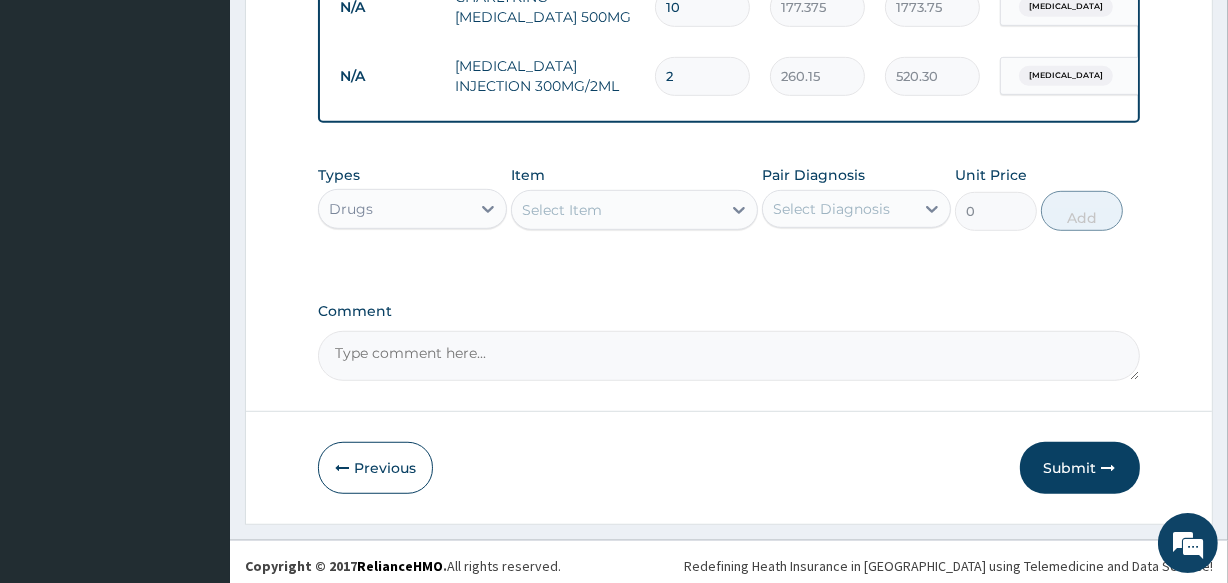 scroll, scrollTop: 1084, scrollLeft: 0, axis: vertical 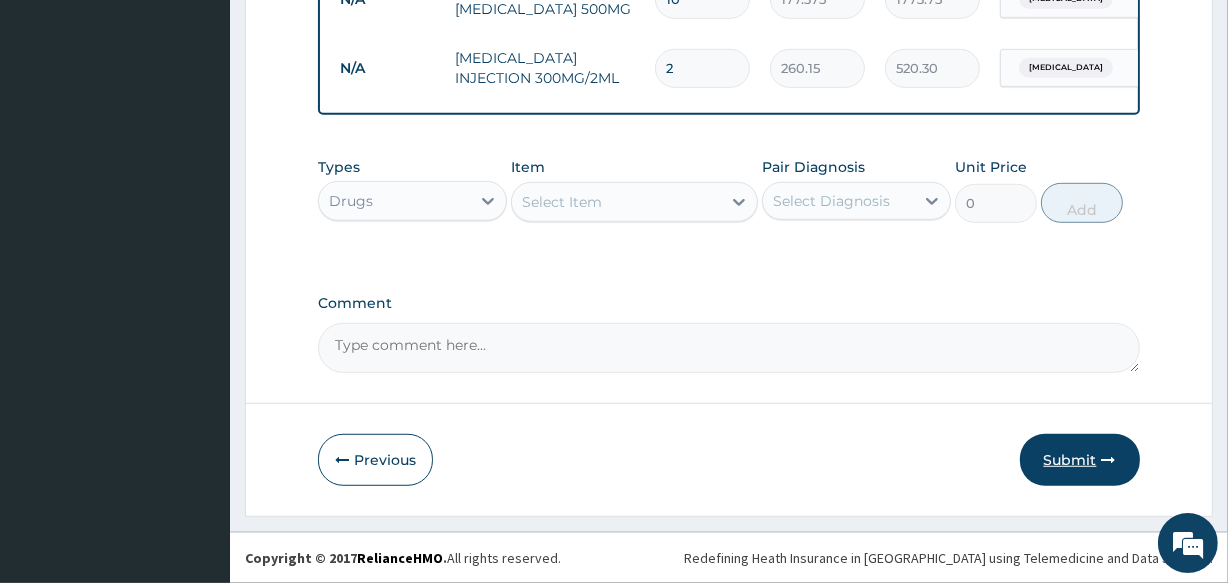 type on "6" 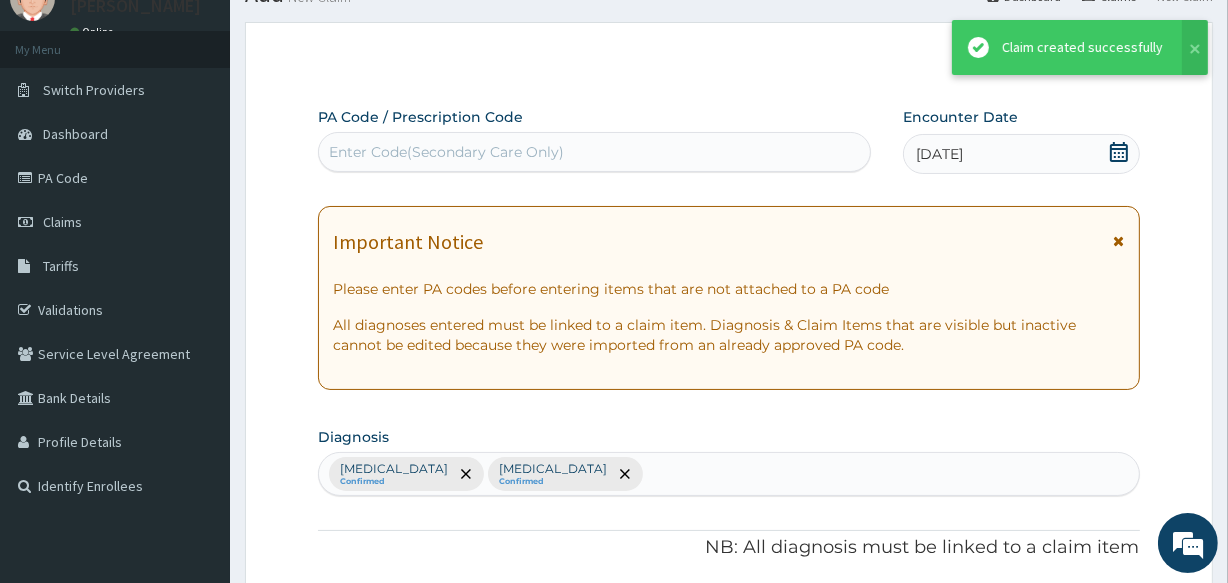 scroll, scrollTop: 1084, scrollLeft: 0, axis: vertical 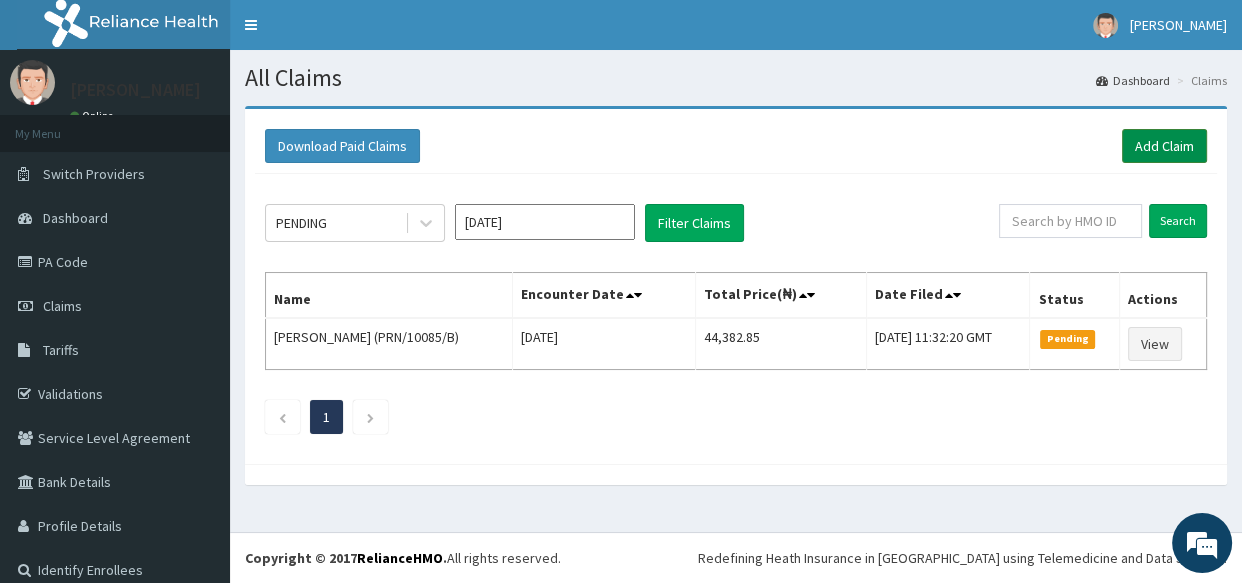 click on "Add Claim" at bounding box center (1164, 146) 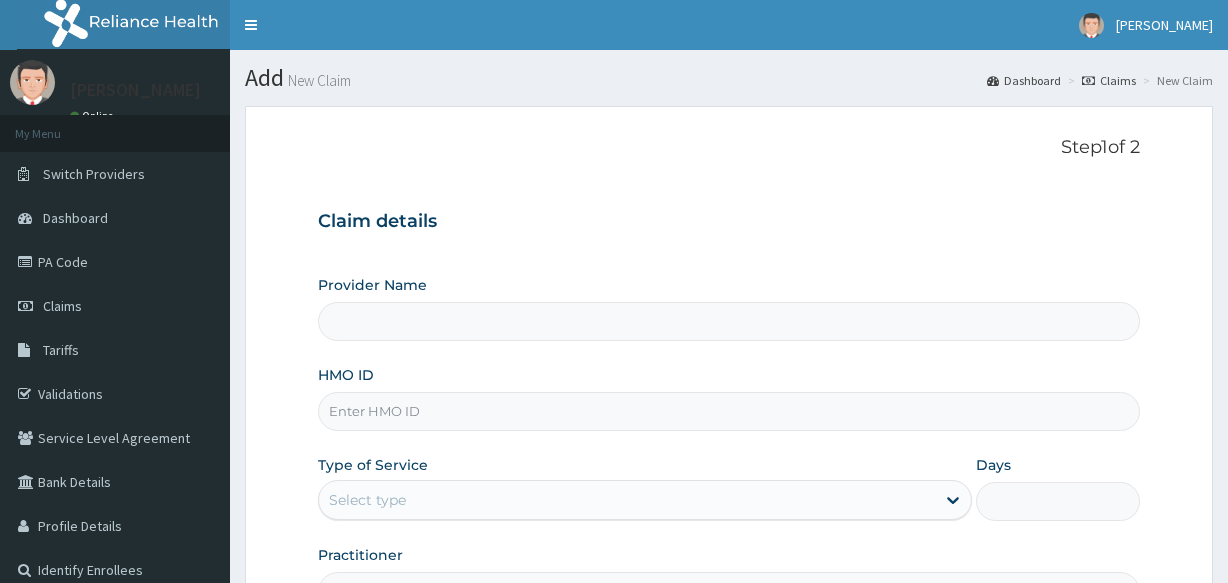 scroll, scrollTop: 0, scrollLeft: 0, axis: both 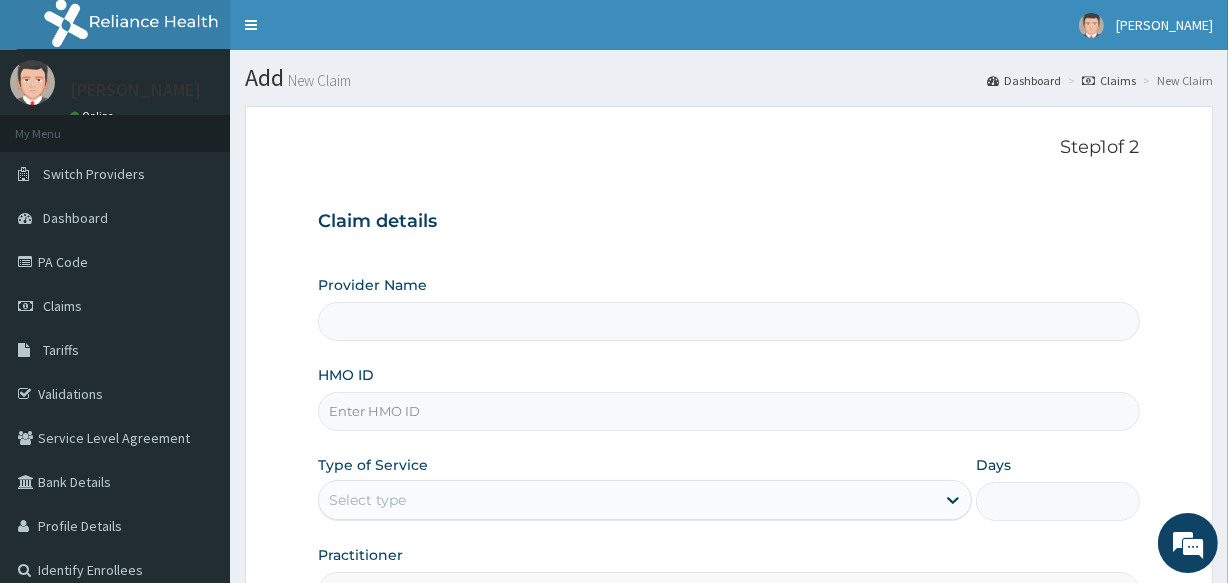 type on "[GEOGRAPHIC_DATA]" 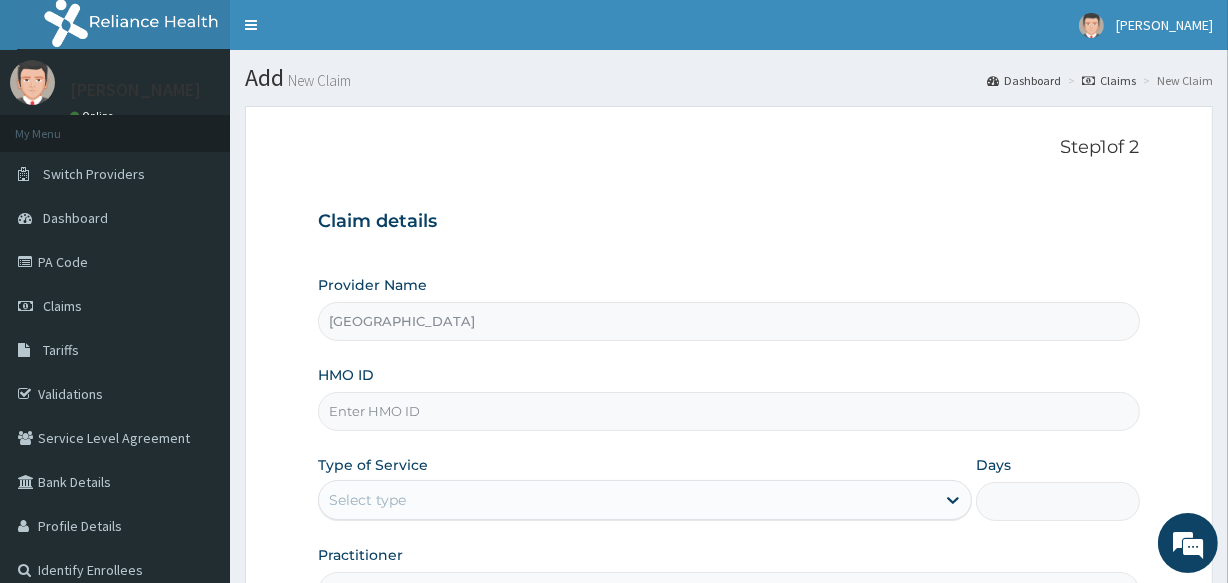 scroll, scrollTop: 0, scrollLeft: 0, axis: both 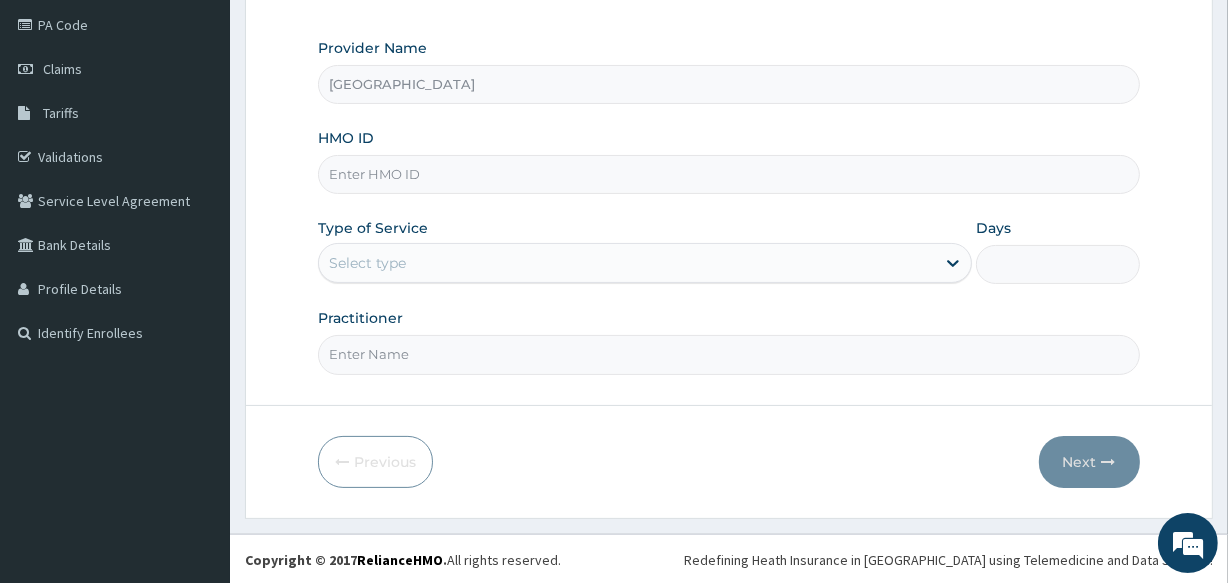 click on "HMO ID" at bounding box center (728, 174) 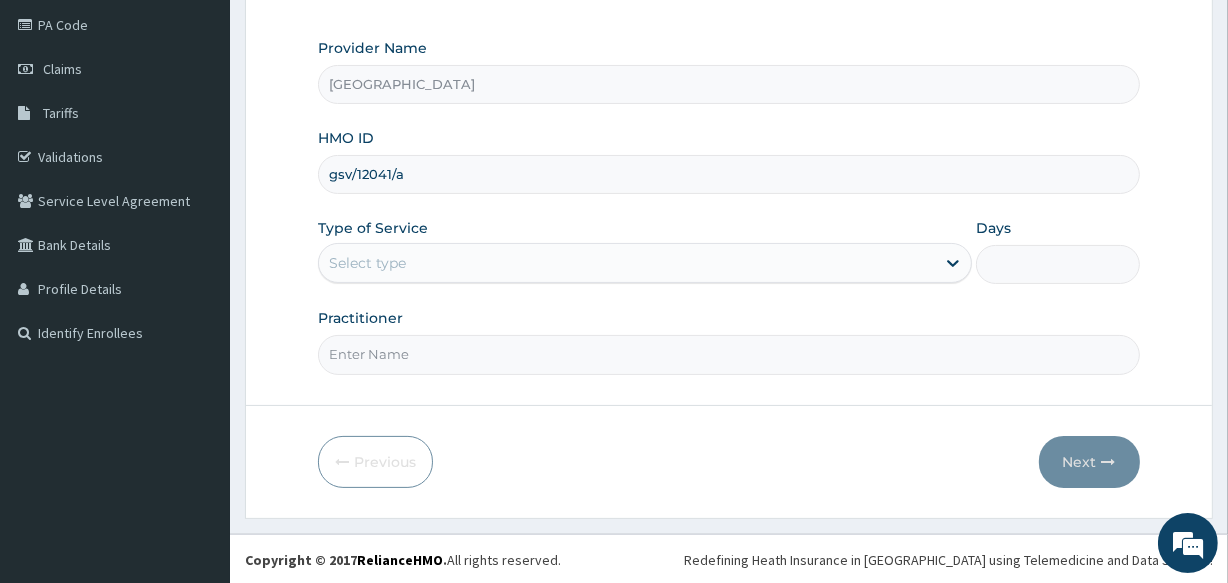 type on "gsv/12041/a" 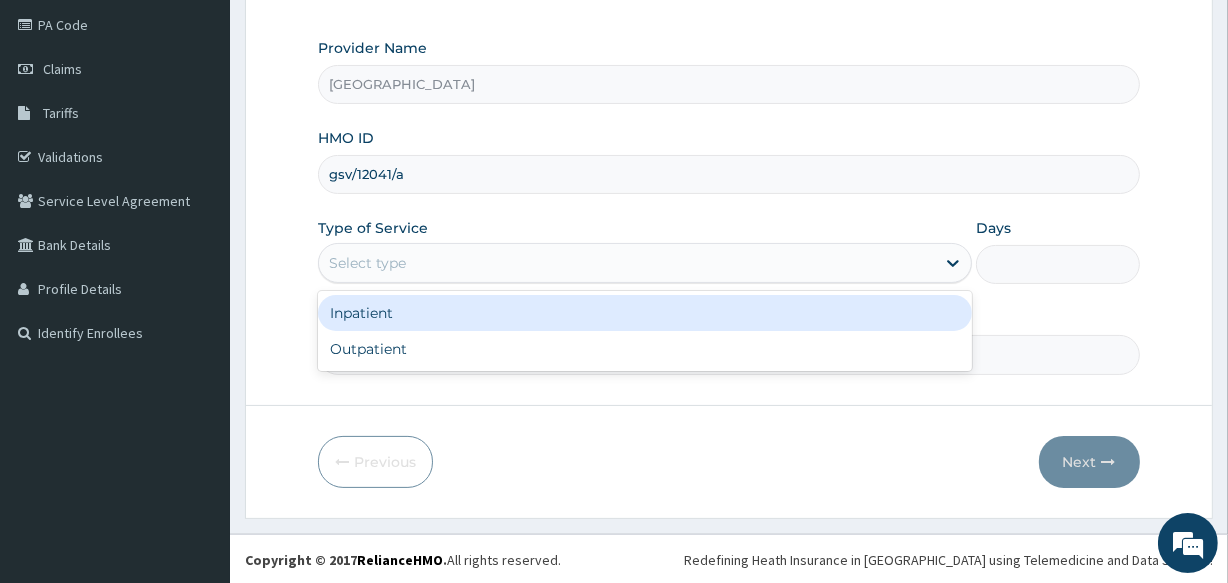 click on "Select type" at bounding box center (627, 263) 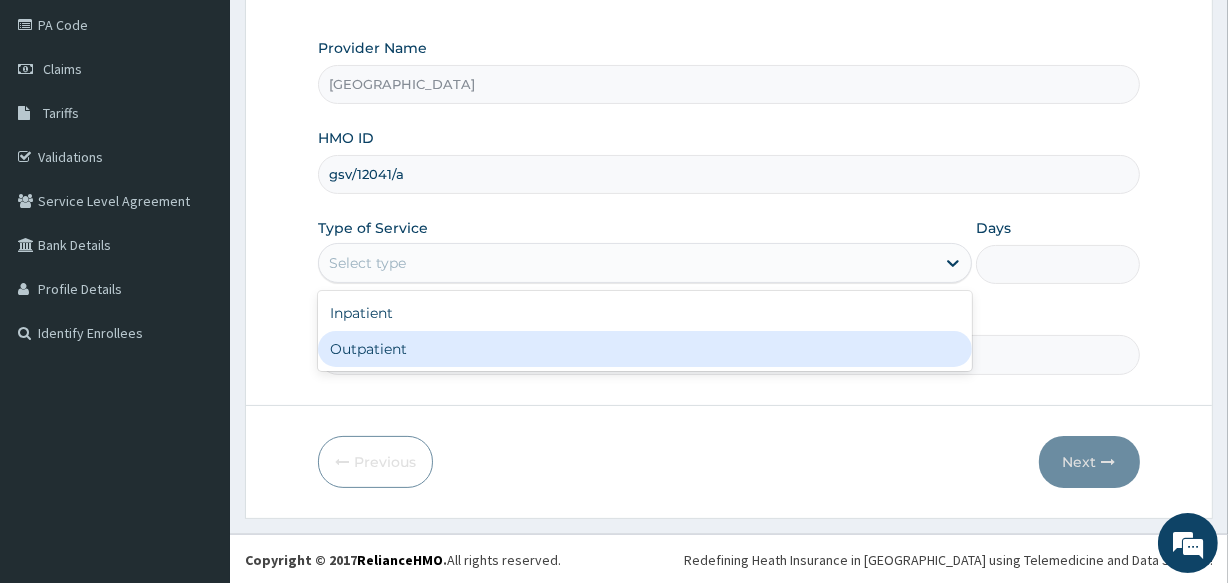 click on "Outpatient" at bounding box center (645, 349) 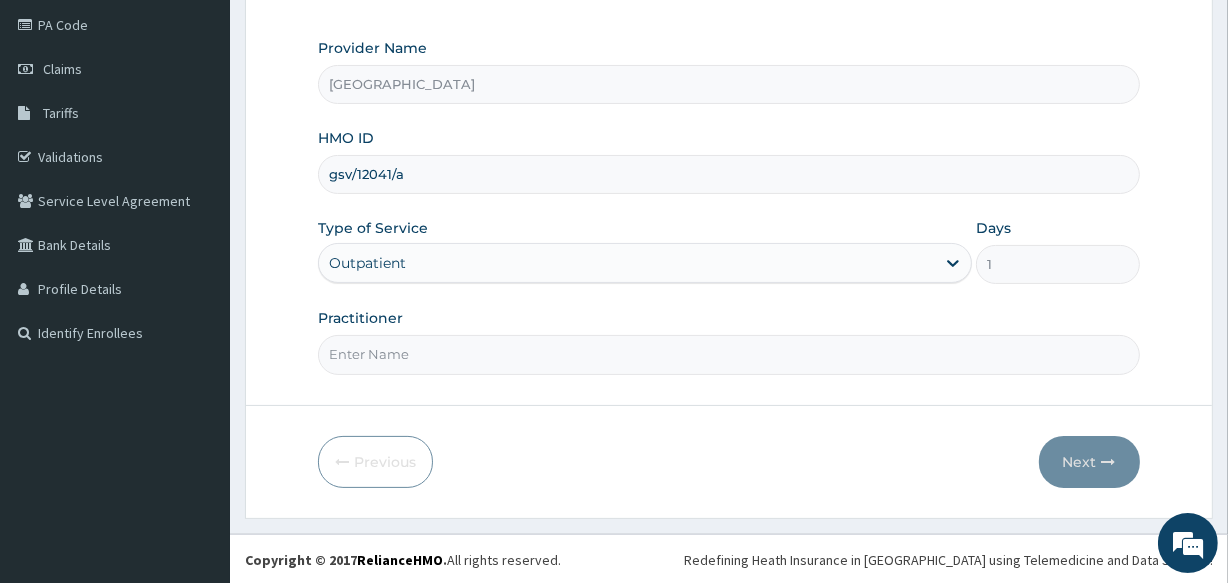 click on "Practitioner" at bounding box center [728, 354] 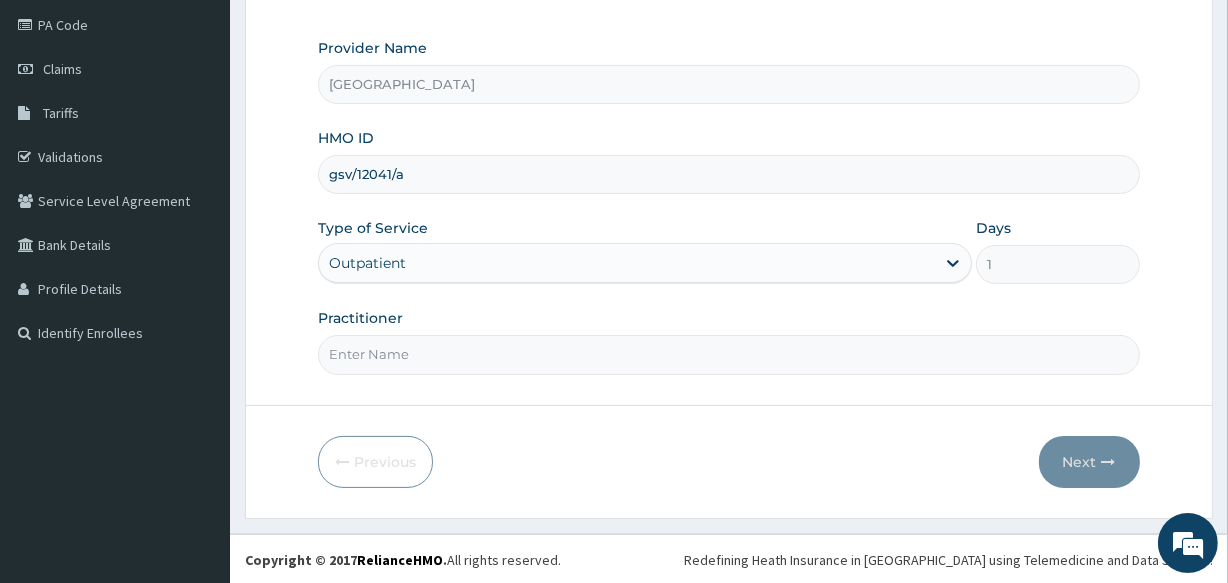 type on "DR LAWANI" 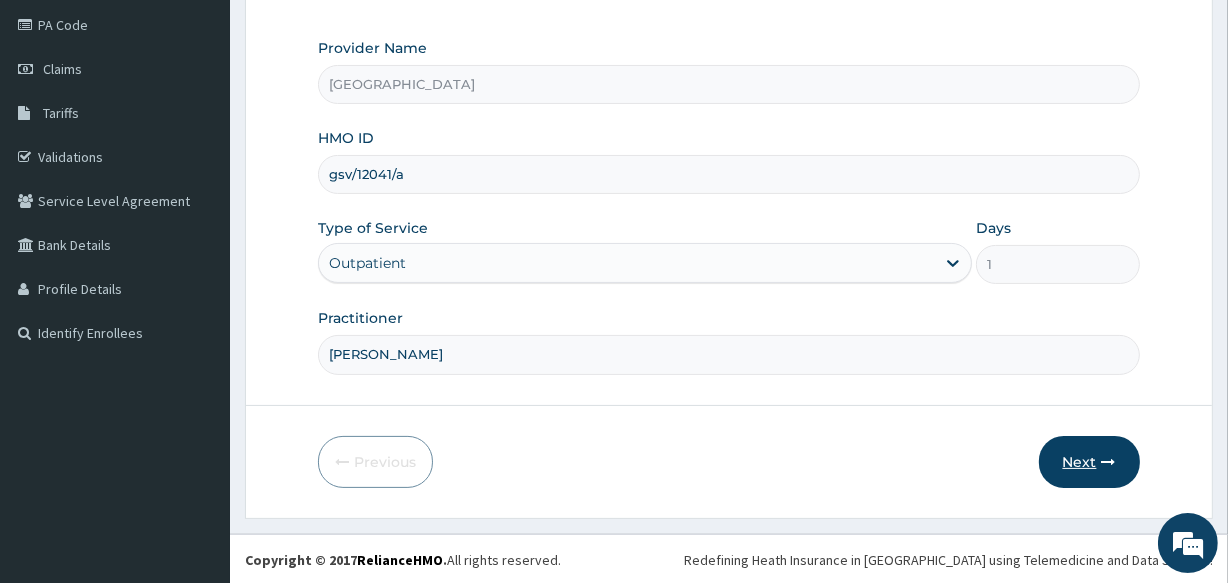 click on "Next" at bounding box center (1089, 462) 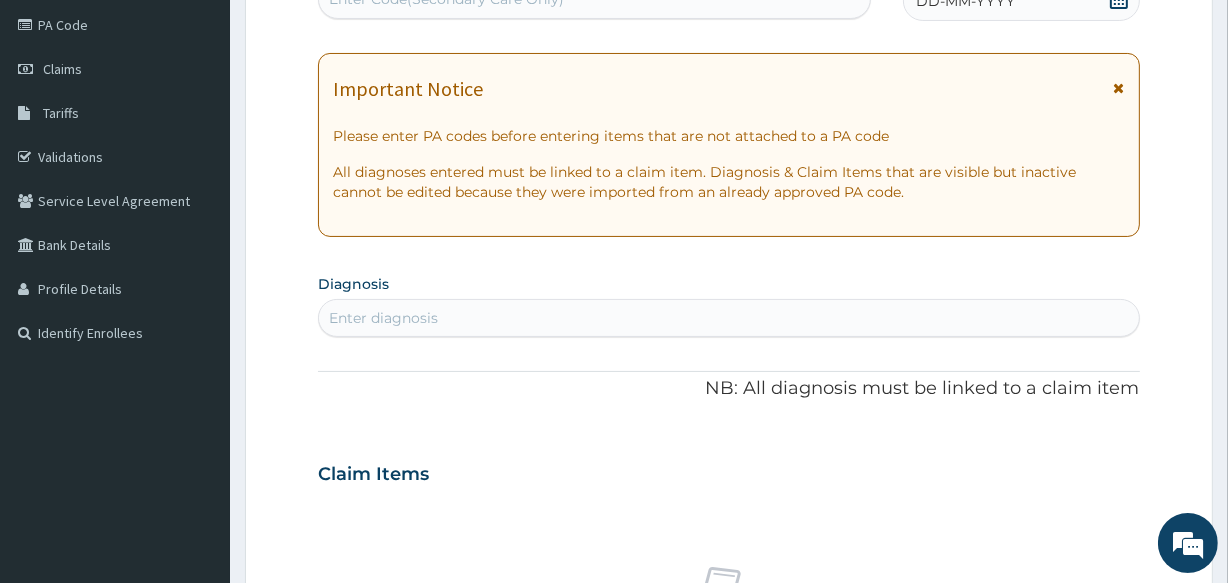click 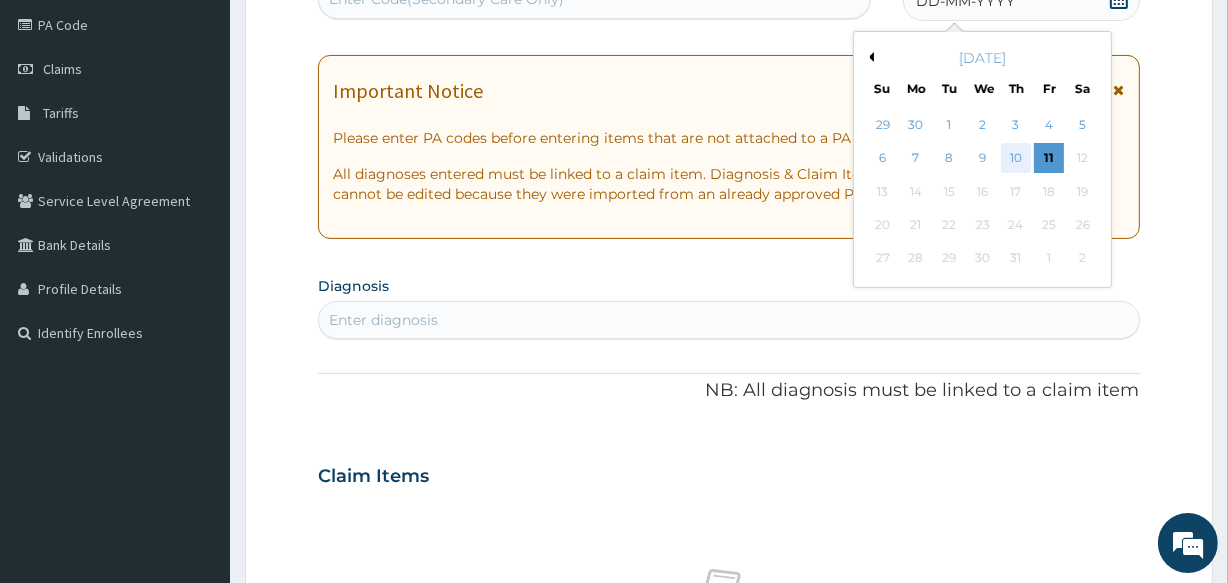 click on "10" at bounding box center (1016, 159) 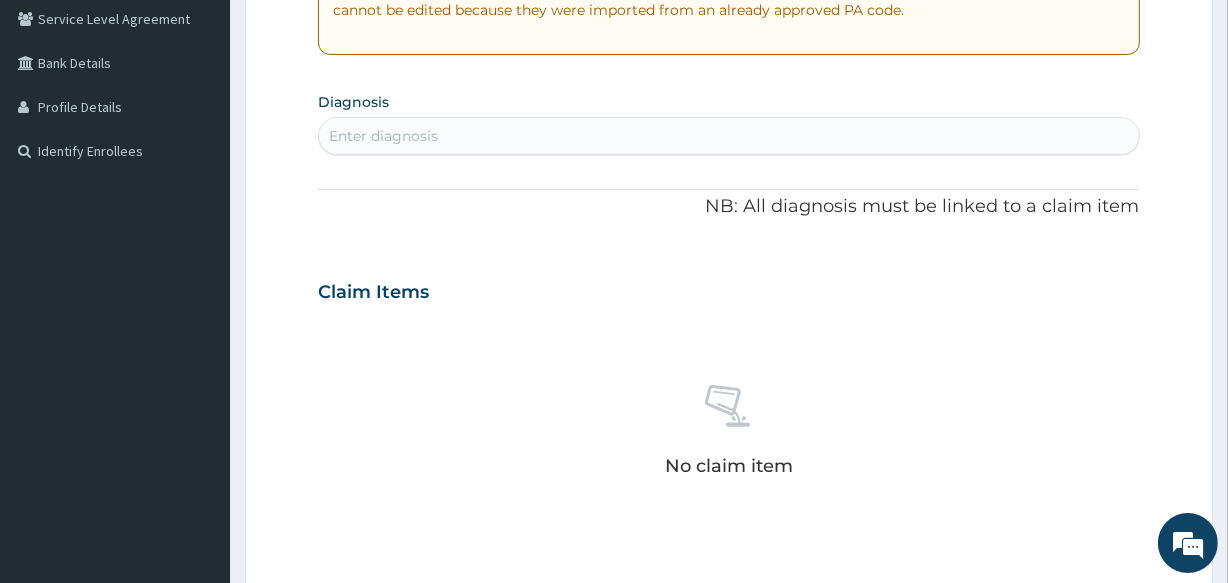 scroll, scrollTop: 455, scrollLeft: 0, axis: vertical 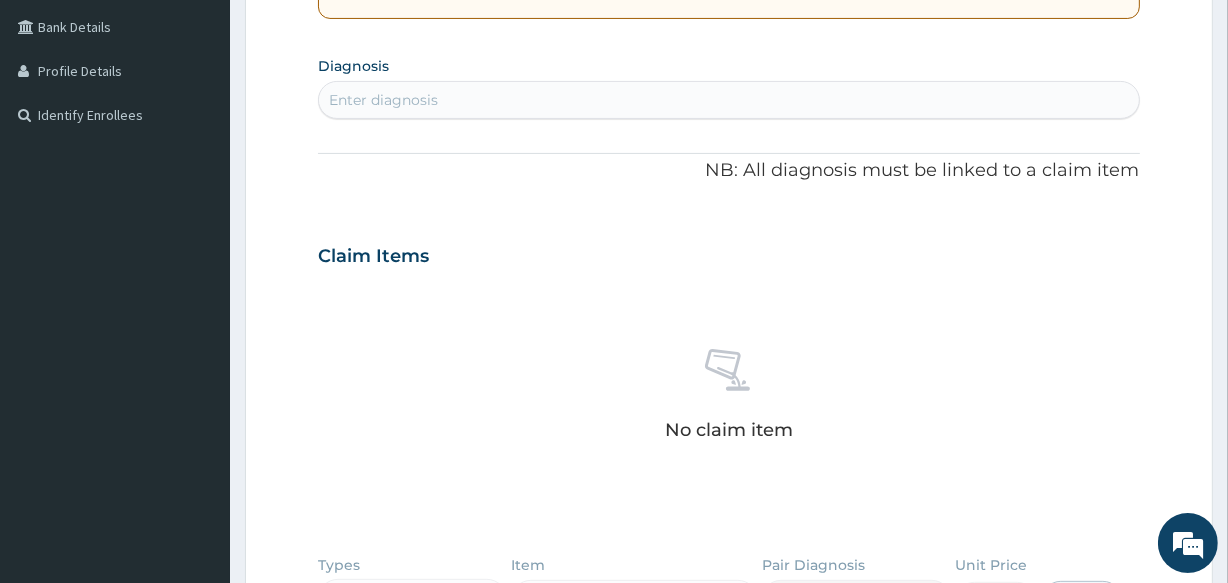 click on "Enter diagnosis" at bounding box center [728, 100] 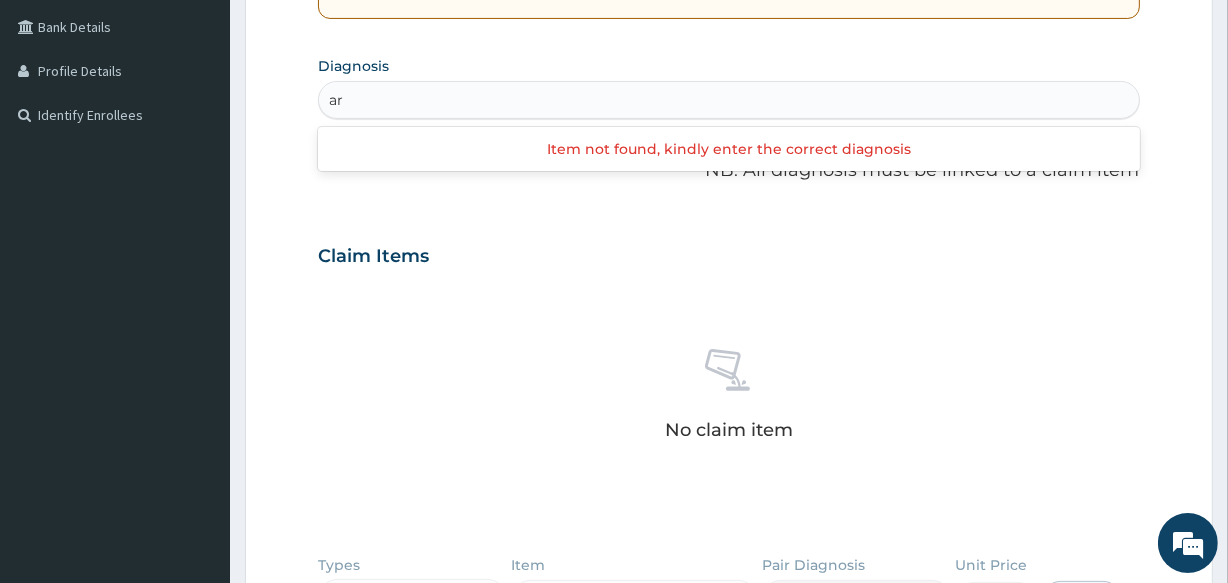 type on "a" 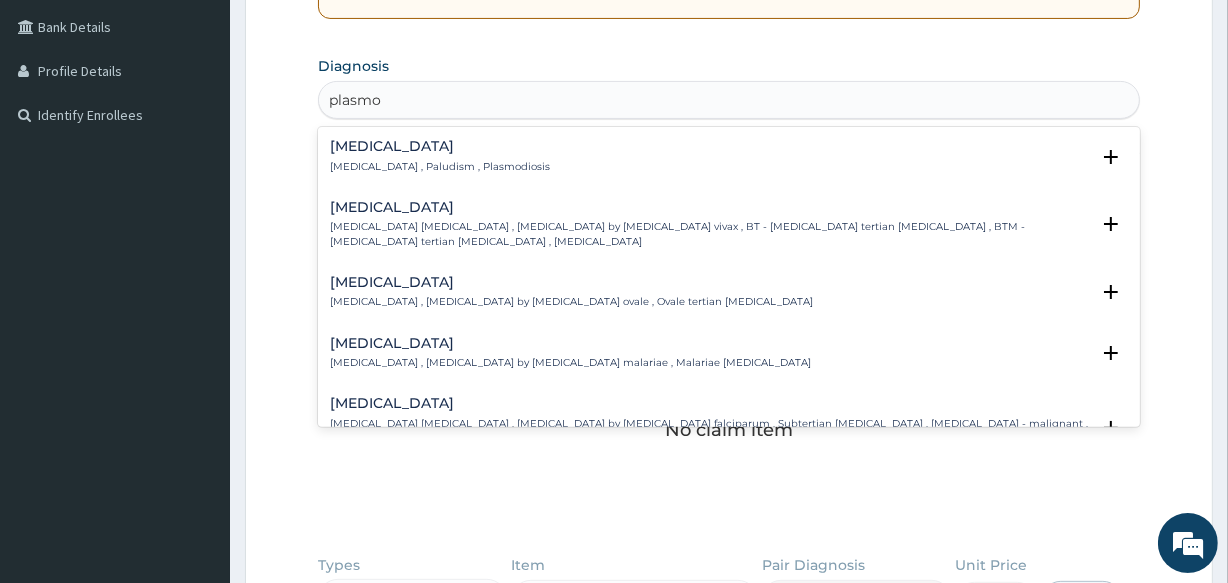 type on "plasmod" 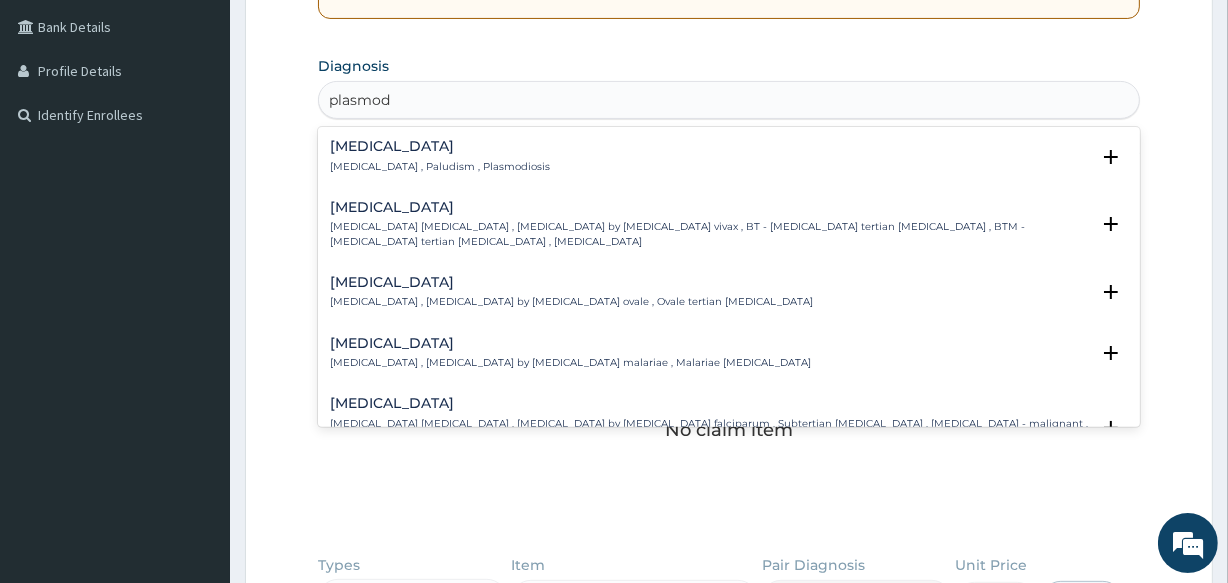 click on "Malaria Malaria , Paludism , Plasmodiosis" at bounding box center [440, 156] 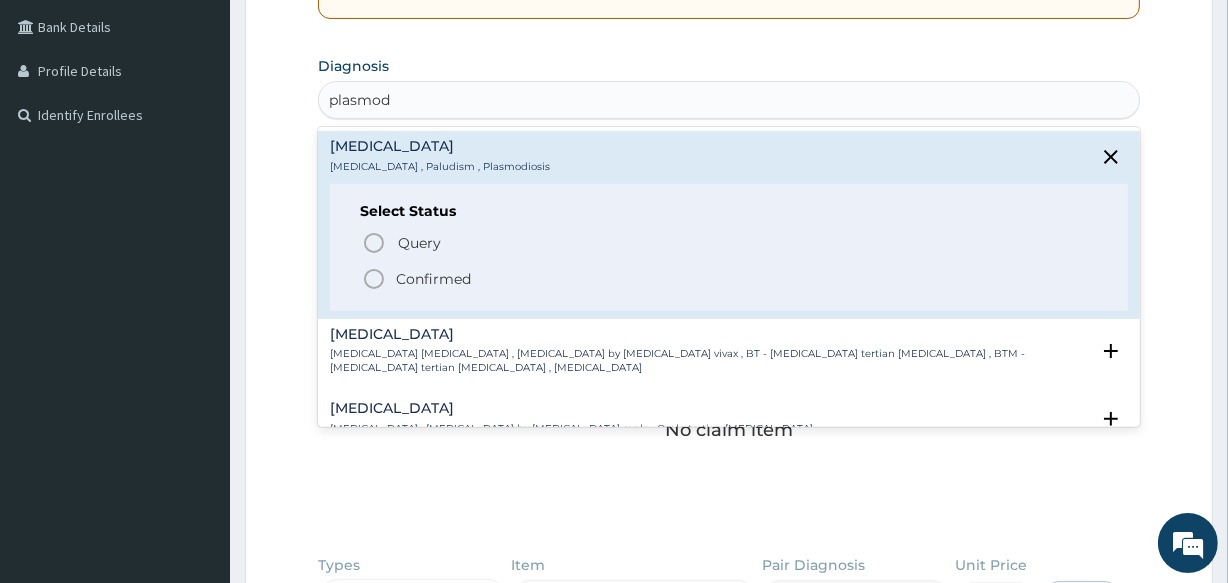 click 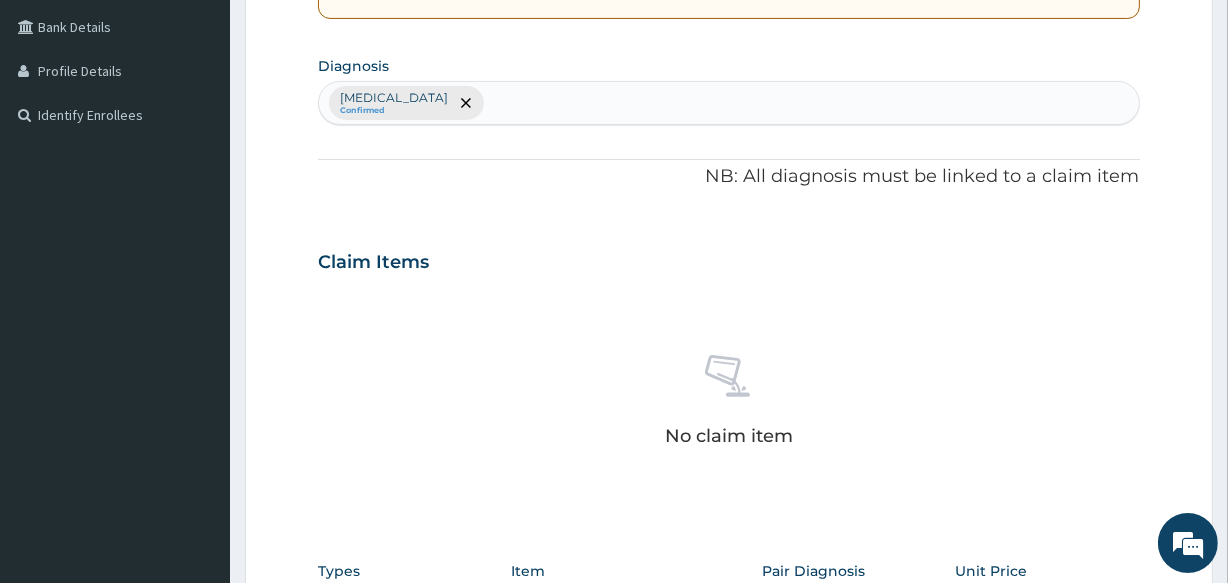 click on "Malaria Confirmed" at bounding box center [728, 103] 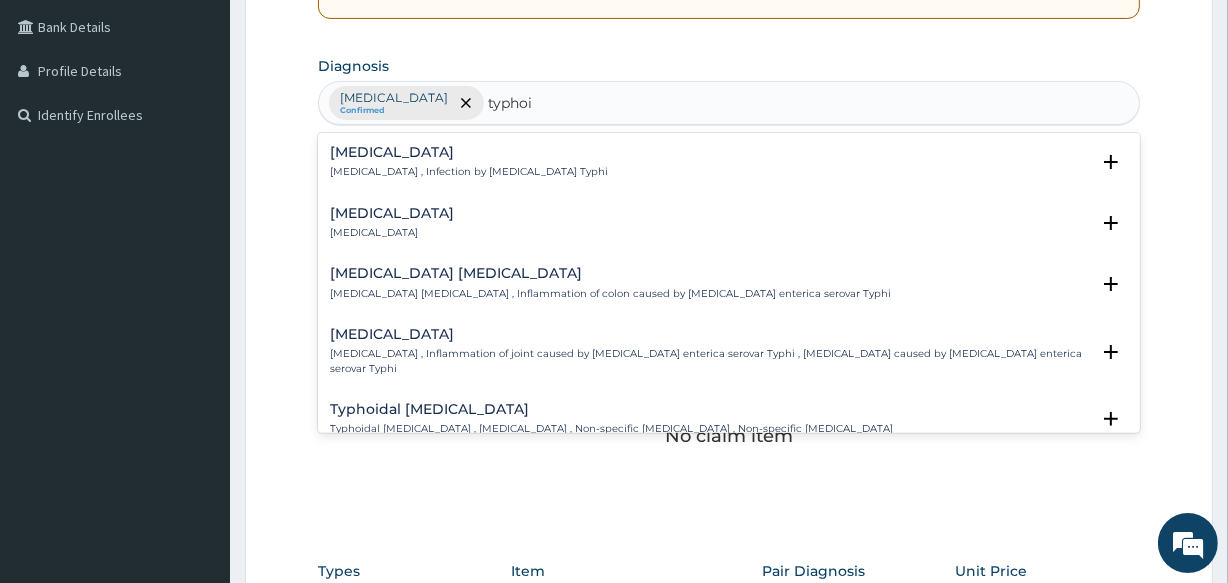 type on "typhoid" 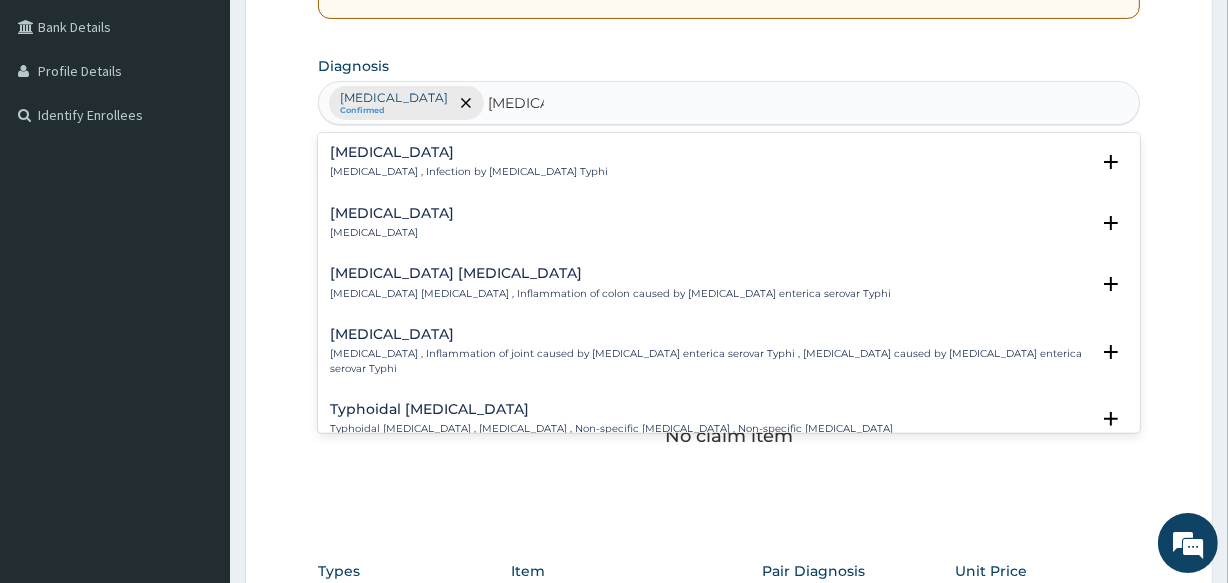click on "Typhoid fever" at bounding box center [469, 152] 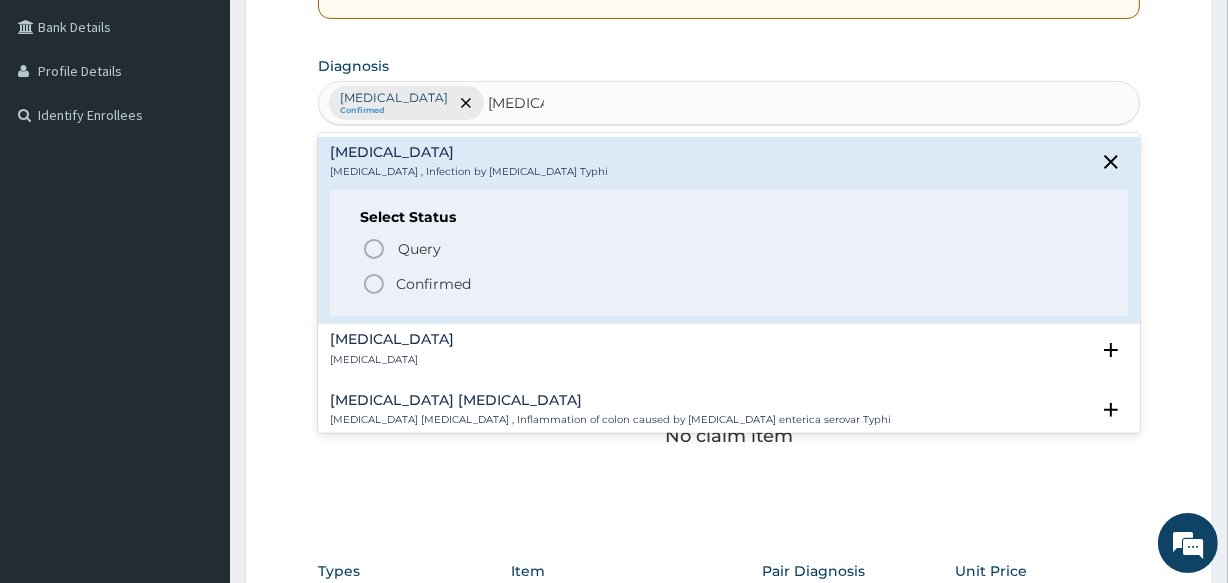 click 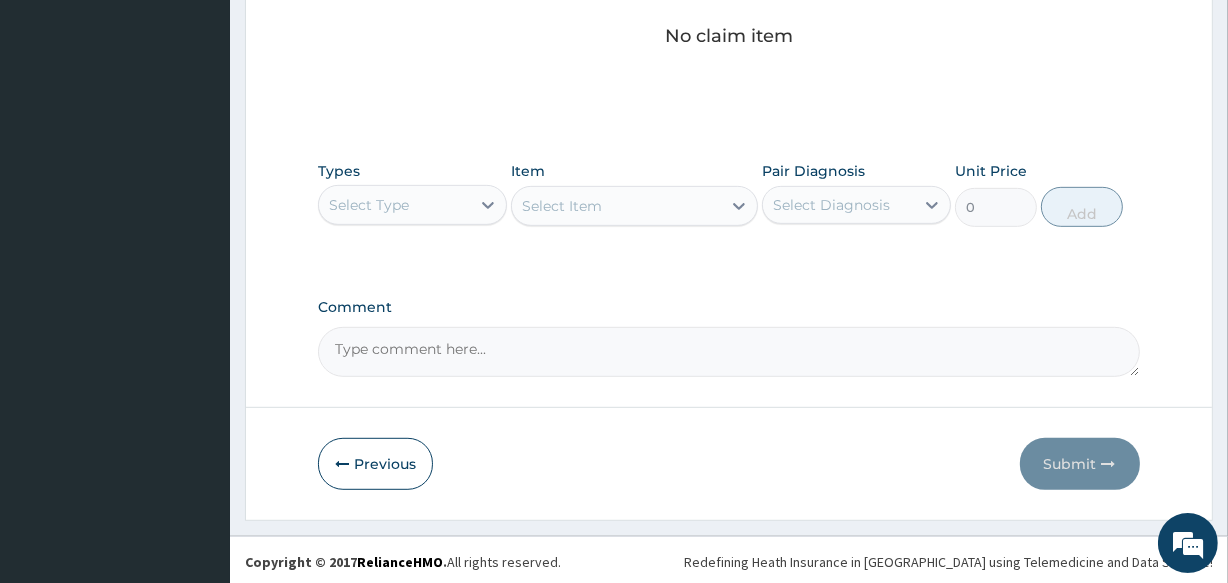 scroll, scrollTop: 858, scrollLeft: 0, axis: vertical 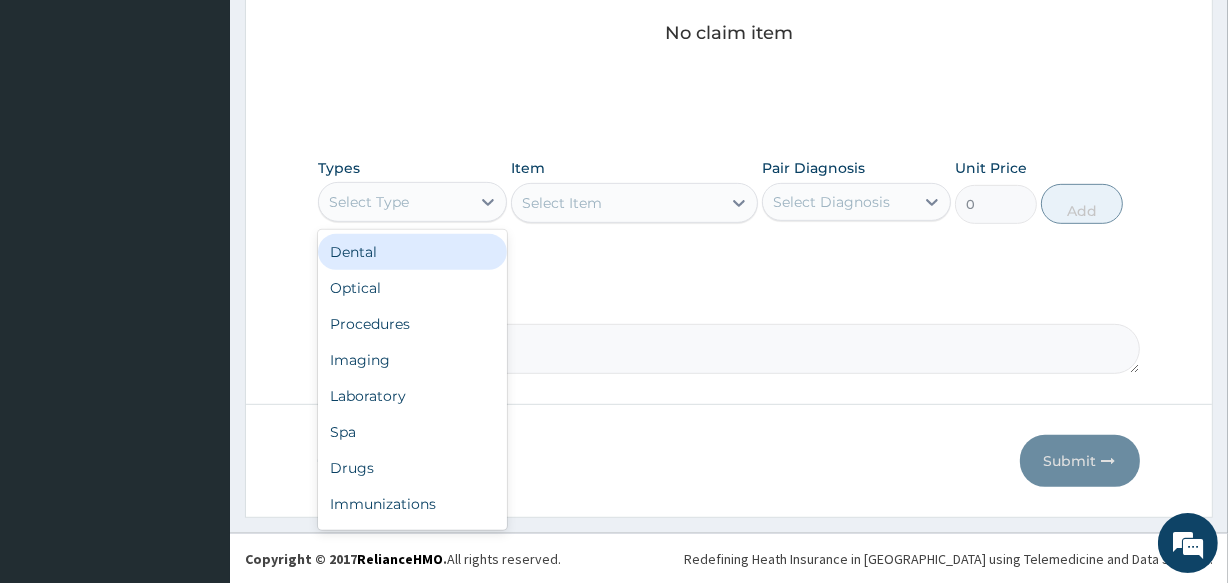 click on "Select Type" at bounding box center (394, 202) 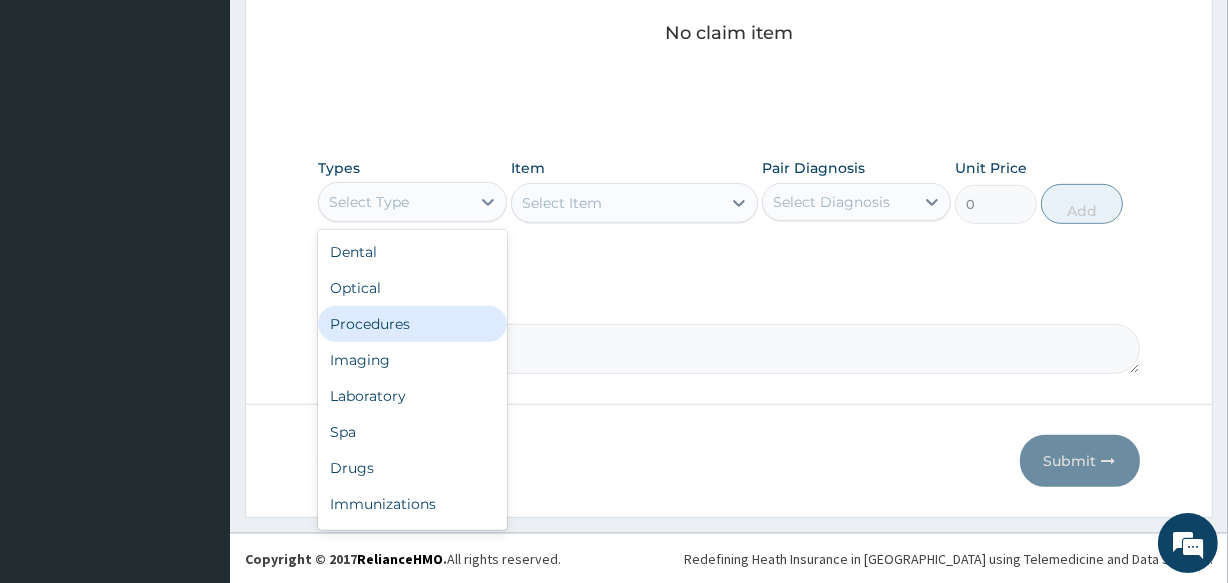 click on "Procedures" at bounding box center (412, 324) 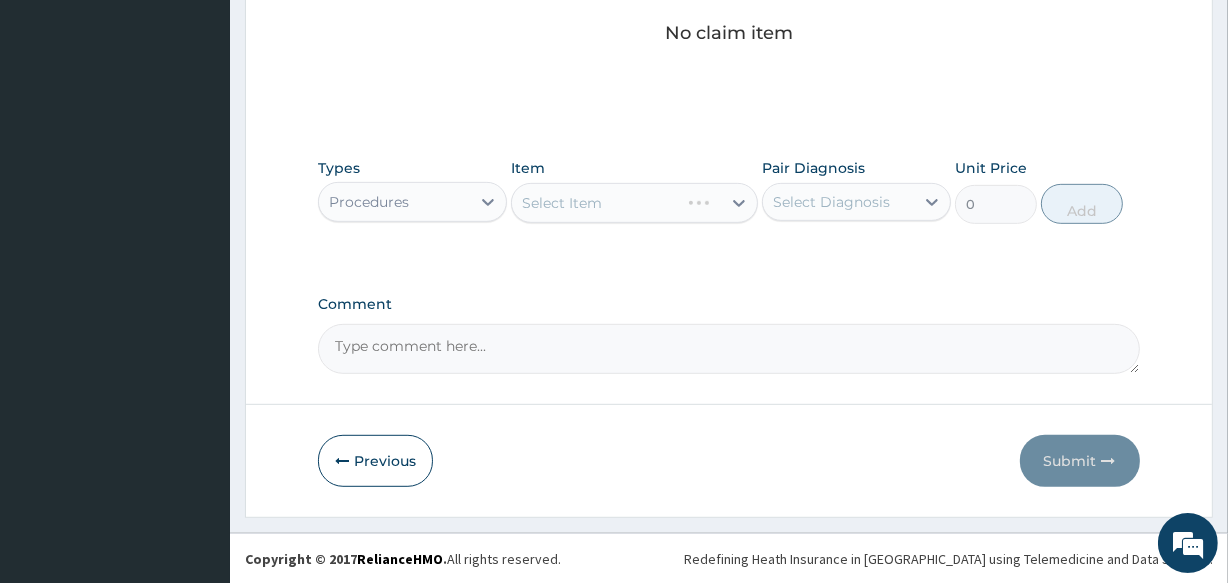 click on "Select Item" at bounding box center [634, 203] 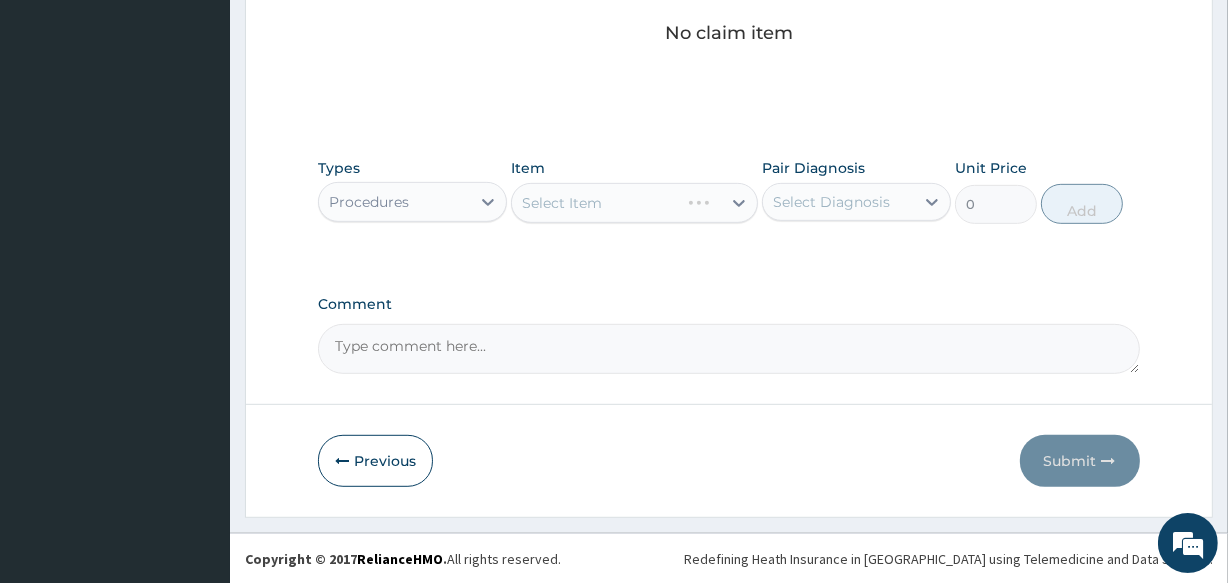 click on "Select Item" at bounding box center [562, 203] 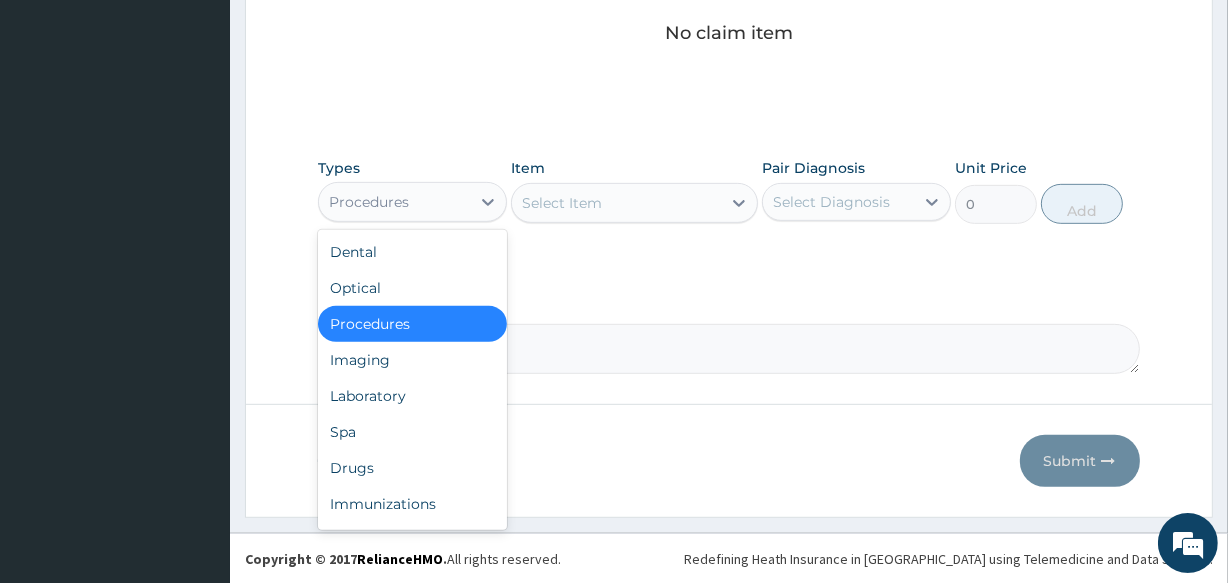 click on "Procedures" at bounding box center [394, 202] 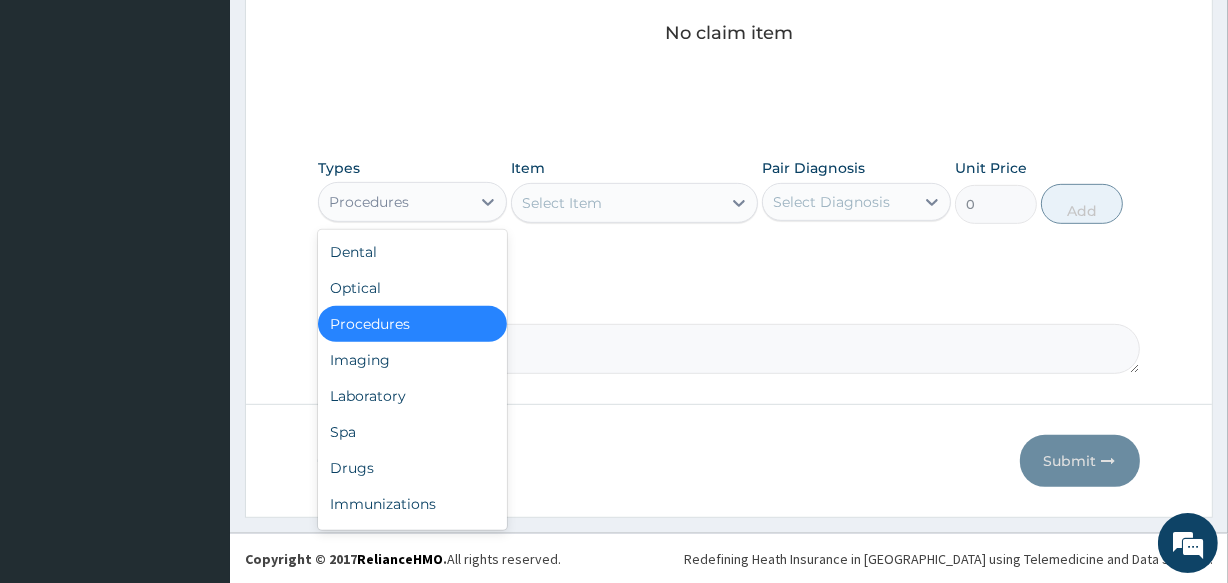 click on "Procedures" at bounding box center [412, 324] 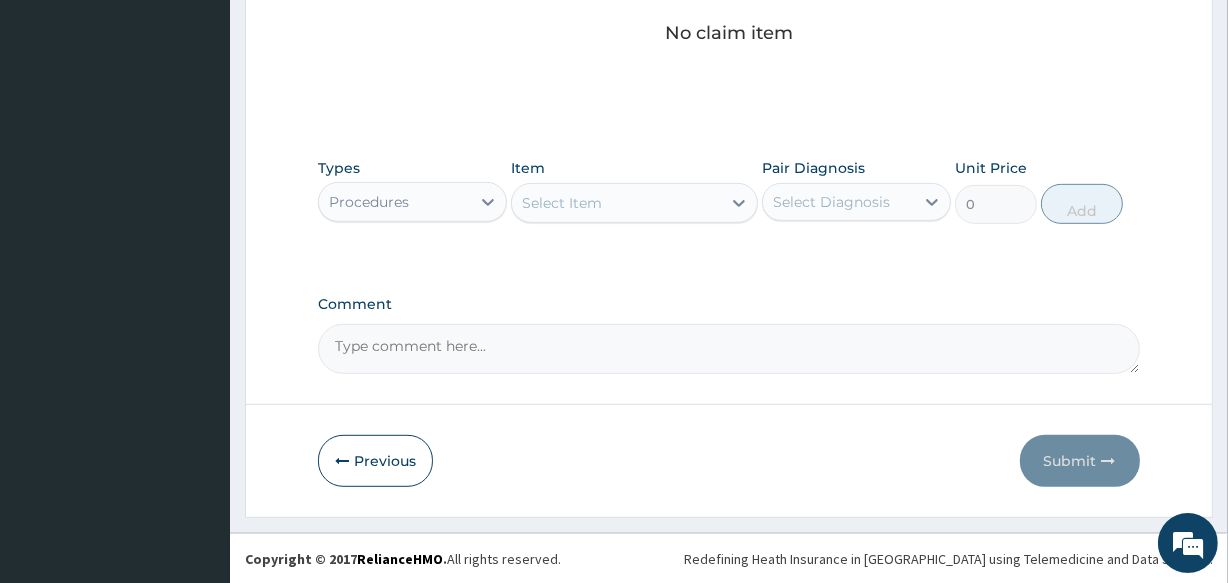 click on "Select Item" at bounding box center [562, 203] 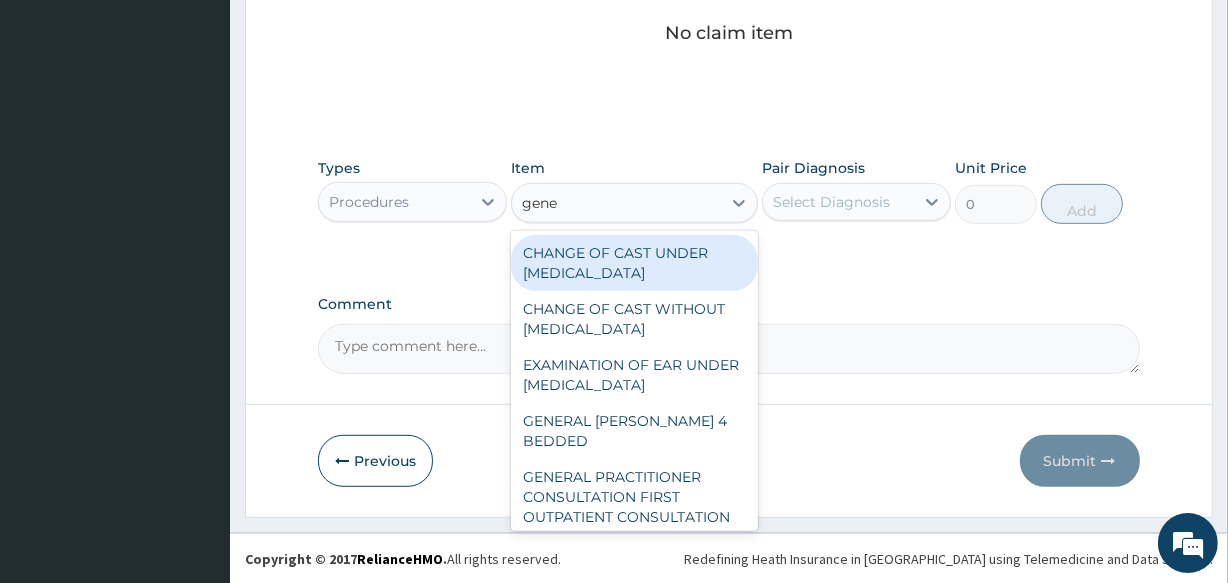 type on "gener" 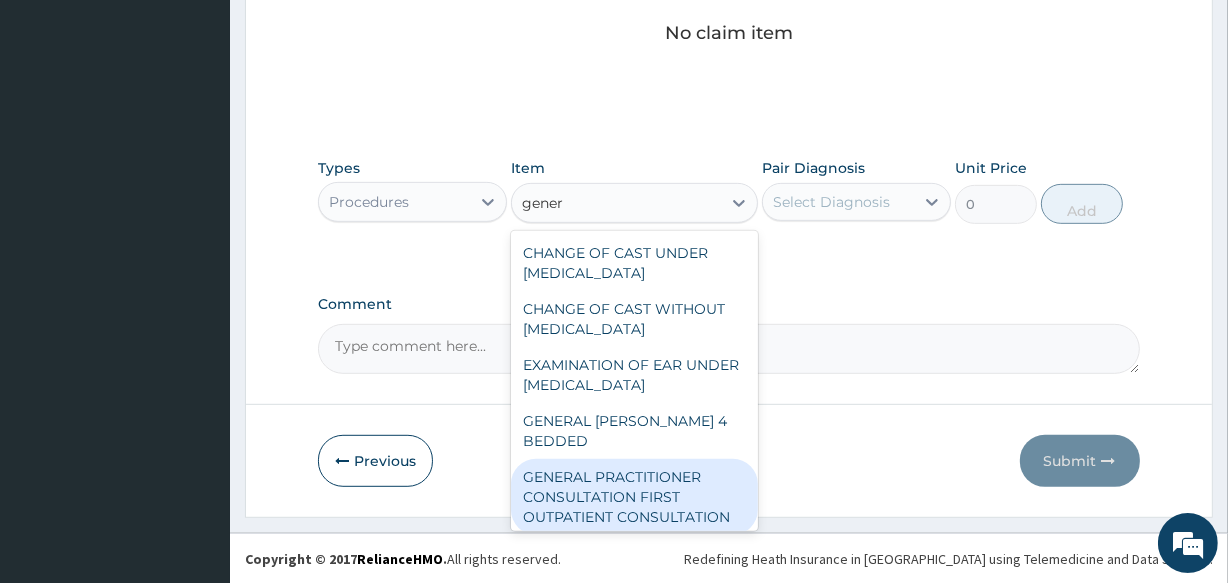 click on "GENERAL PRACTITIONER CONSULTATION FIRST OUTPATIENT CONSULTATION" at bounding box center [634, 497] 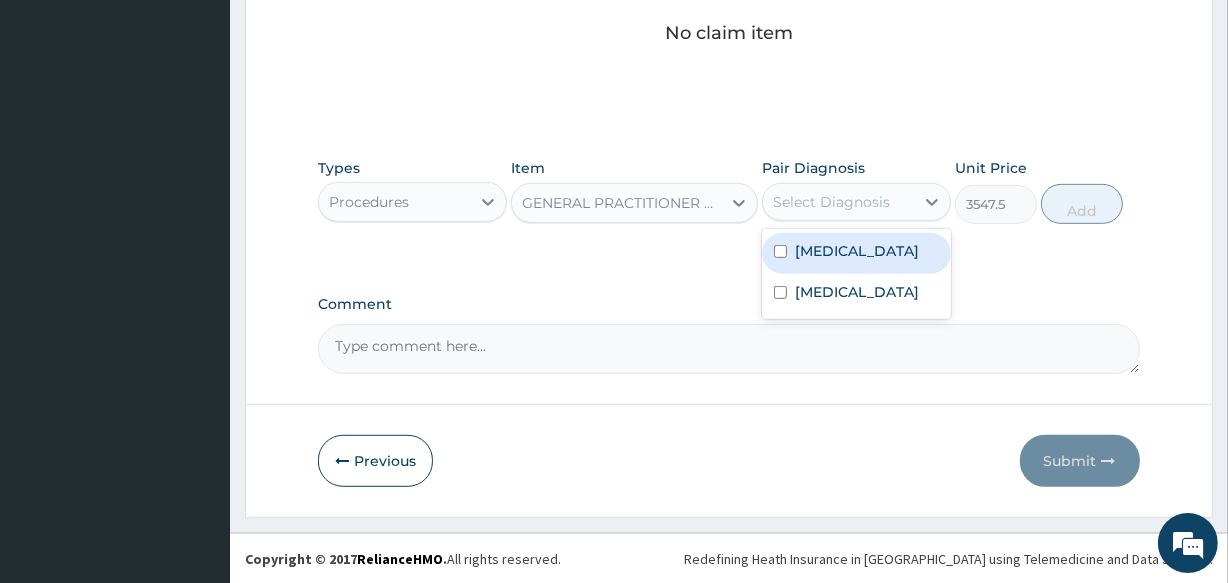 click on "Select Diagnosis" at bounding box center [831, 202] 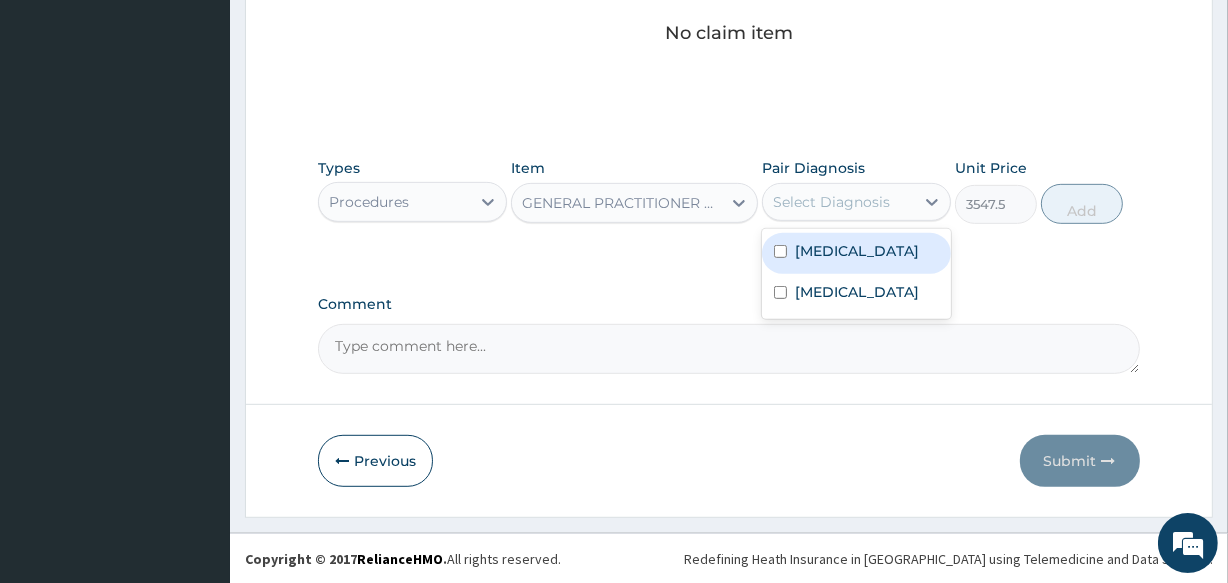 click on "Malaria" at bounding box center (857, 251) 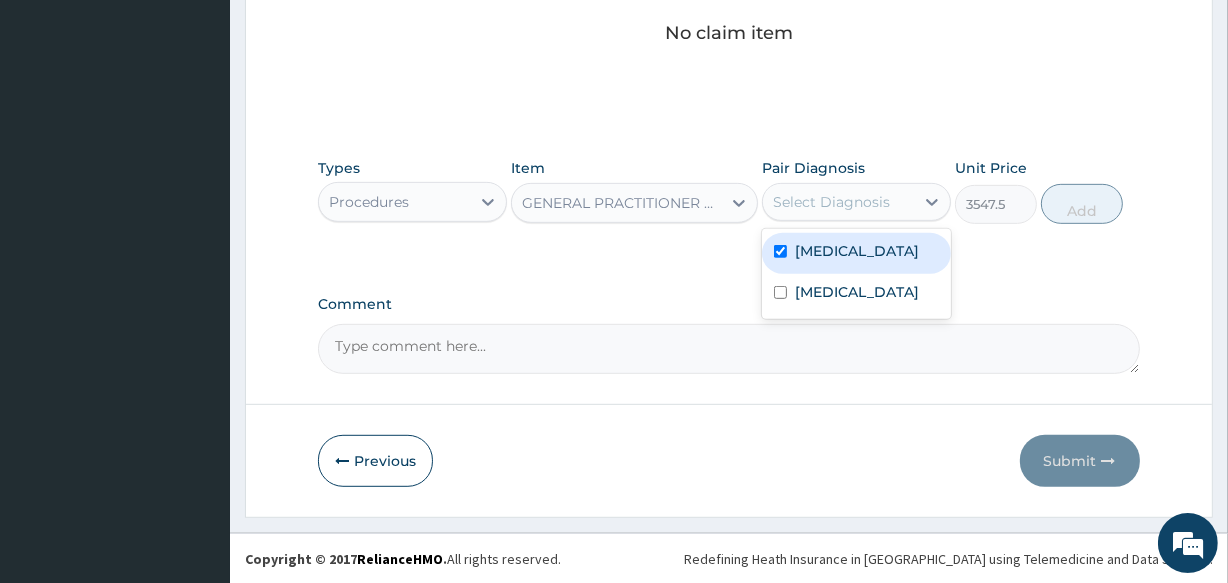 checkbox on "true" 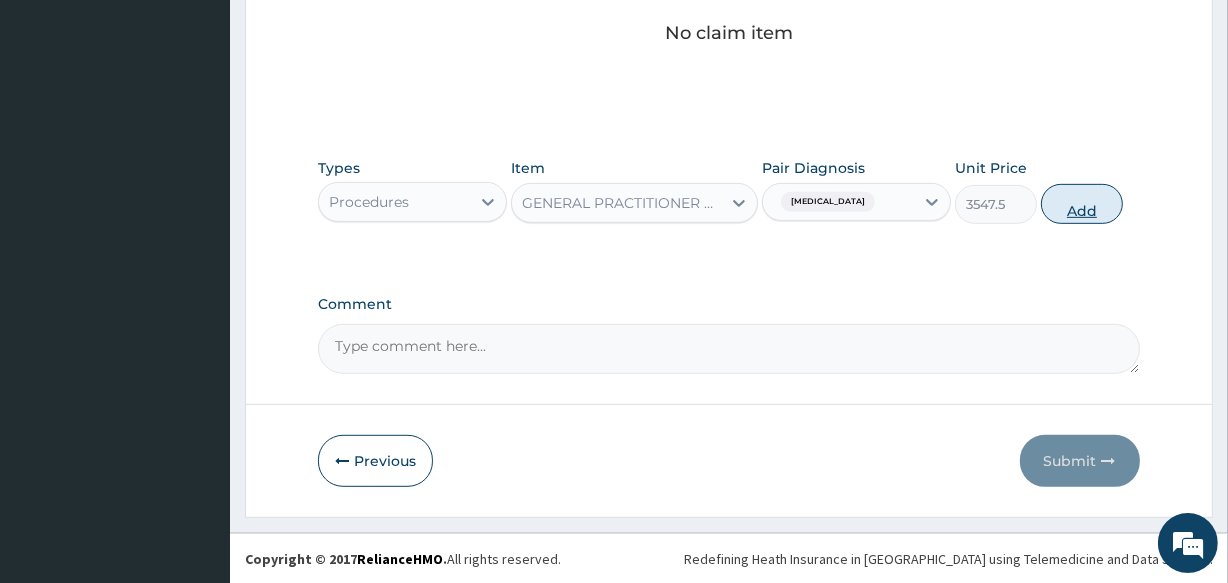 click on "Add" at bounding box center [1082, 204] 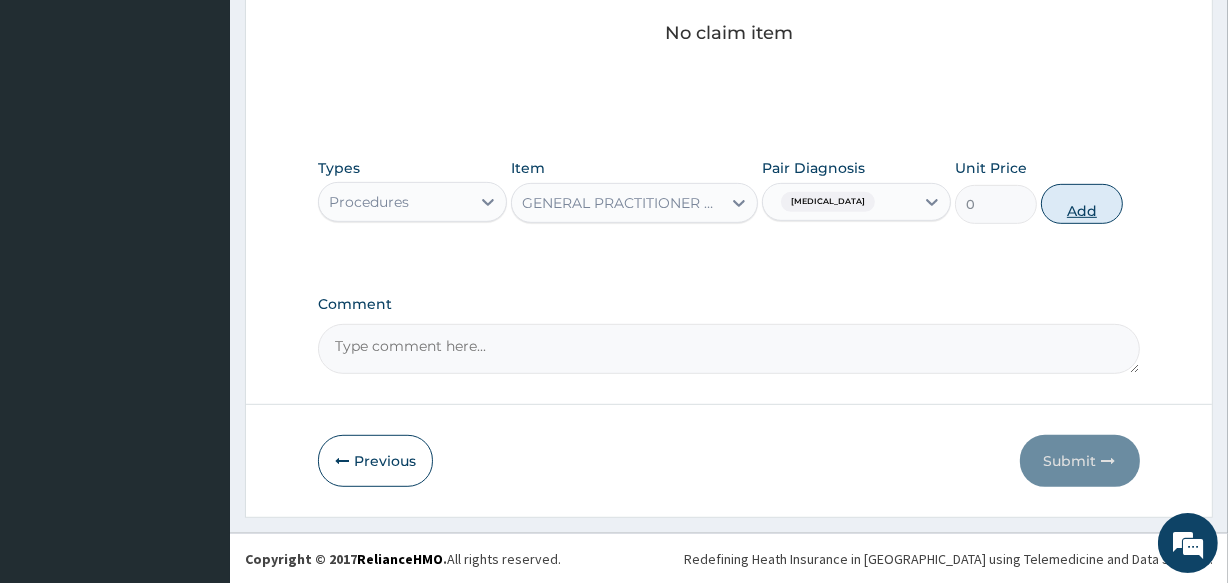 scroll, scrollTop: 807, scrollLeft: 0, axis: vertical 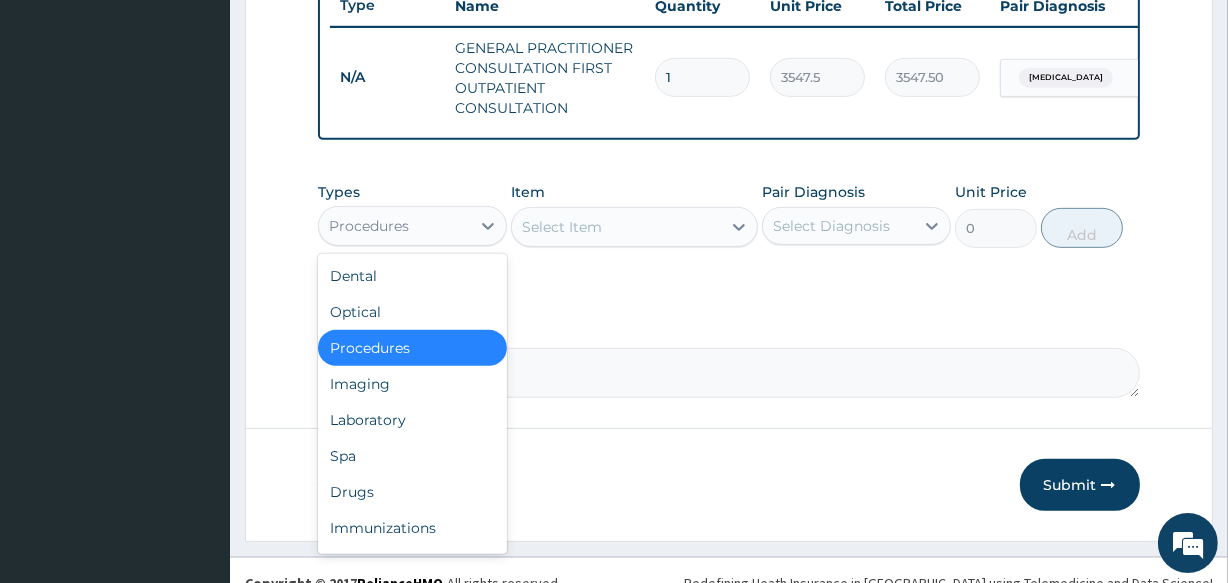click on "Procedures" at bounding box center (394, 226) 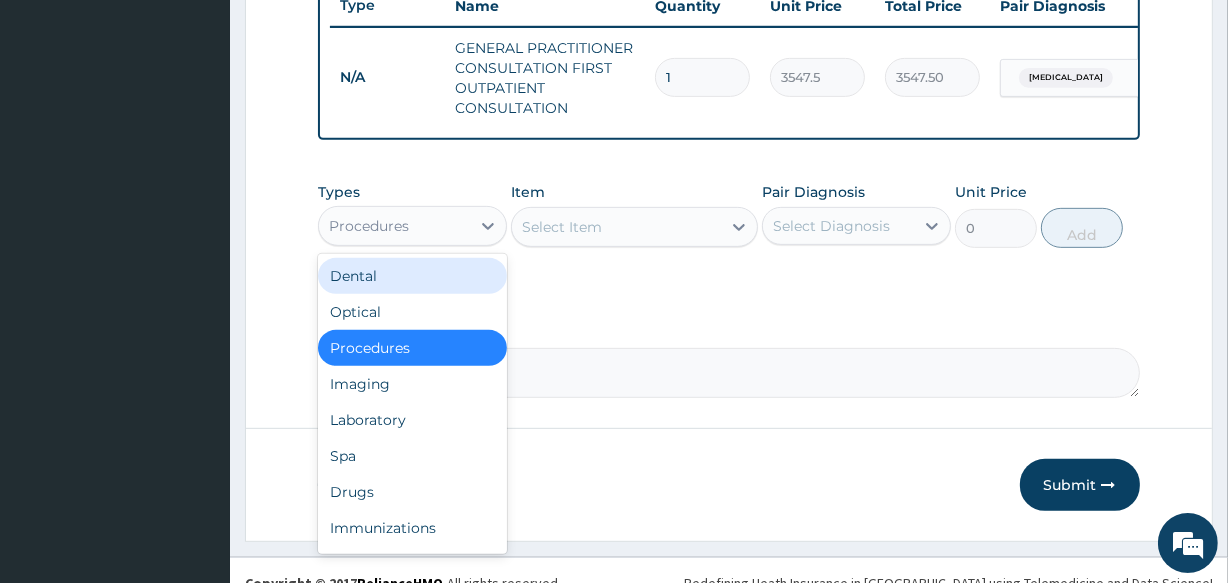 click on "Procedures" at bounding box center (394, 226) 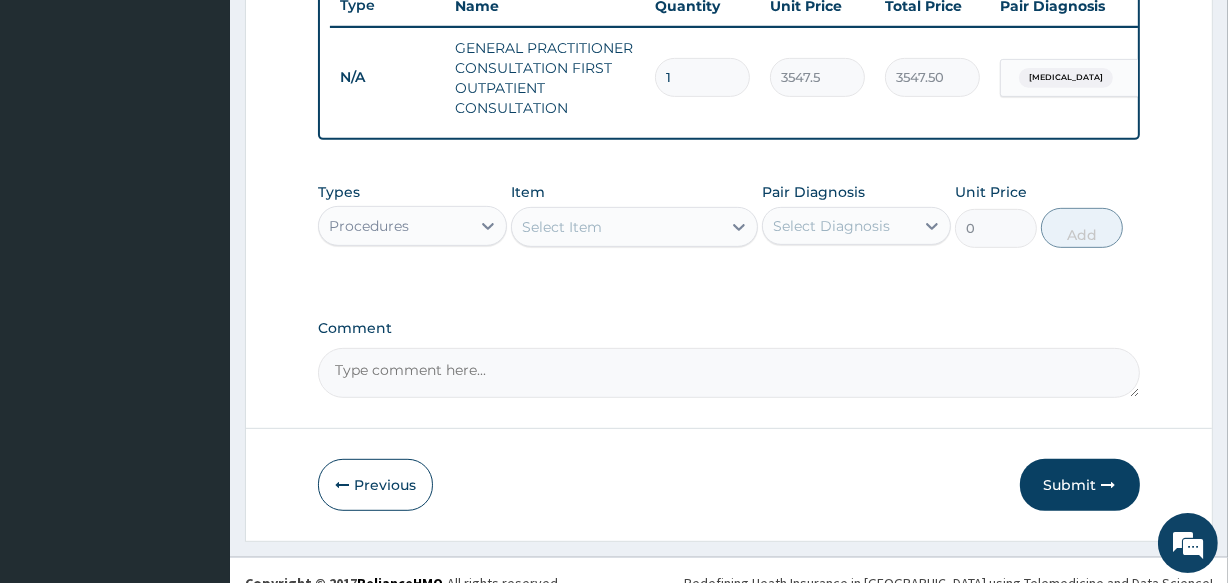 click on "Procedures" at bounding box center (394, 226) 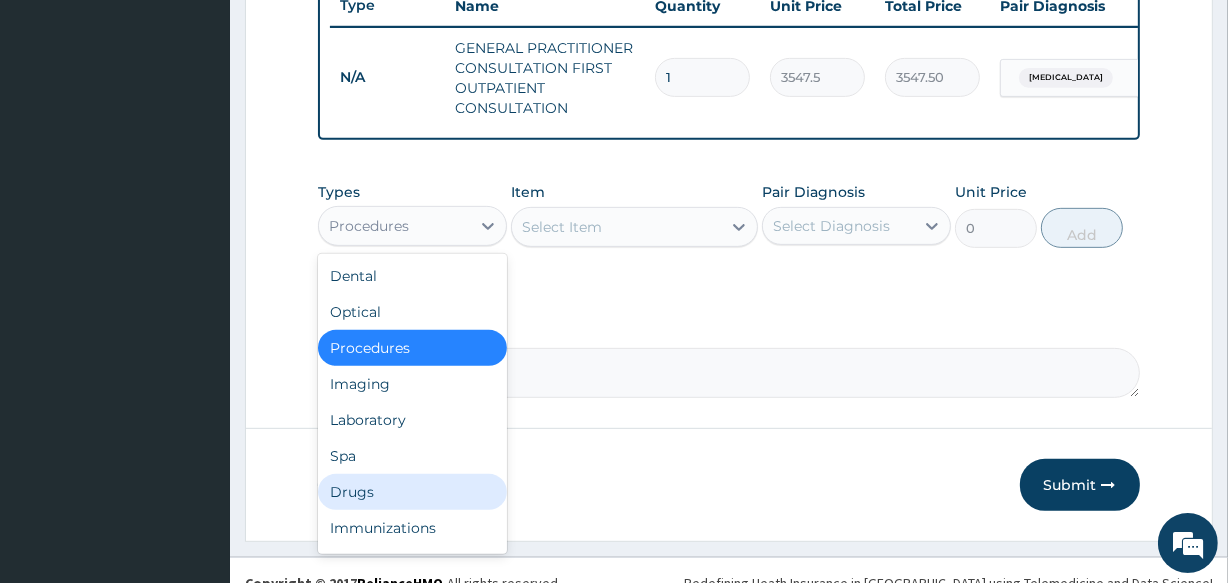 click on "Drugs" at bounding box center [412, 492] 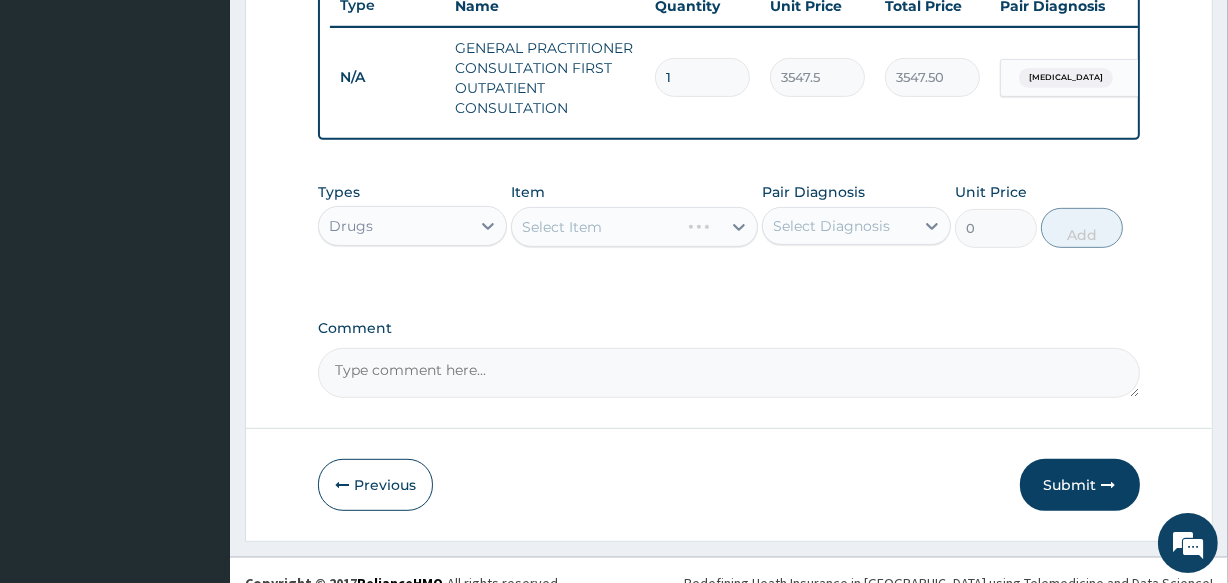 click on "Select Item" at bounding box center [634, 227] 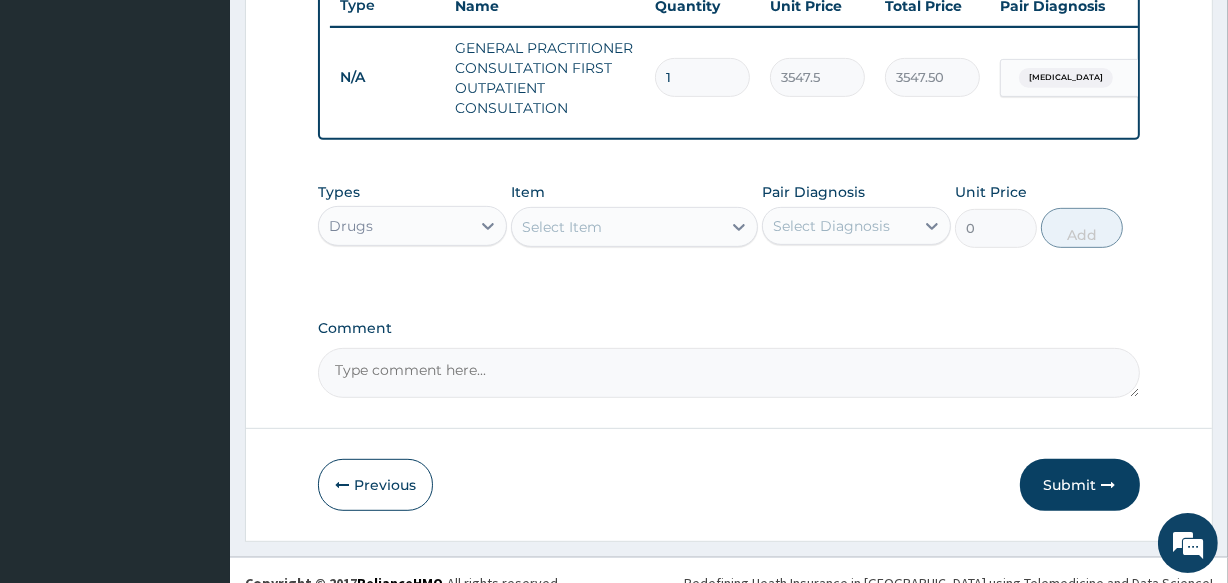 click on "Select Item" at bounding box center [562, 227] 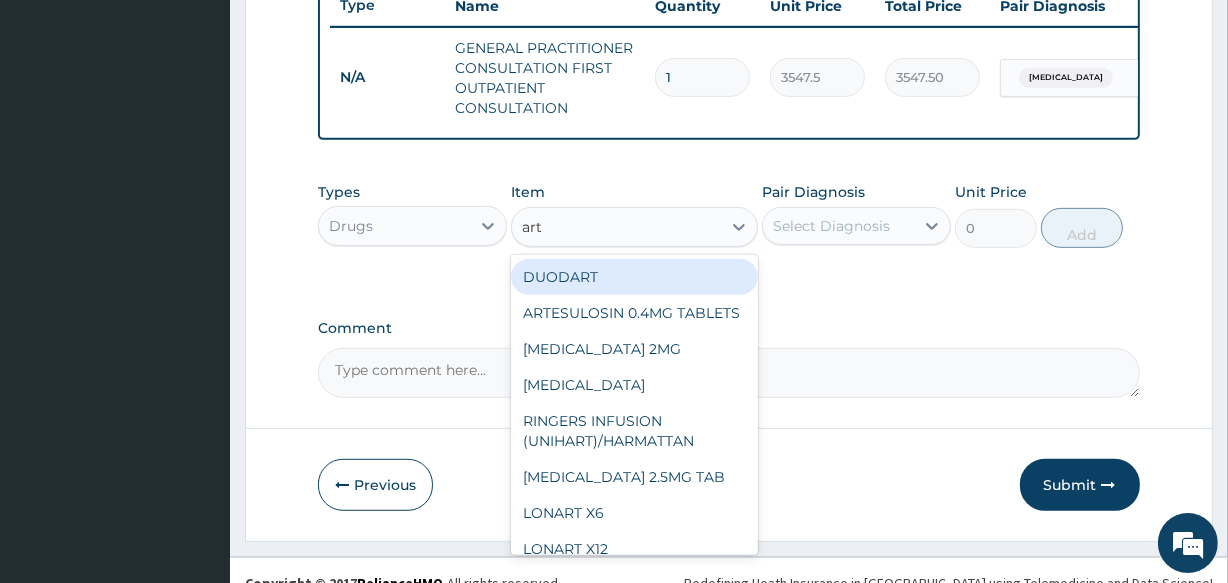 type on "arte" 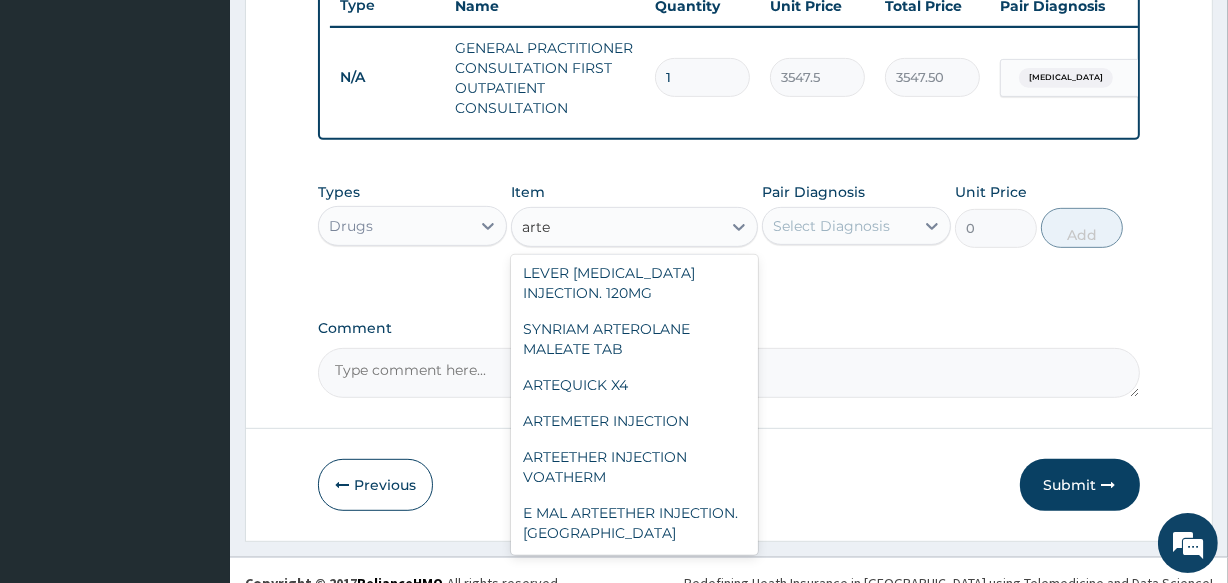 scroll, scrollTop: 290, scrollLeft: 0, axis: vertical 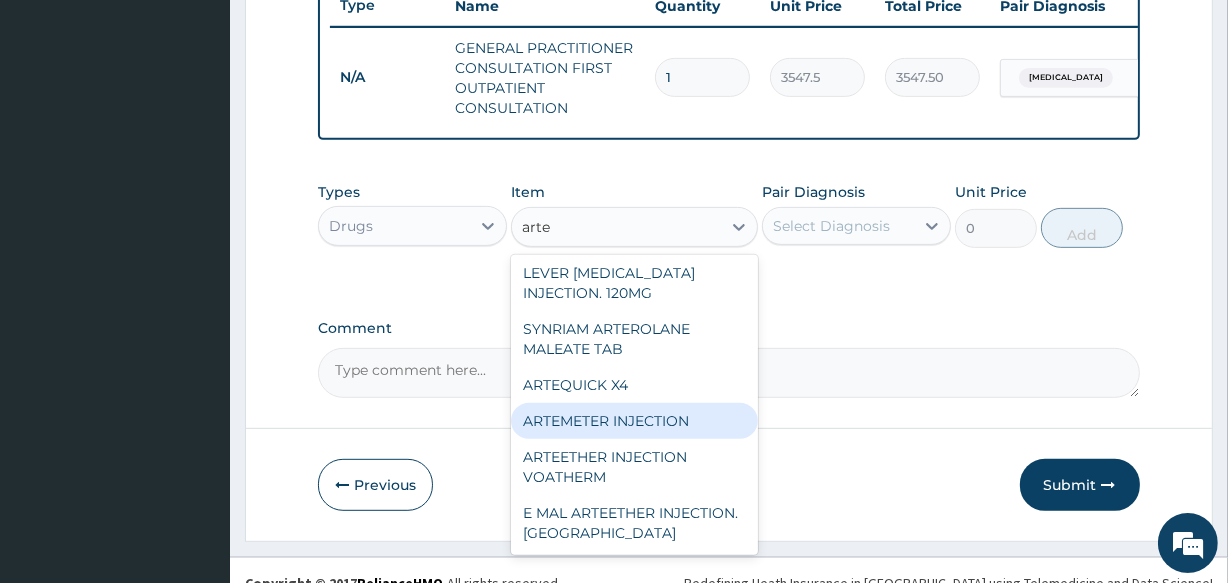 click on "ARTEMETER INJECTION" at bounding box center [634, 421] 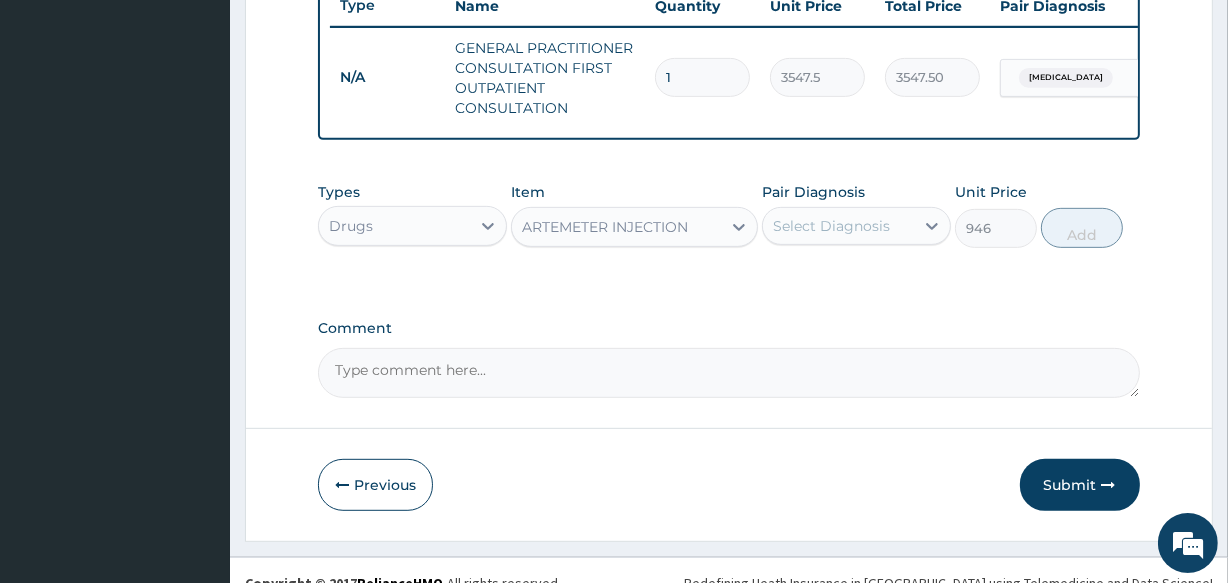 click on "Select Diagnosis" at bounding box center [831, 226] 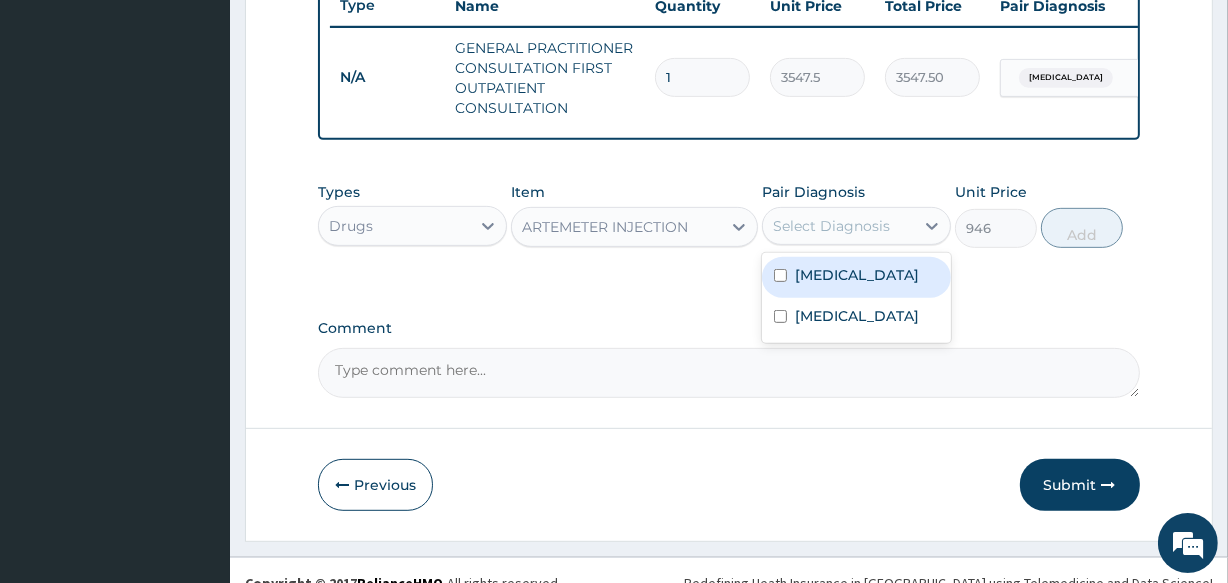 click on "[MEDICAL_DATA]" at bounding box center [857, 275] 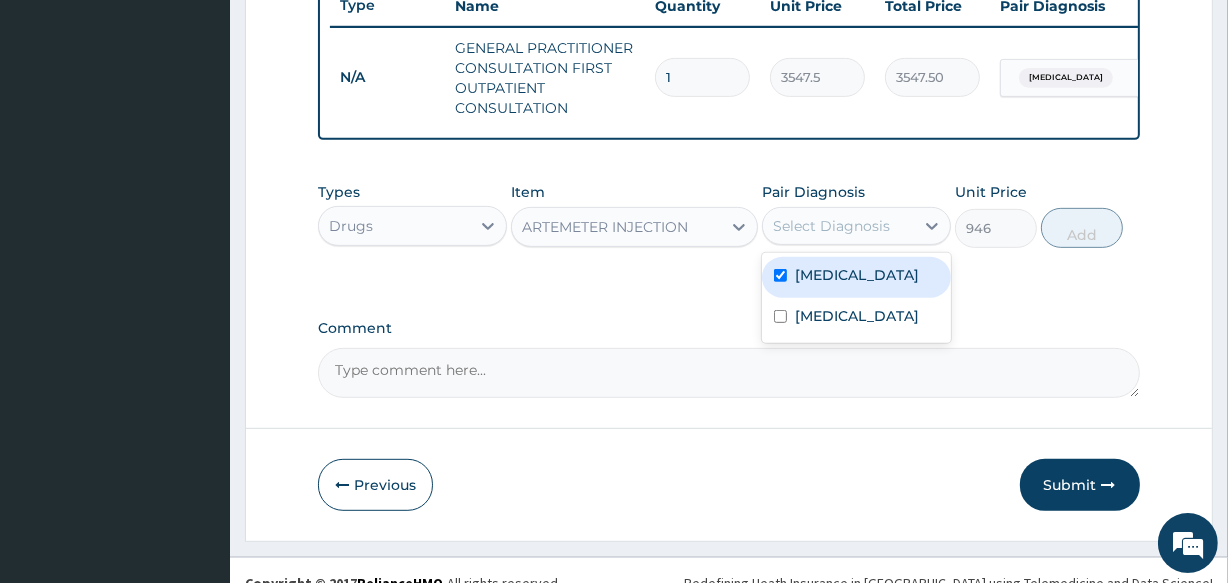 checkbox on "true" 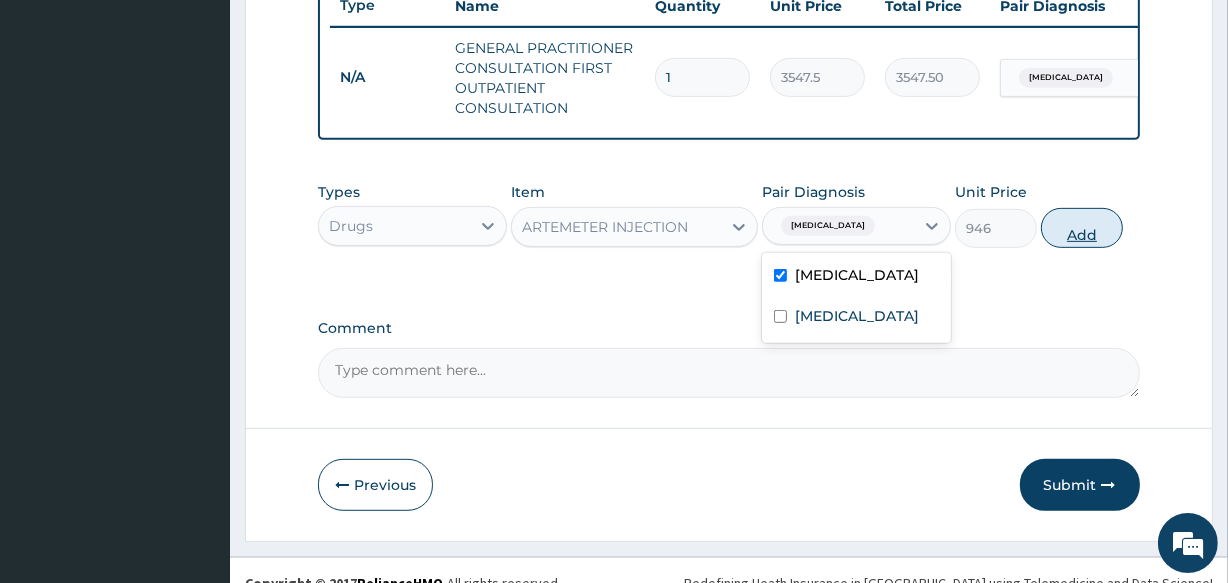 click on "Add" at bounding box center [1082, 228] 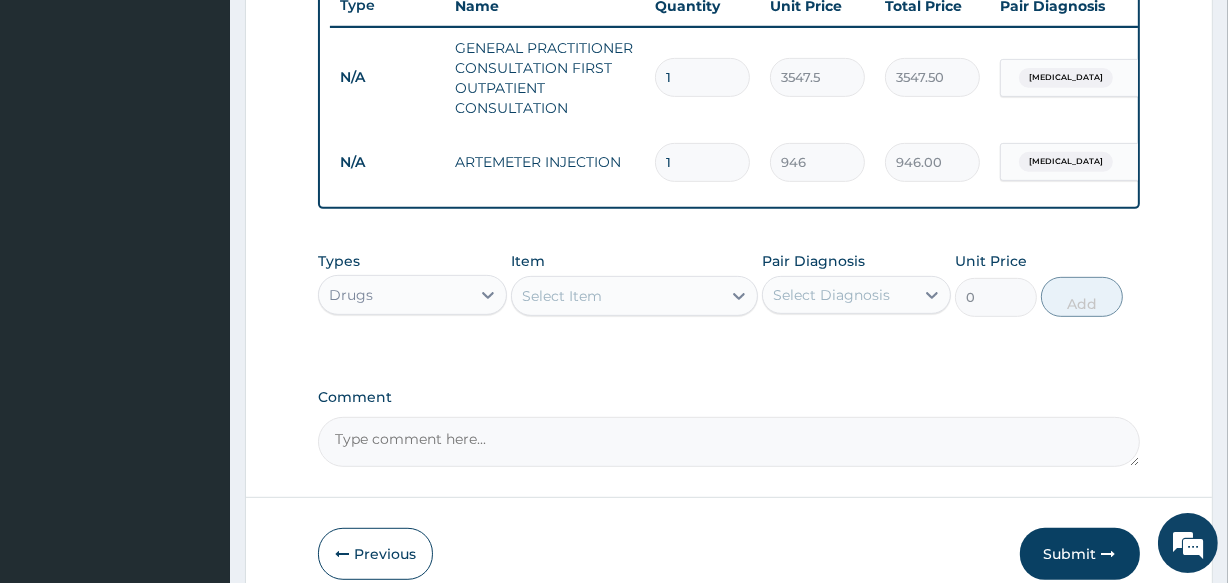 click on "Select Item" at bounding box center [562, 296] 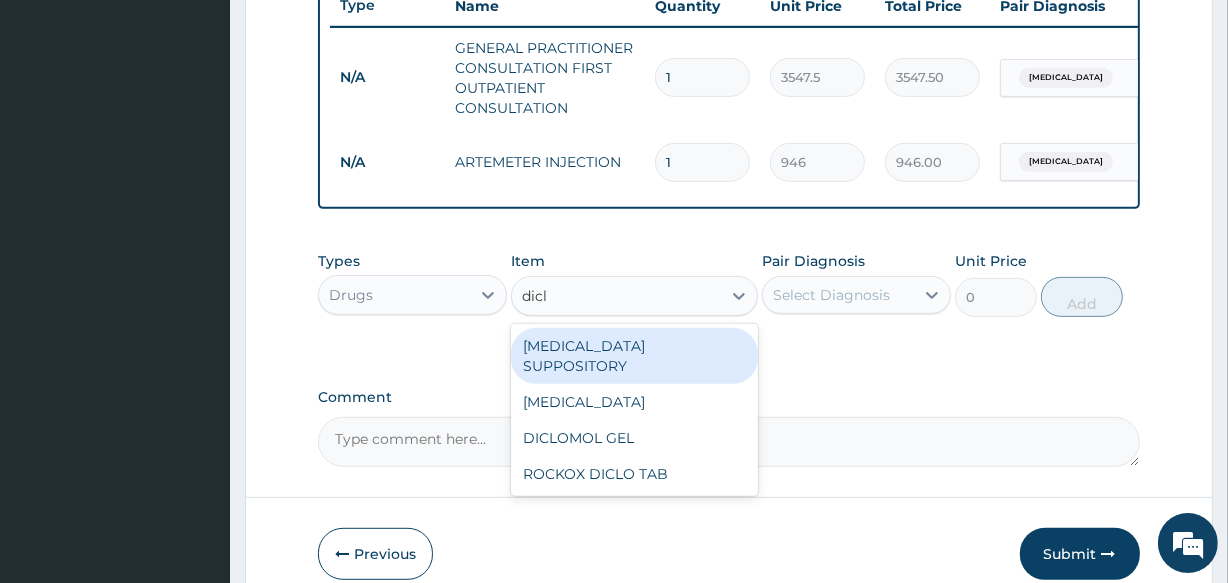 type on "diclo" 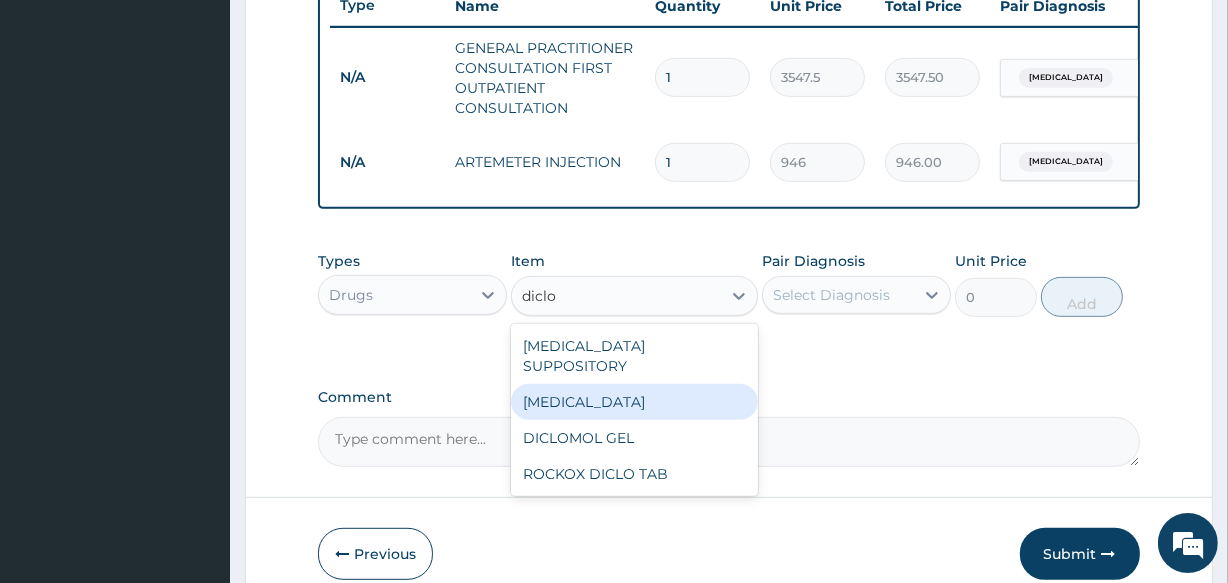 click on "[MEDICAL_DATA]" at bounding box center (634, 402) 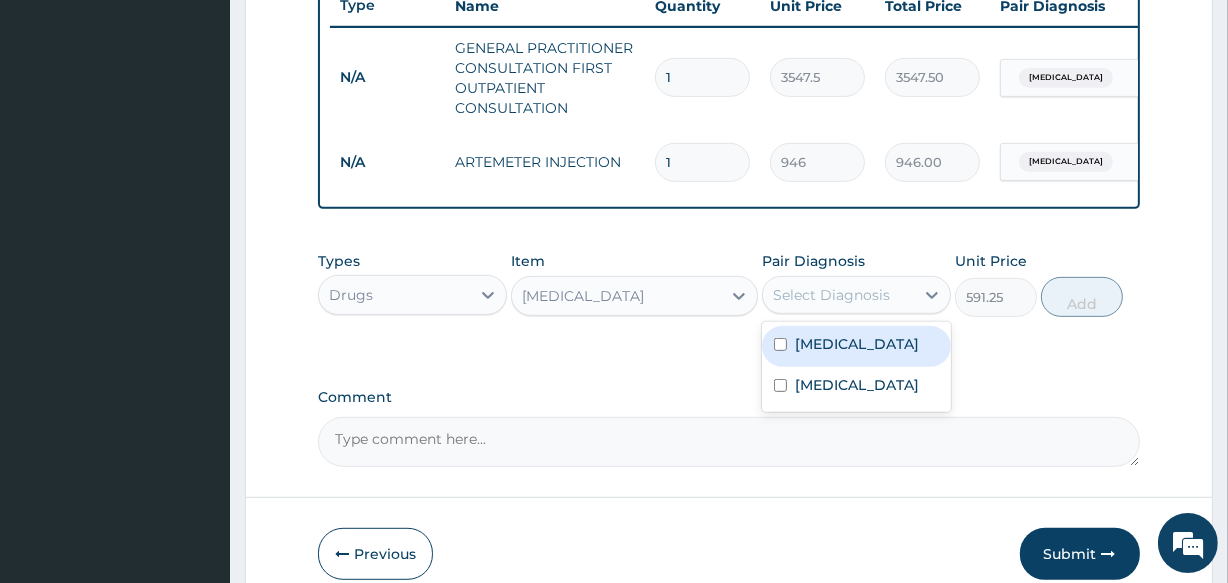 click on "Select Diagnosis" at bounding box center [831, 295] 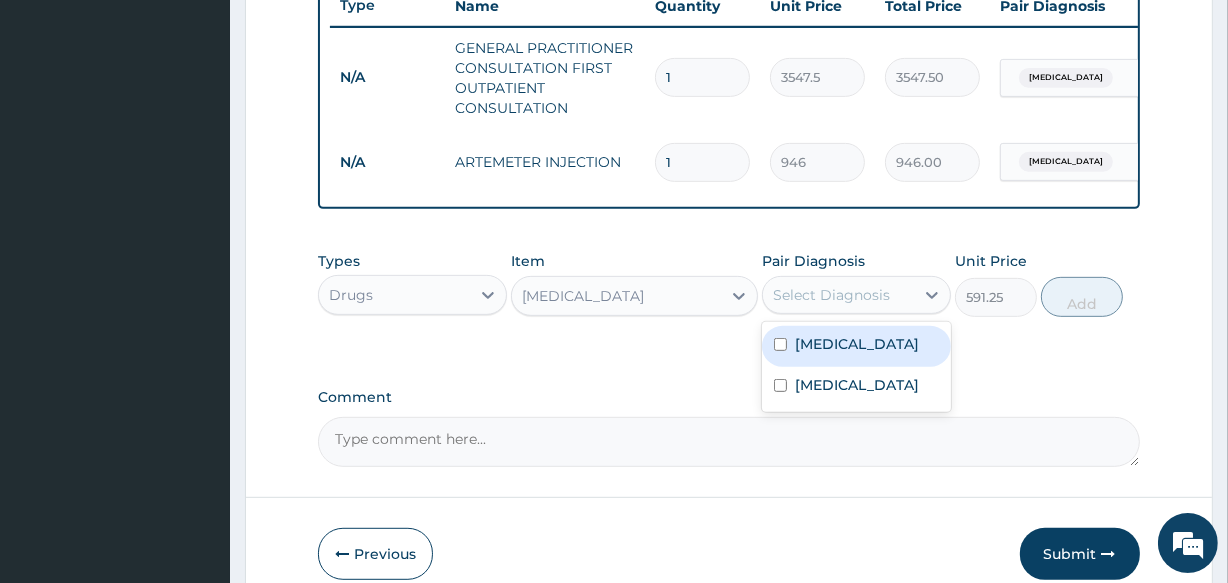 click on "[MEDICAL_DATA]" at bounding box center (856, 346) 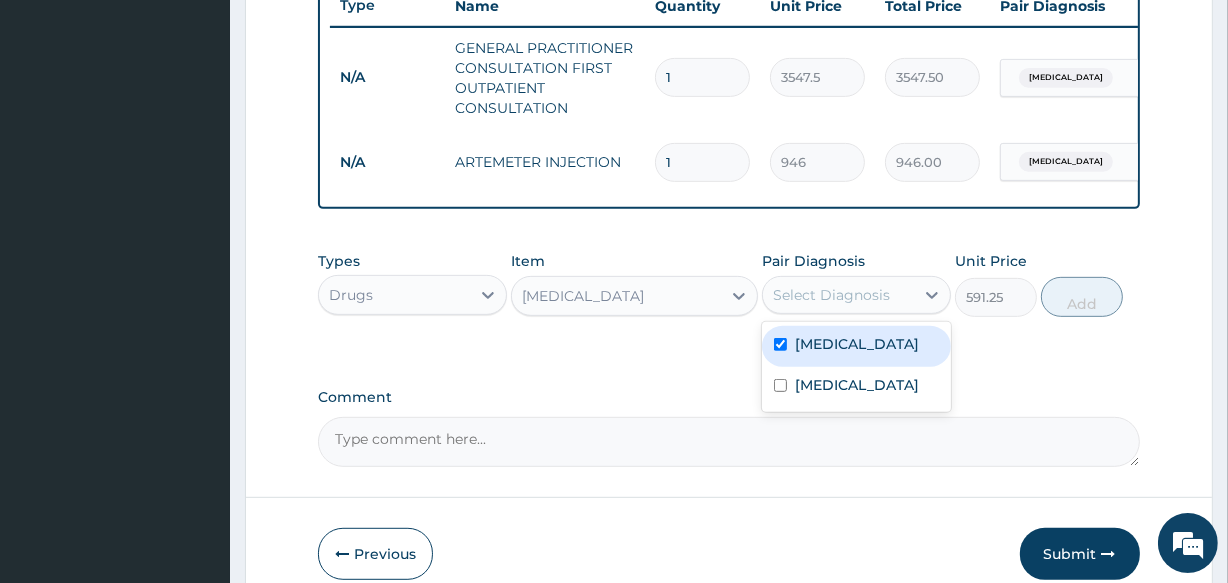 checkbox on "true" 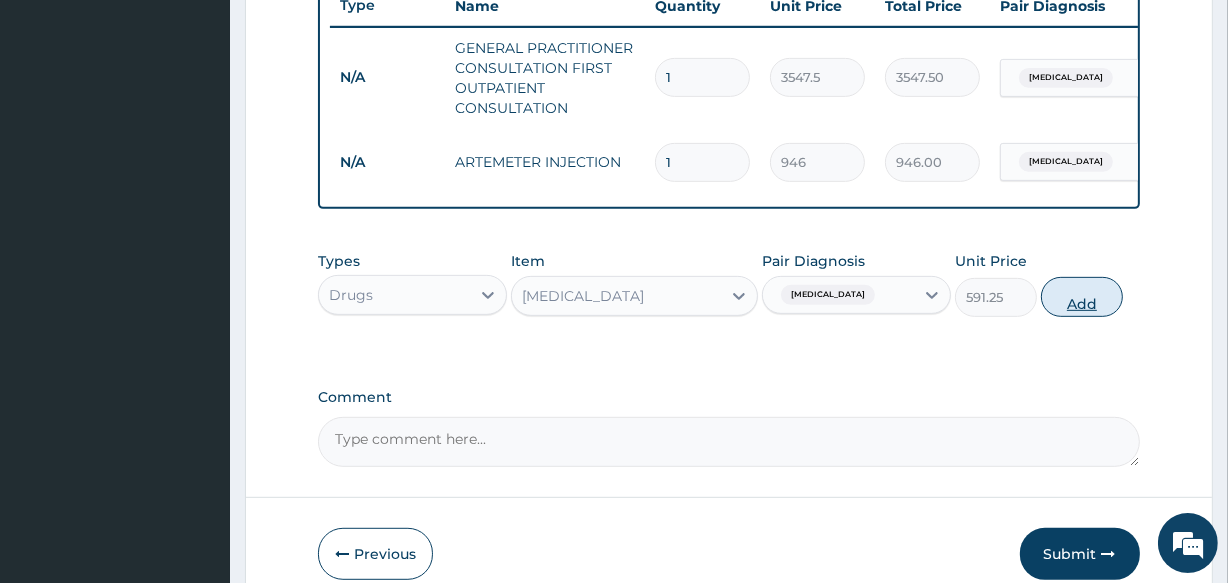 click on "Add" at bounding box center (1082, 297) 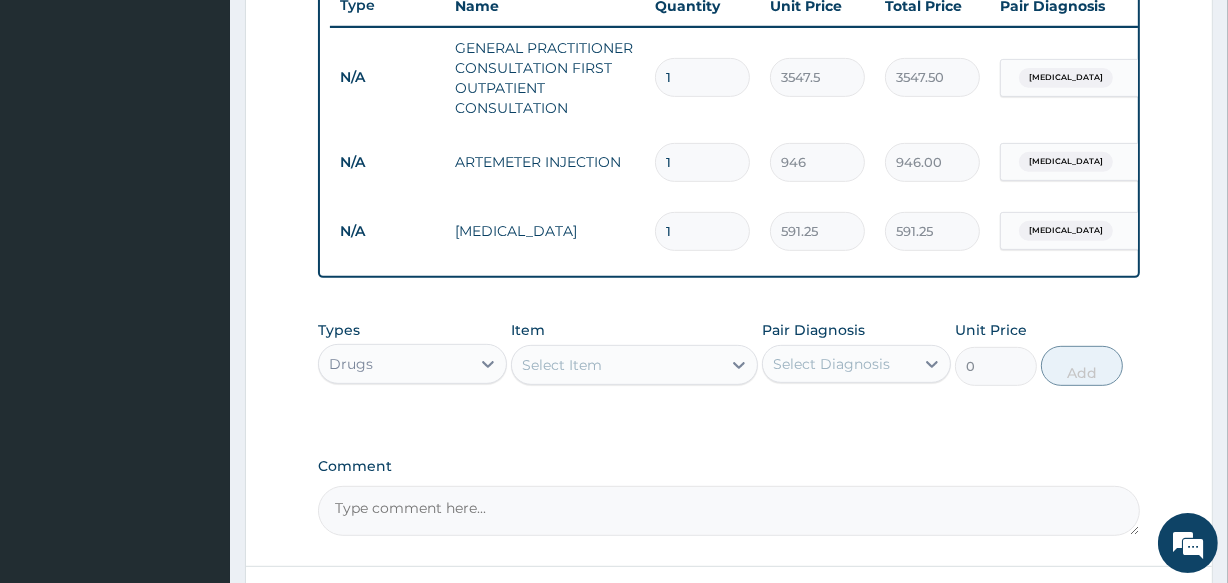 click on "Select Item" at bounding box center (562, 365) 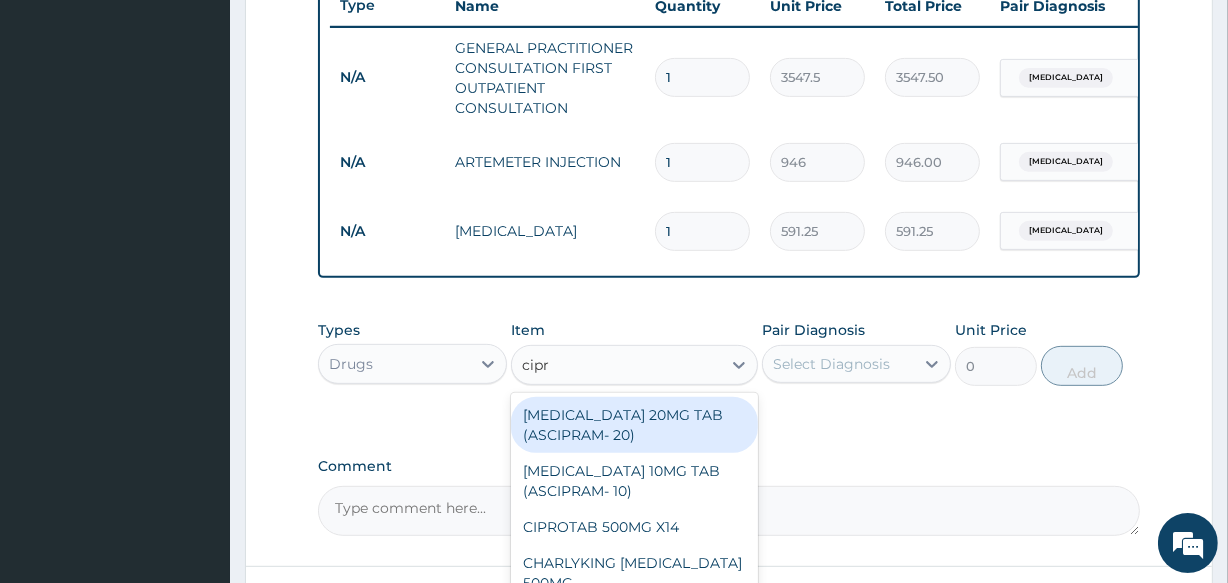 type on "cipro" 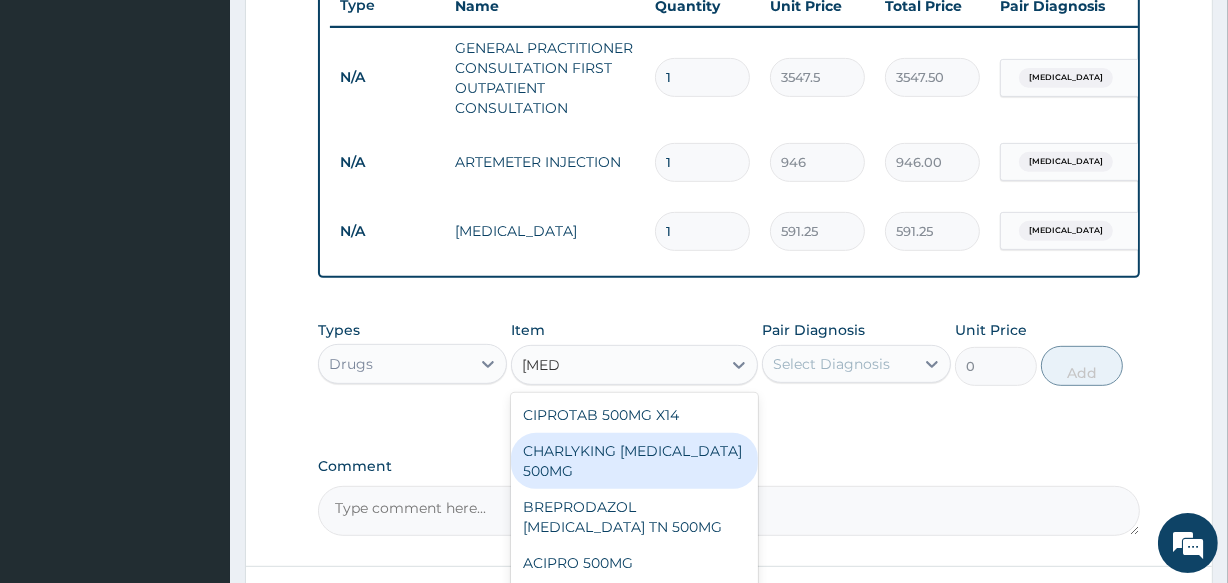 click on "CHARLYKING [MEDICAL_DATA] 500MG" at bounding box center [634, 461] 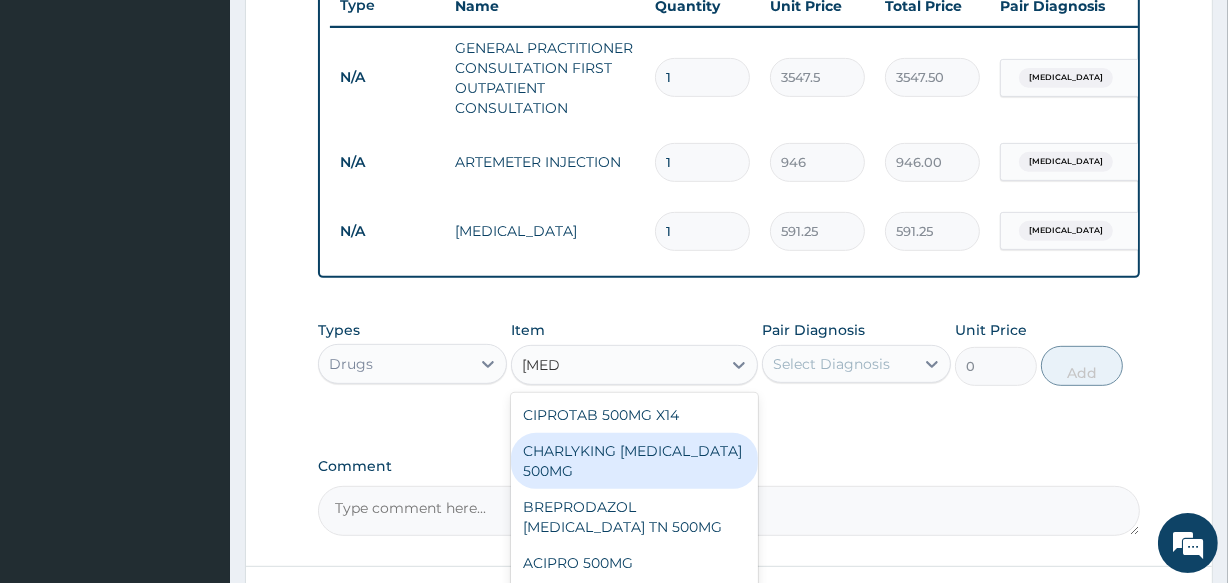 type 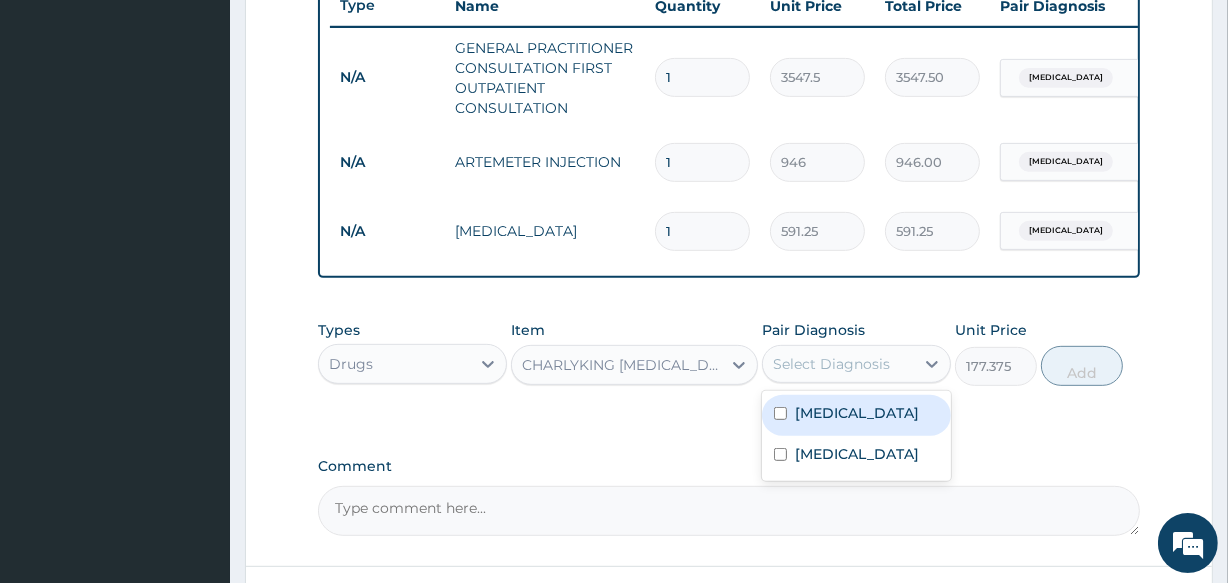 click on "Select Diagnosis" at bounding box center (831, 364) 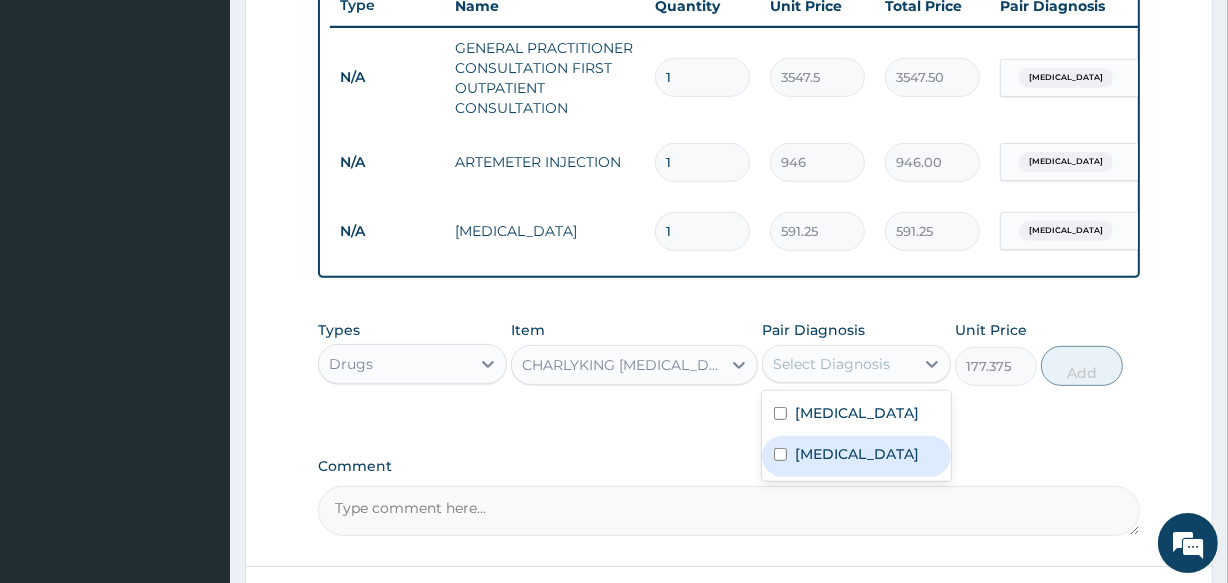 click on "Typhoid fever" at bounding box center [856, 456] 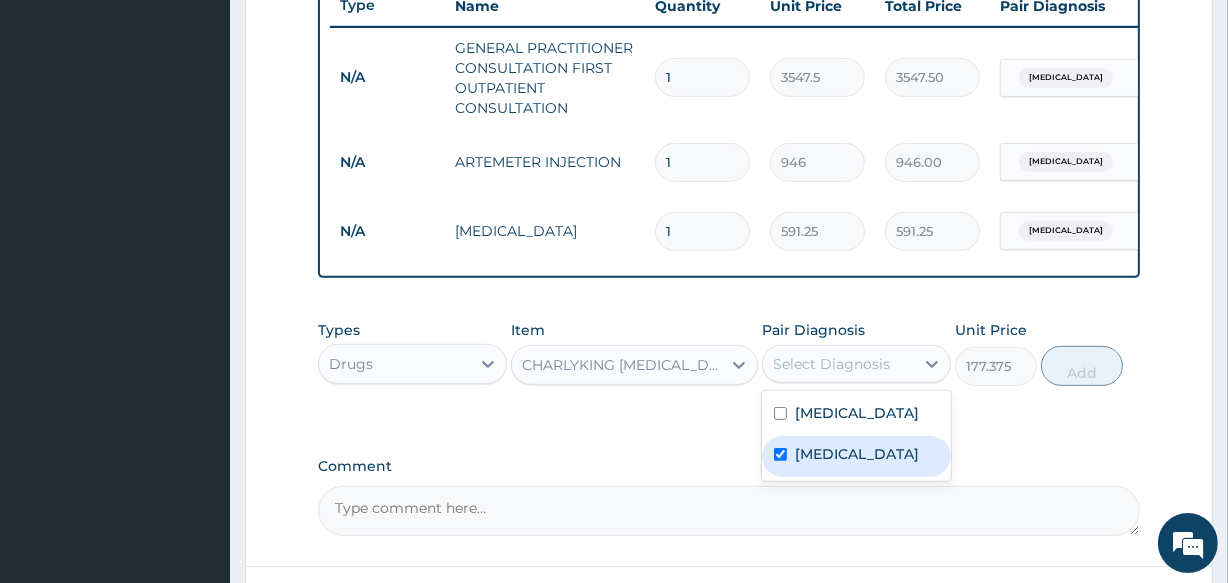 checkbox on "true" 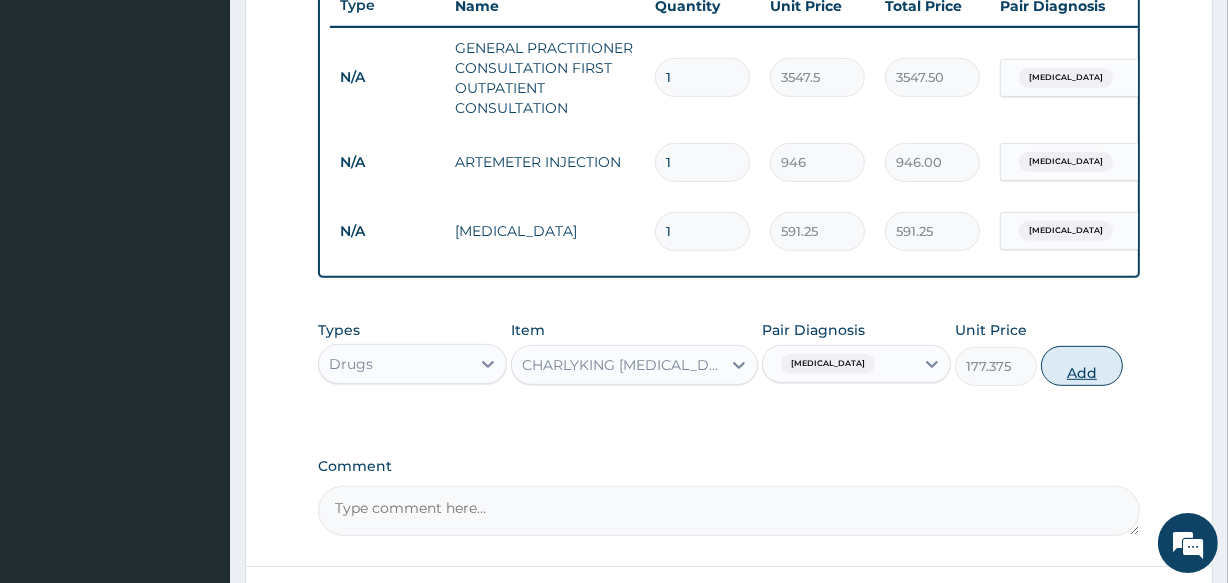 click on "Add" at bounding box center [1082, 366] 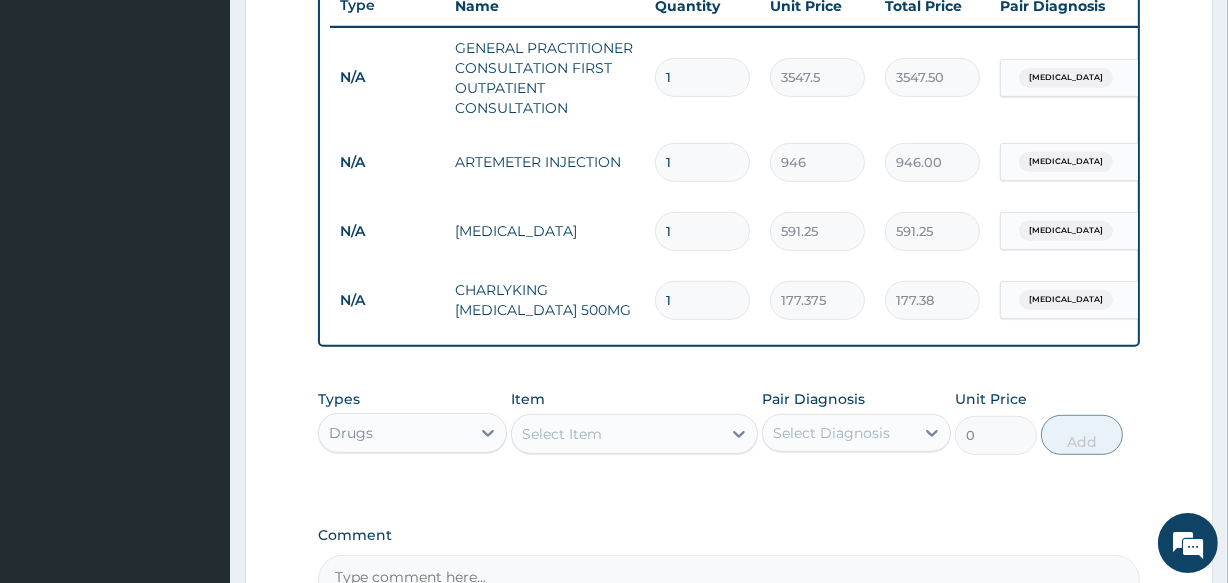 click on "Select Item" at bounding box center (562, 434) 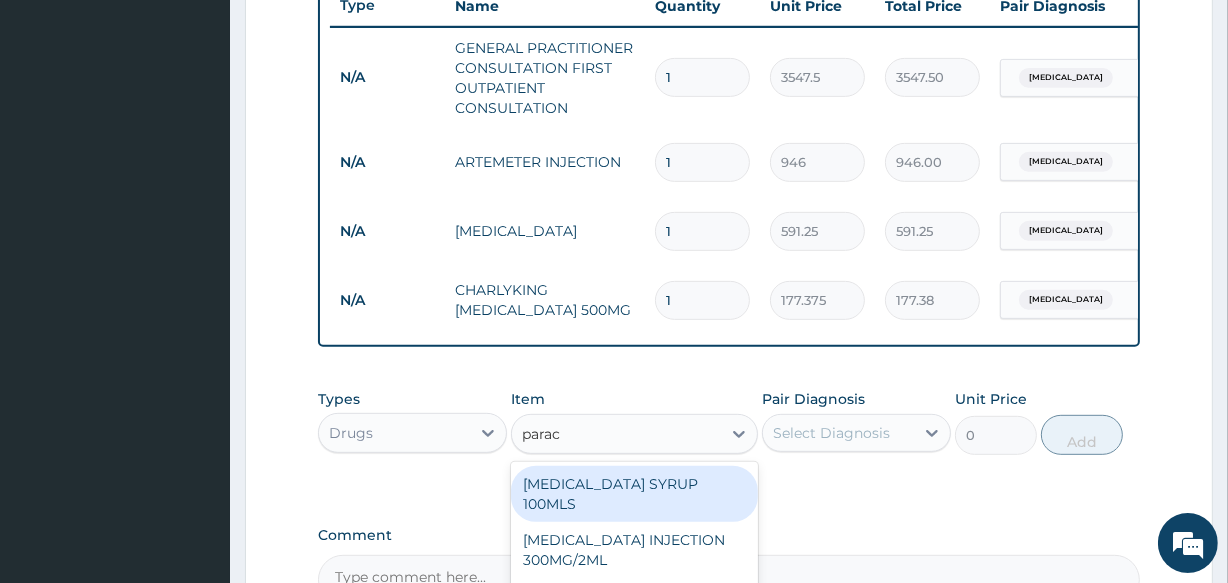 type on "parace" 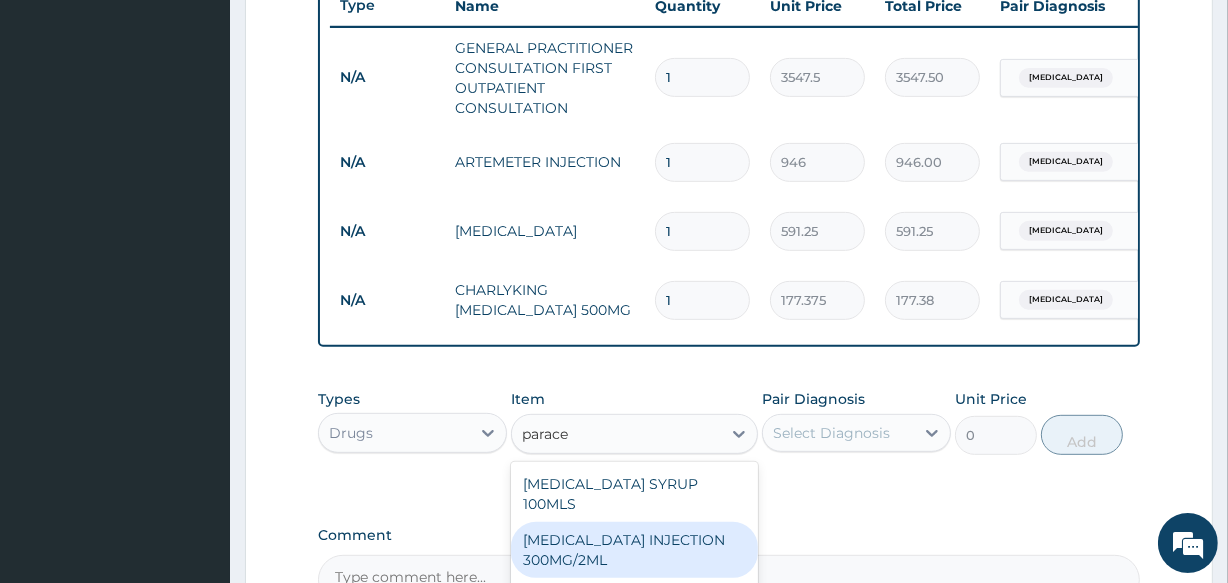 click on "PARACETAMOL INJECTION 300MG/2ML" at bounding box center (634, 550) 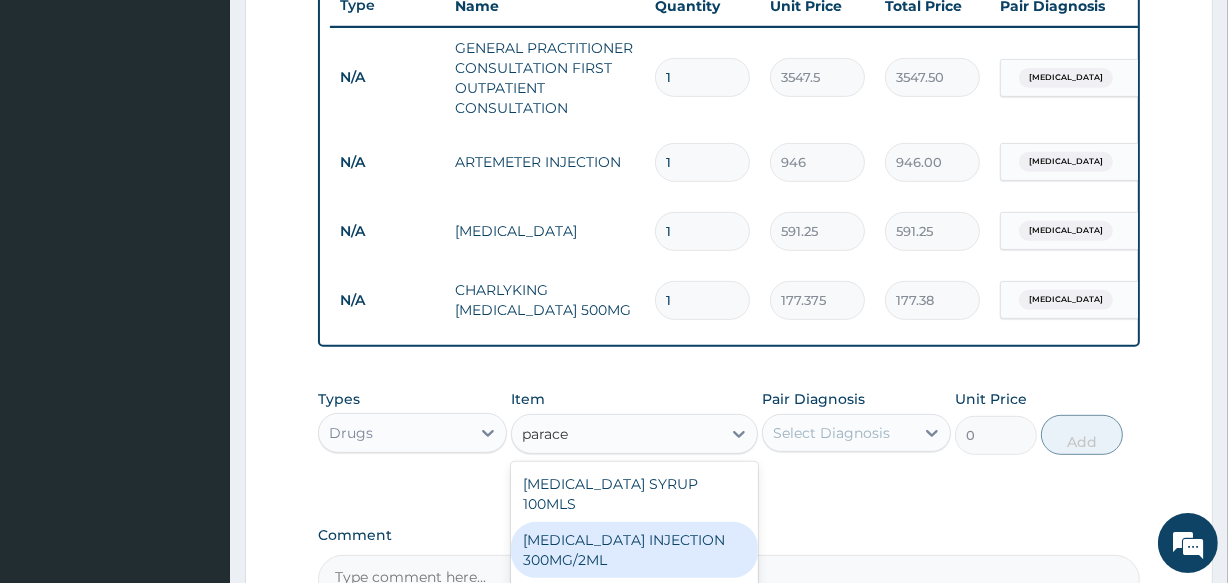 type 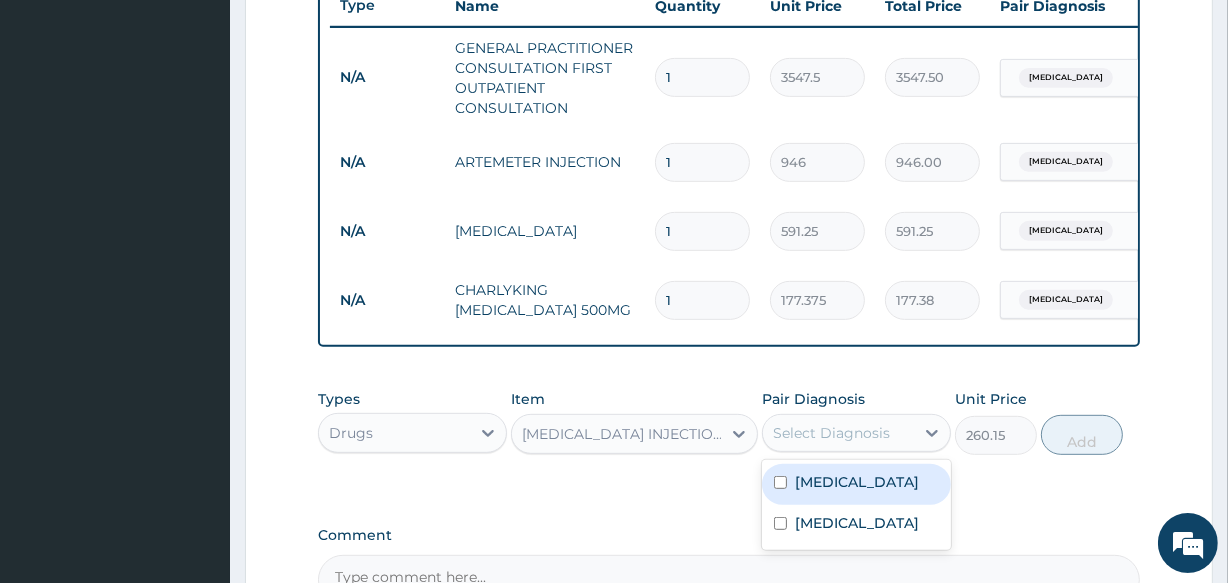 click on "Select Diagnosis" at bounding box center (831, 433) 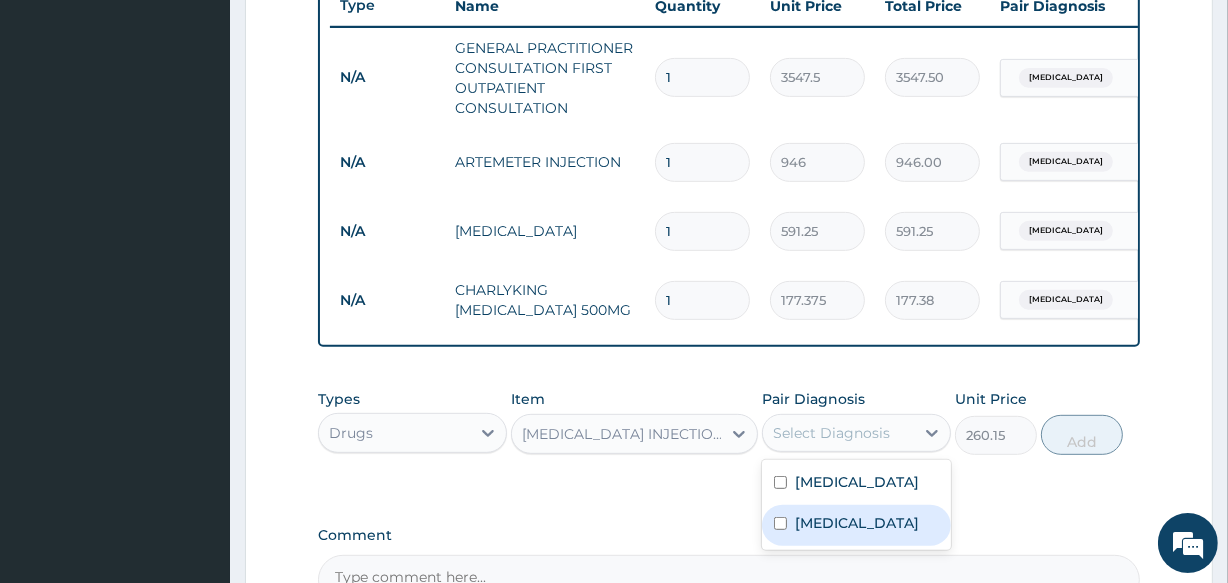 click on "Typhoid fever" at bounding box center (856, 525) 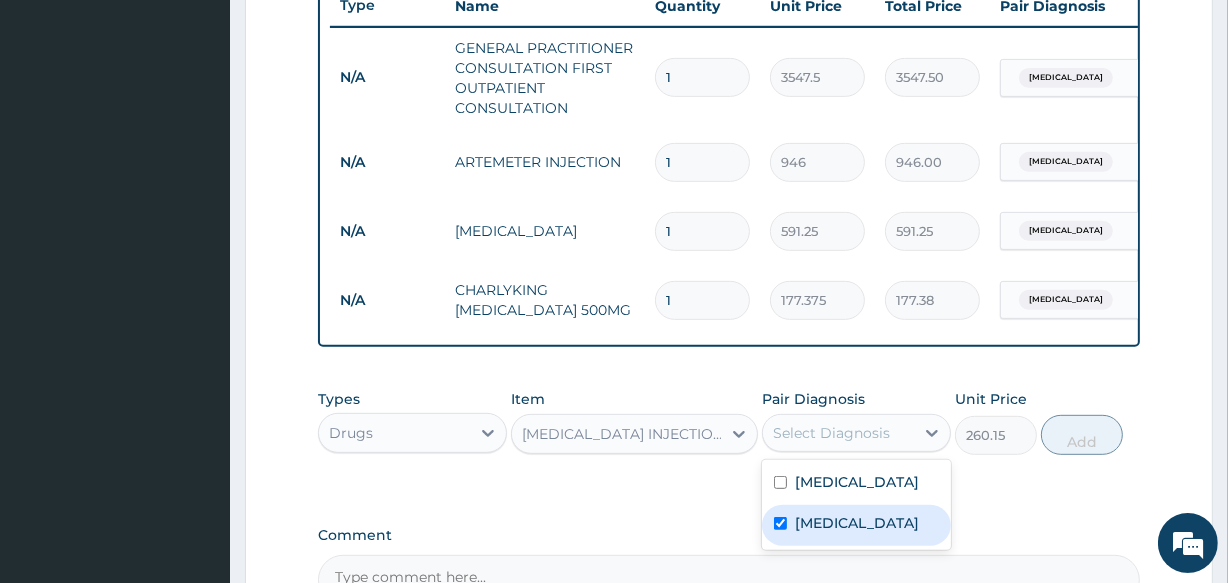 checkbox on "true" 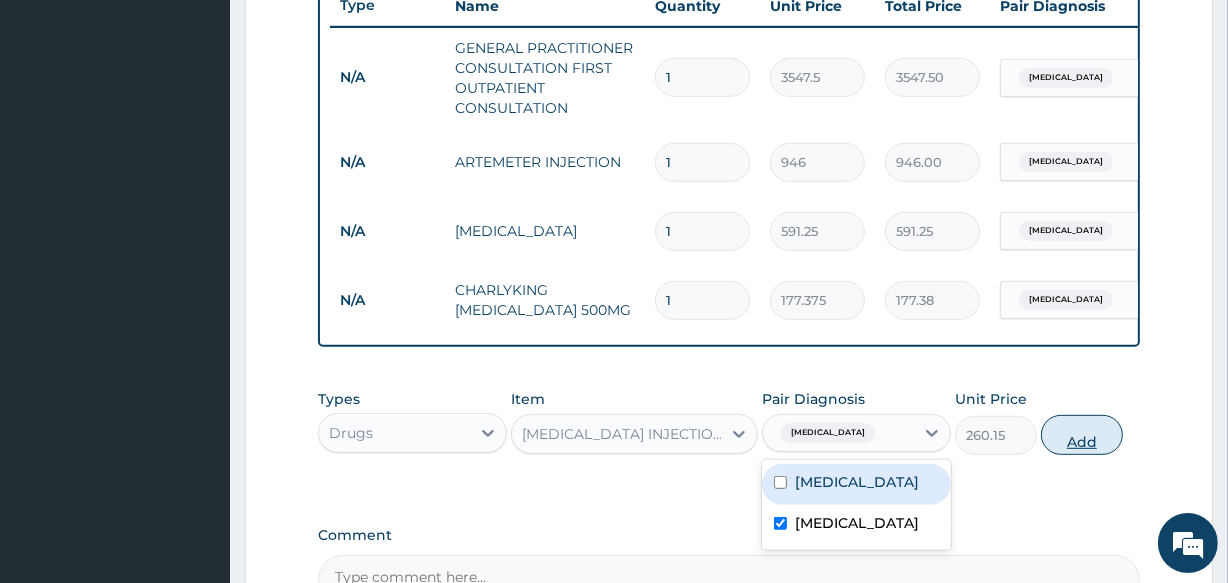 click on "Add" at bounding box center [1082, 435] 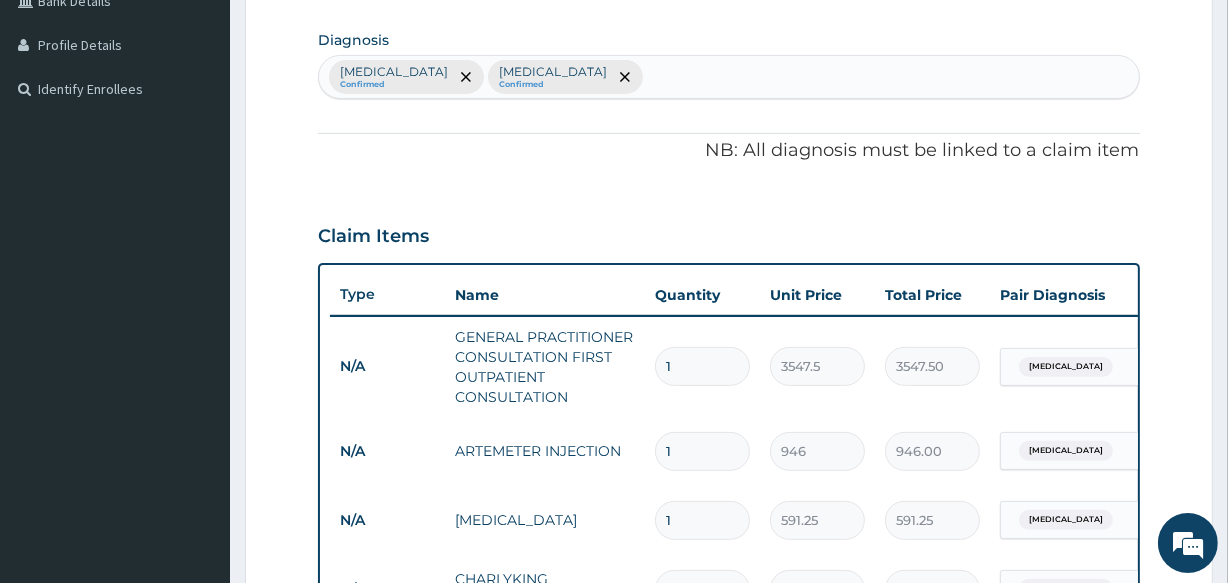 scroll, scrollTop: 480, scrollLeft: 0, axis: vertical 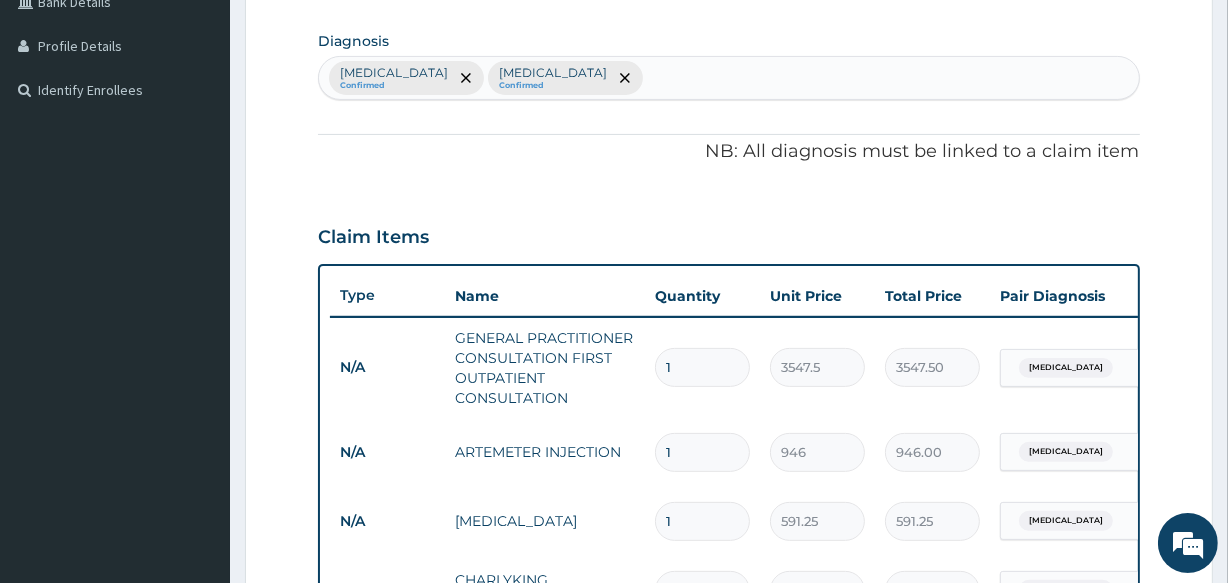 click on "Malaria Confirmed Typhoid fever Confirmed" at bounding box center (728, 78) 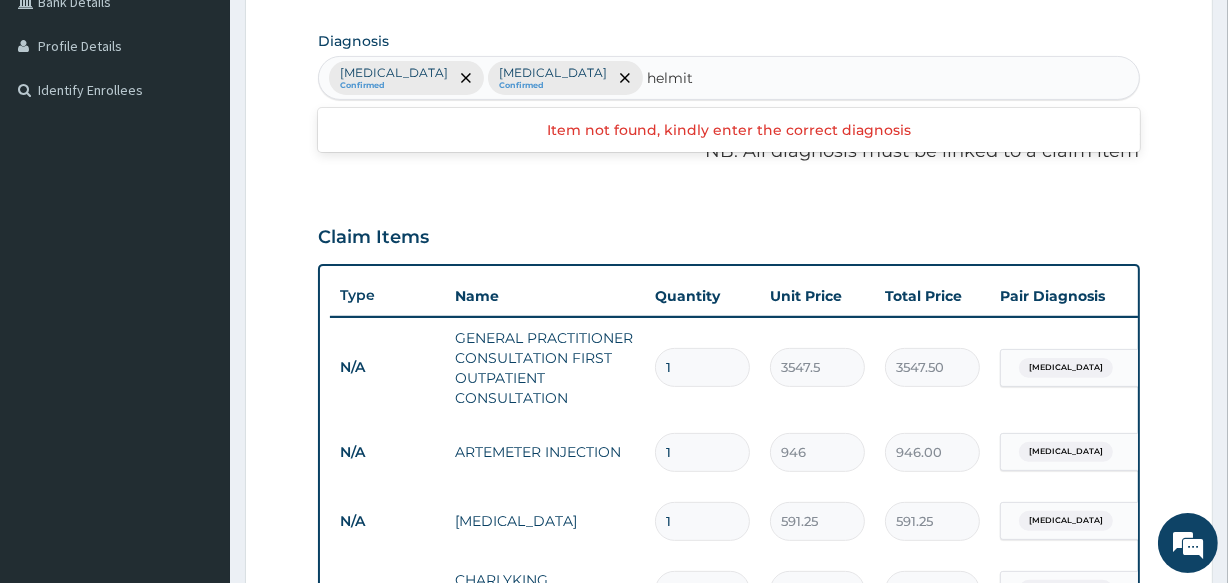 type on "helmi" 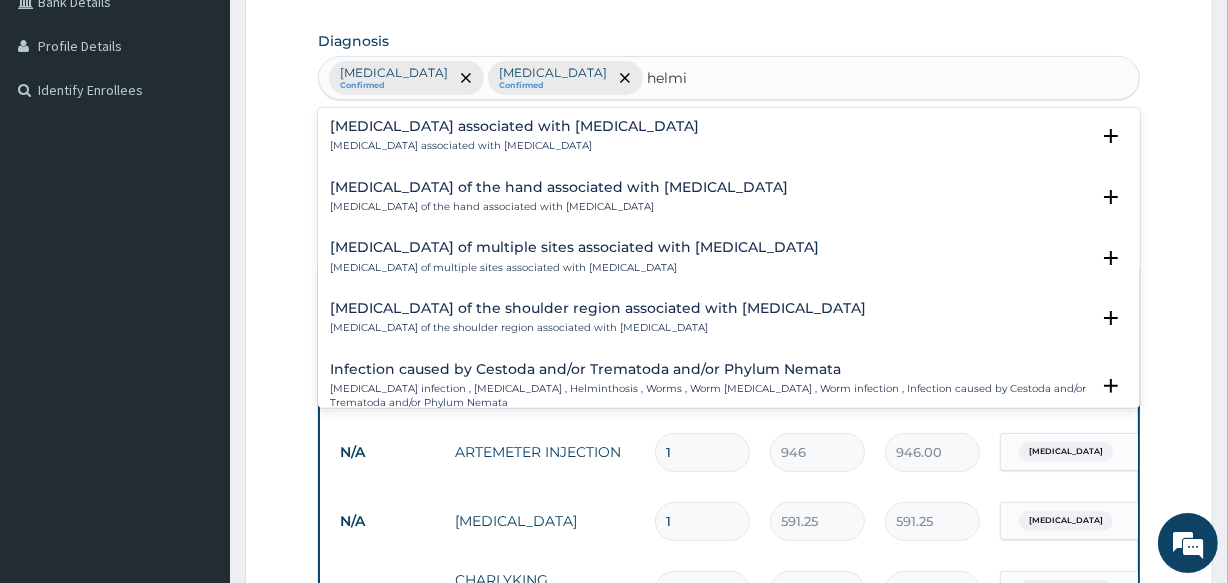 scroll, scrollTop: 0, scrollLeft: 0, axis: both 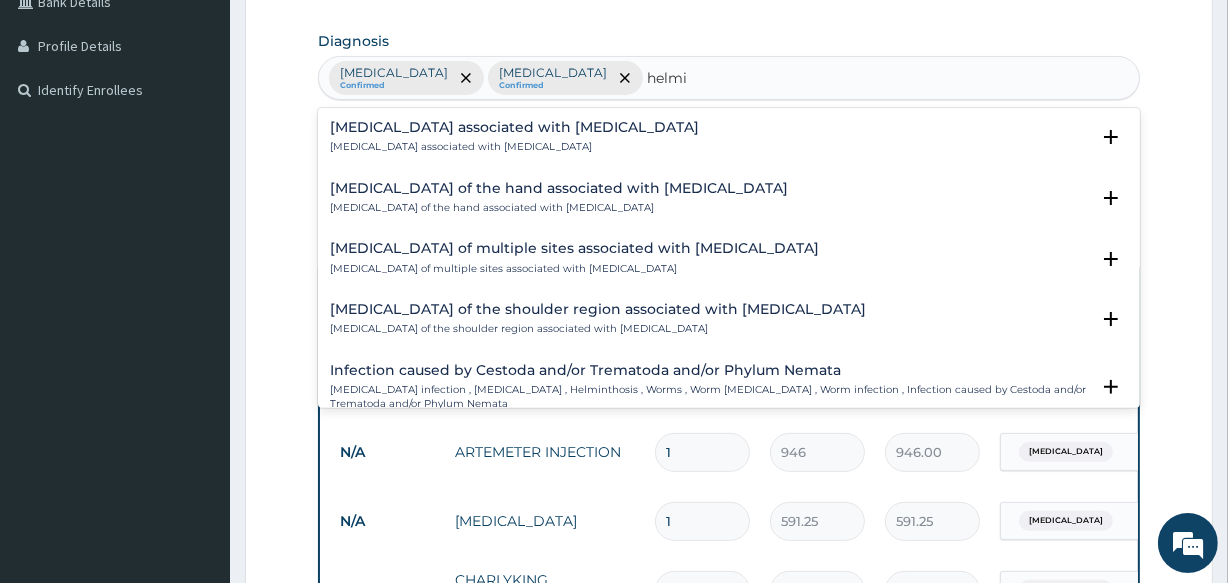 click on "Arthropathy associated with helminthiasis" at bounding box center [514, 127] 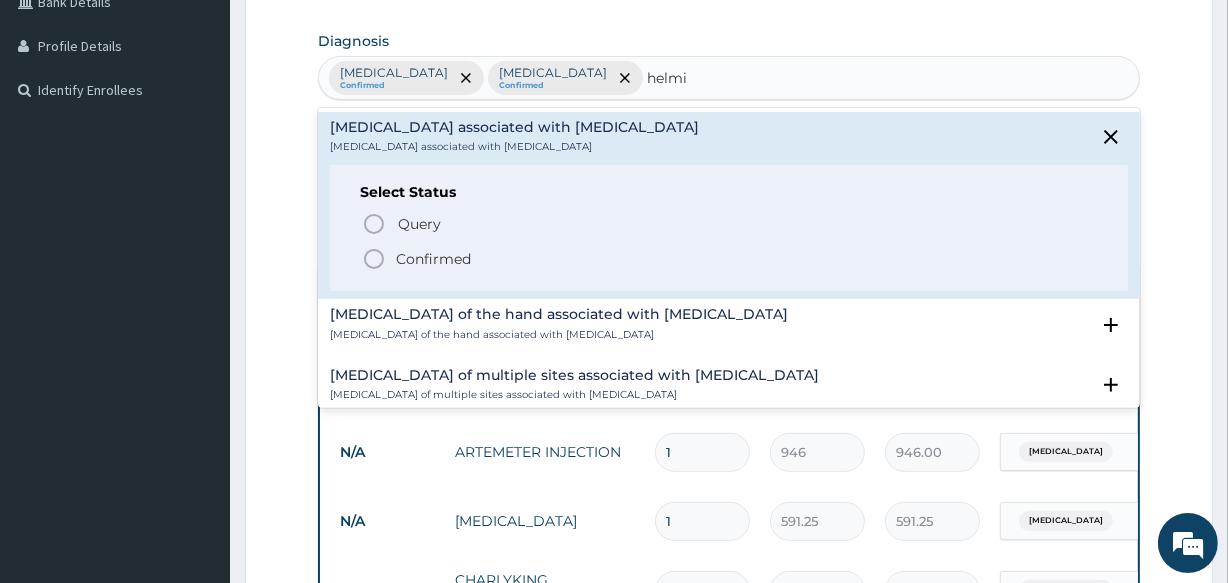 click 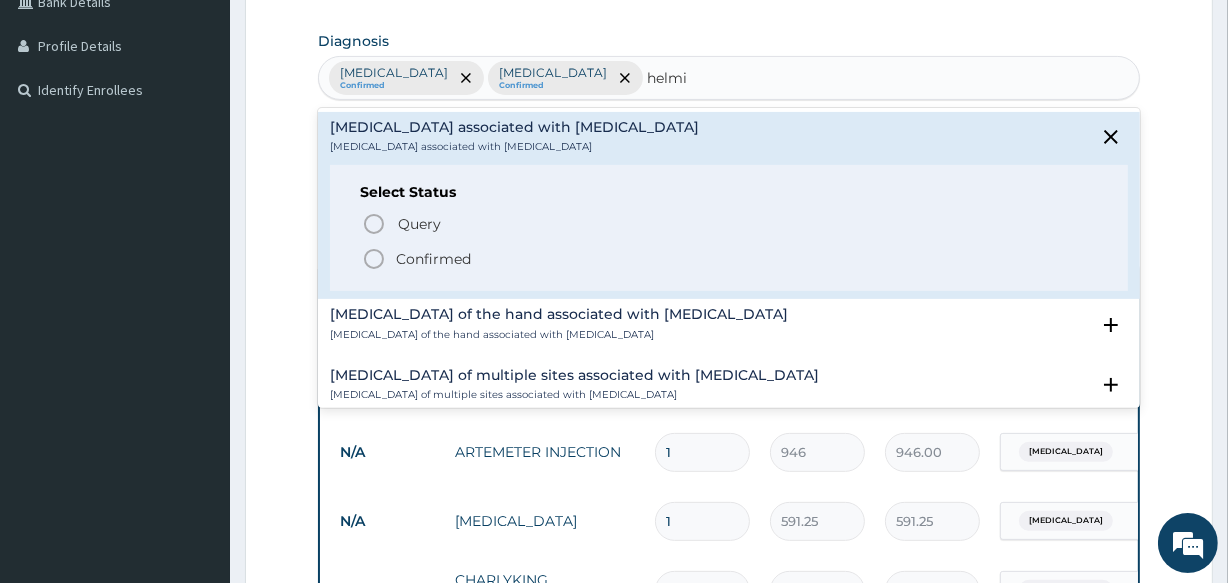 type 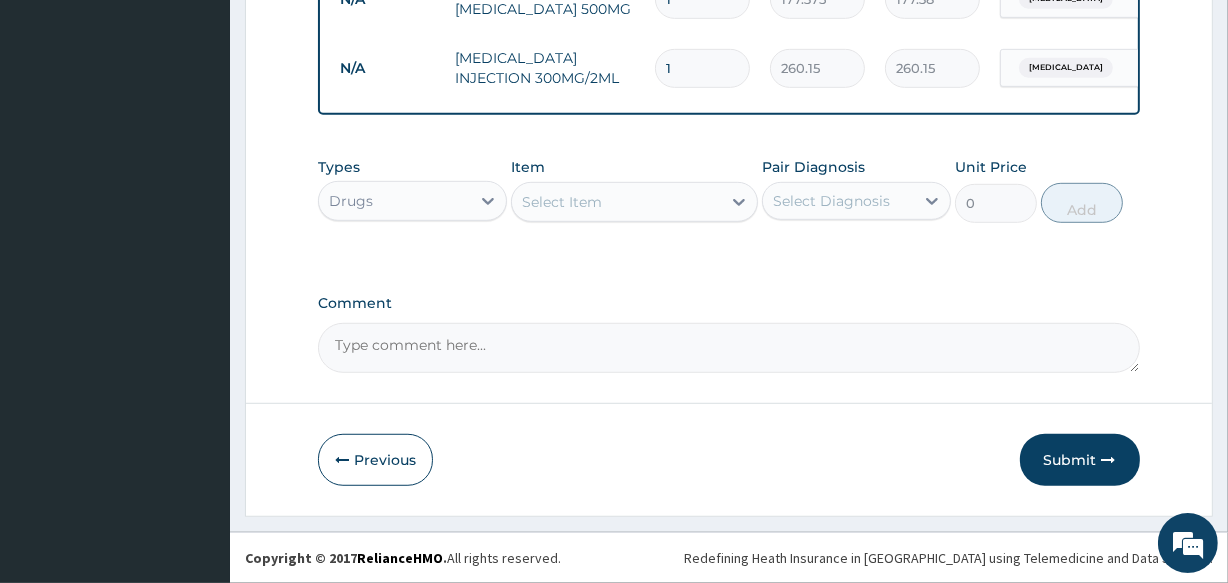 scroll, scrollTop: 1084, scrollLeft: 0, axis: vertical 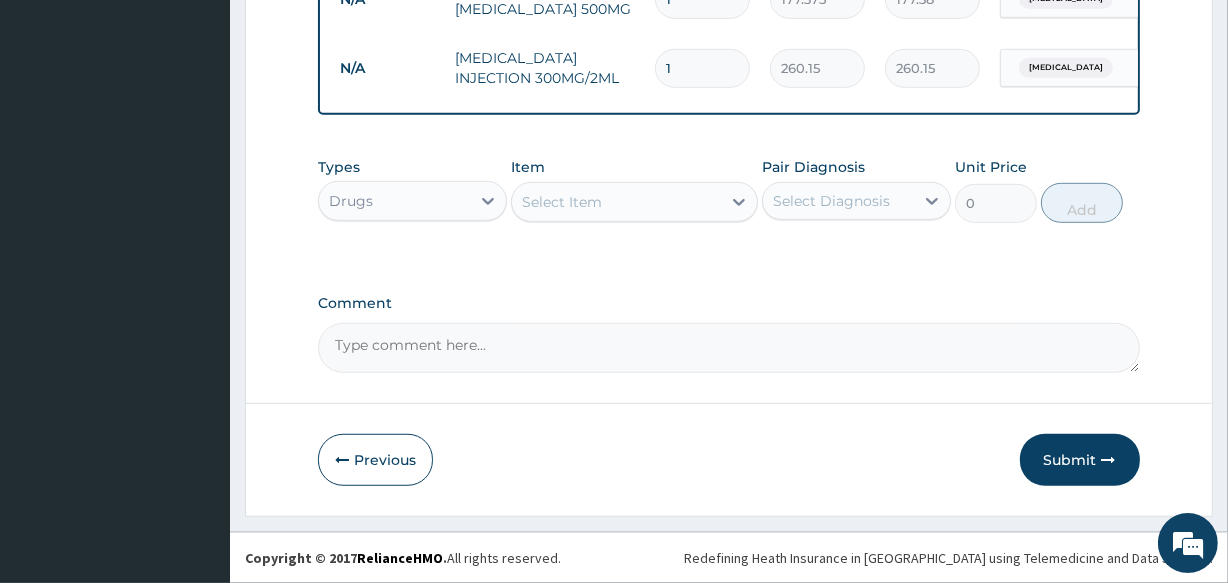 click on "Select Item" at bounding box center (562, 202) 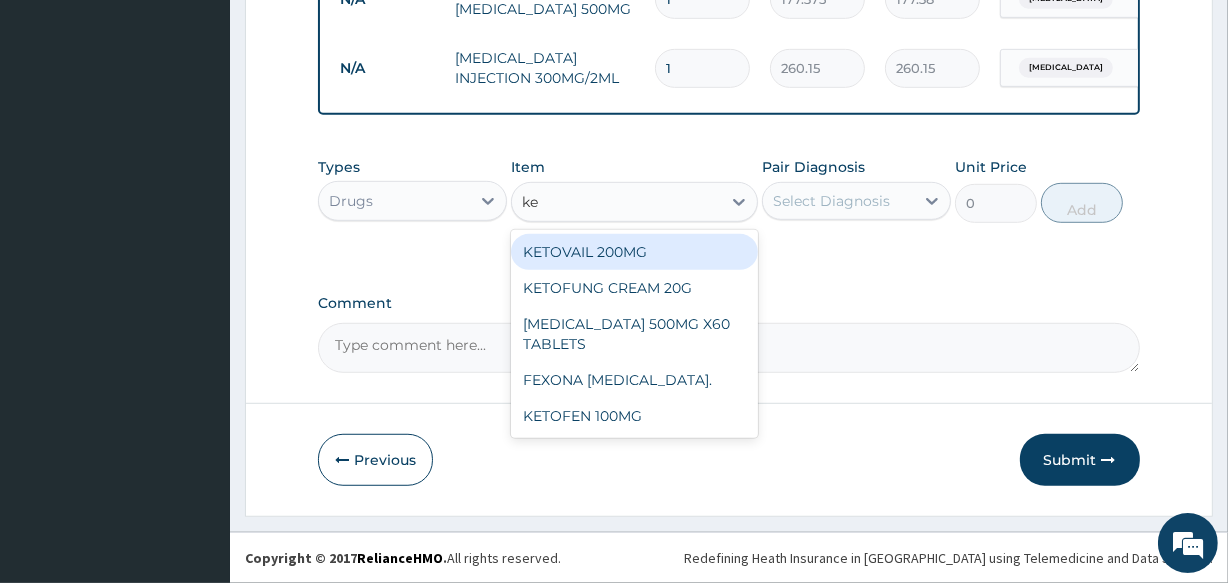 type on "k" 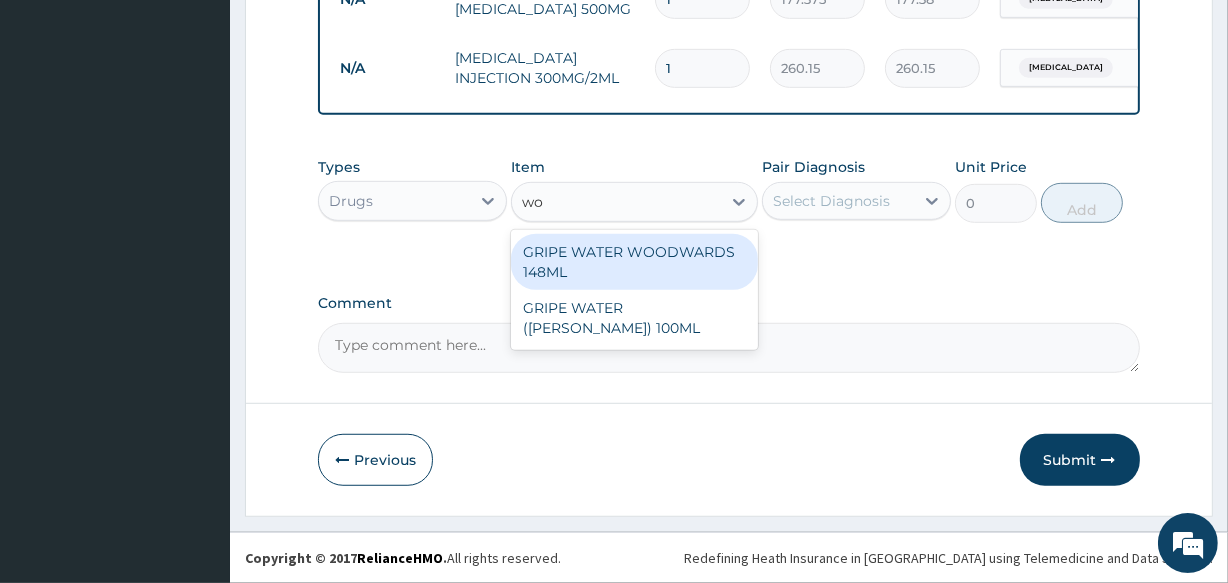 type on "w" 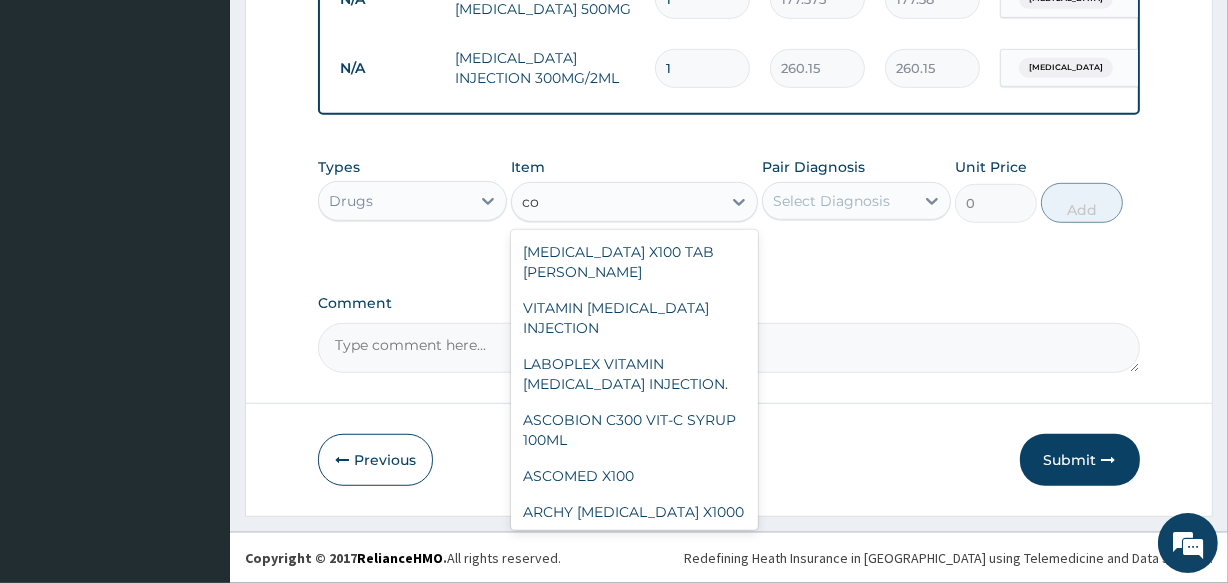 type on "c" 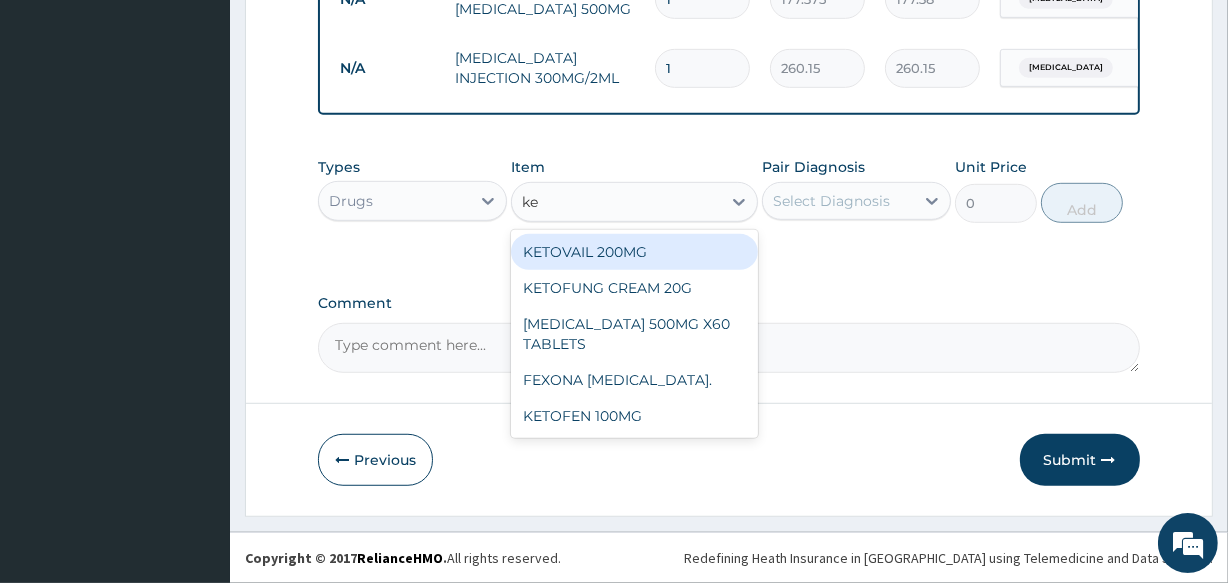 type on "k" 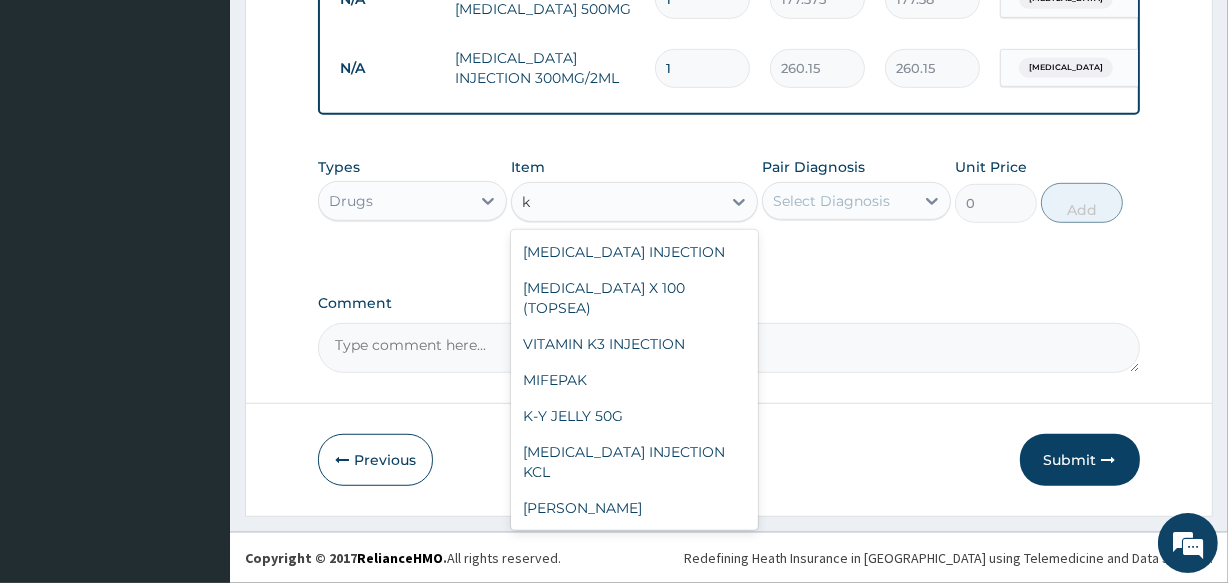 type 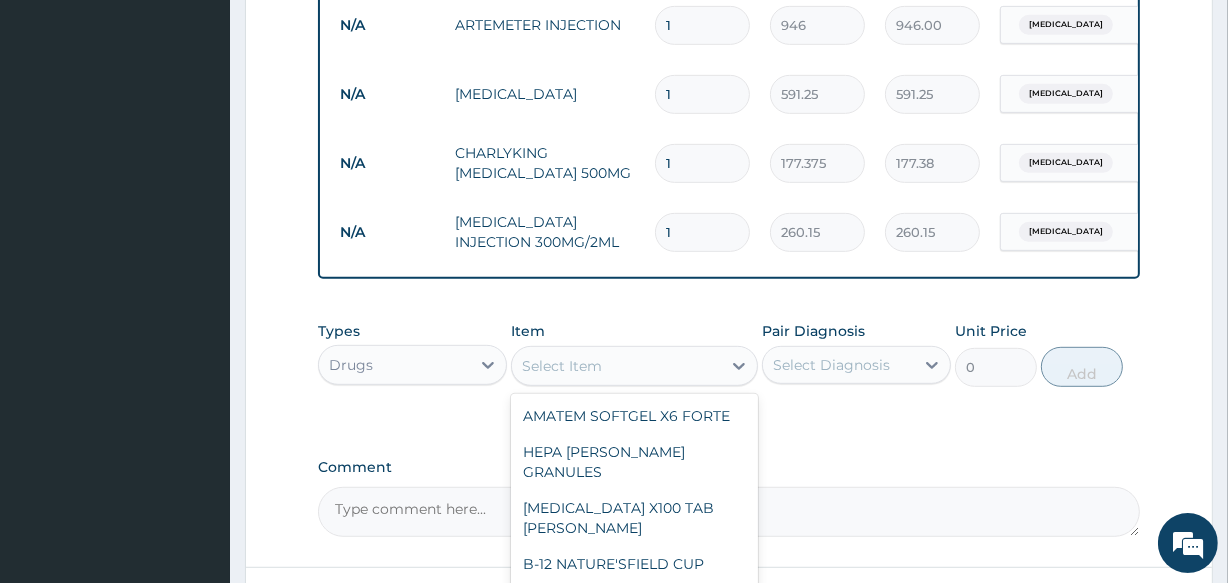 scroll, scrollTop: 902, scrollLeft: 0, axis: vertical 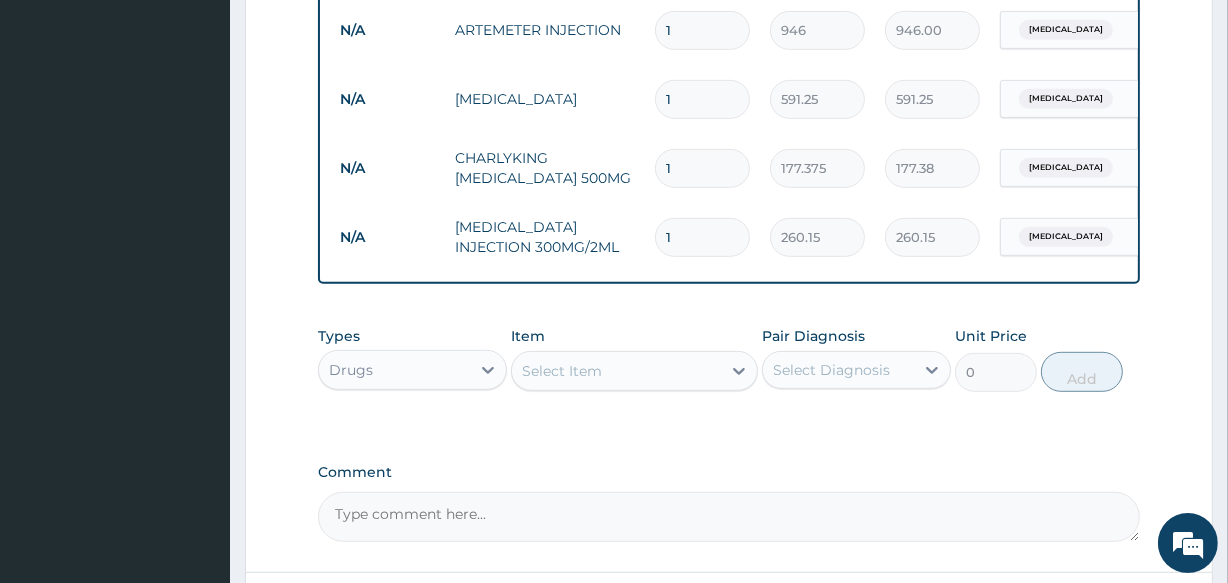 click on "1" at bounding box center (702, 237) 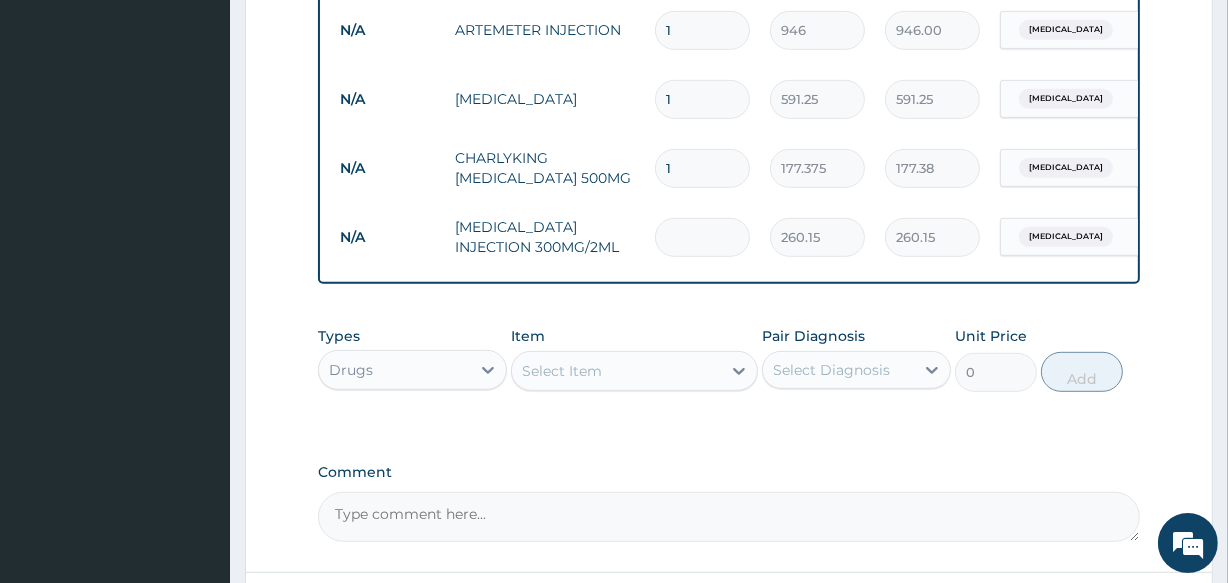 type on "0.00" 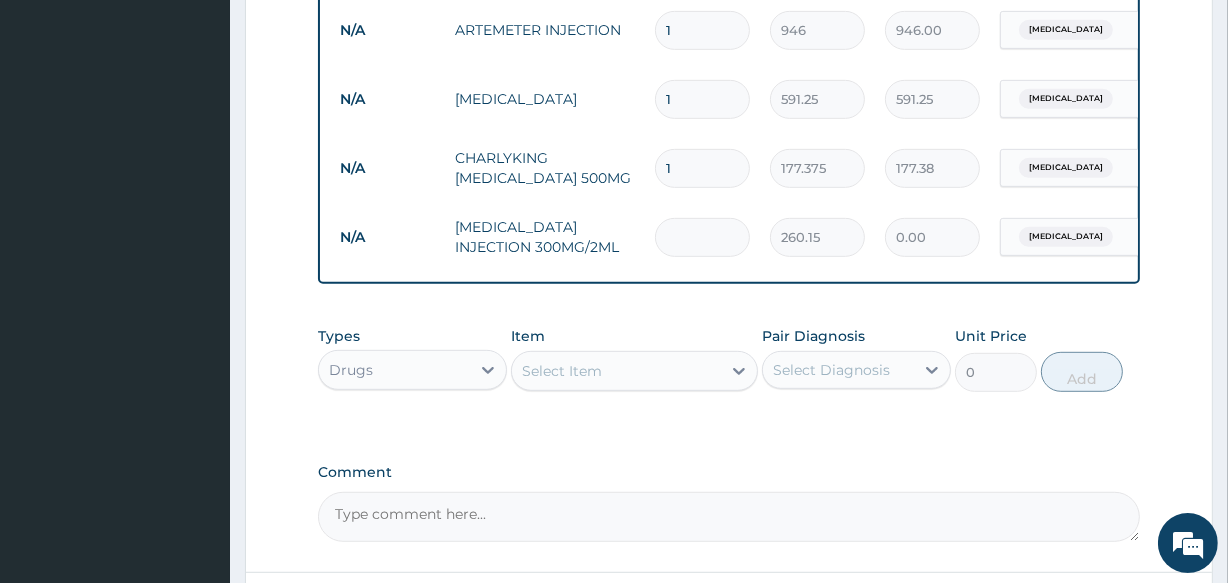 type on "2" 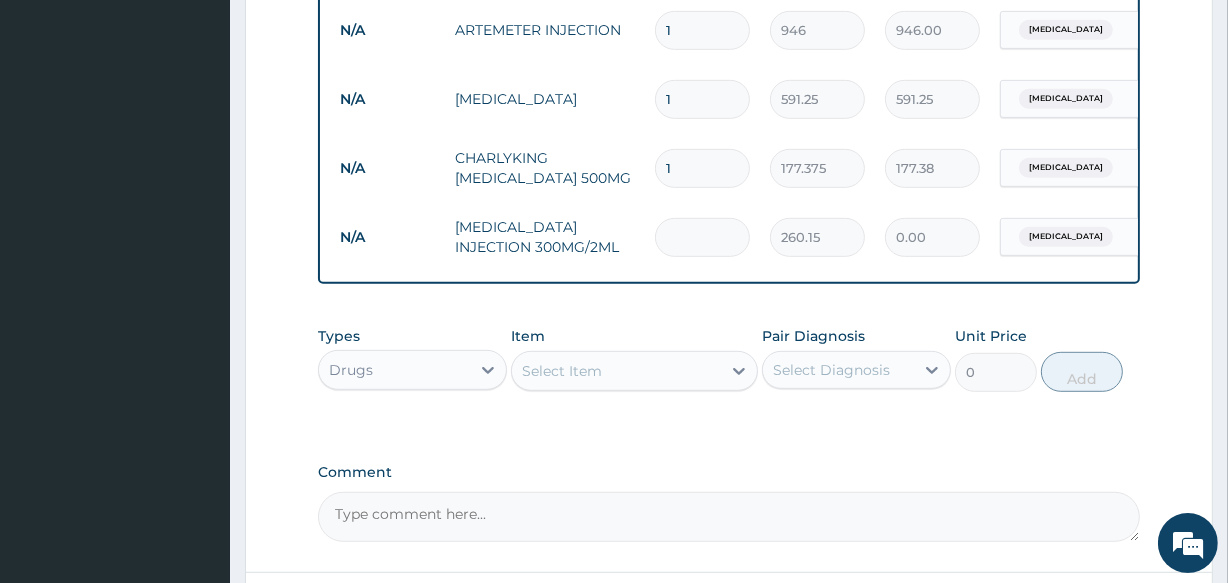 type on "520.30" 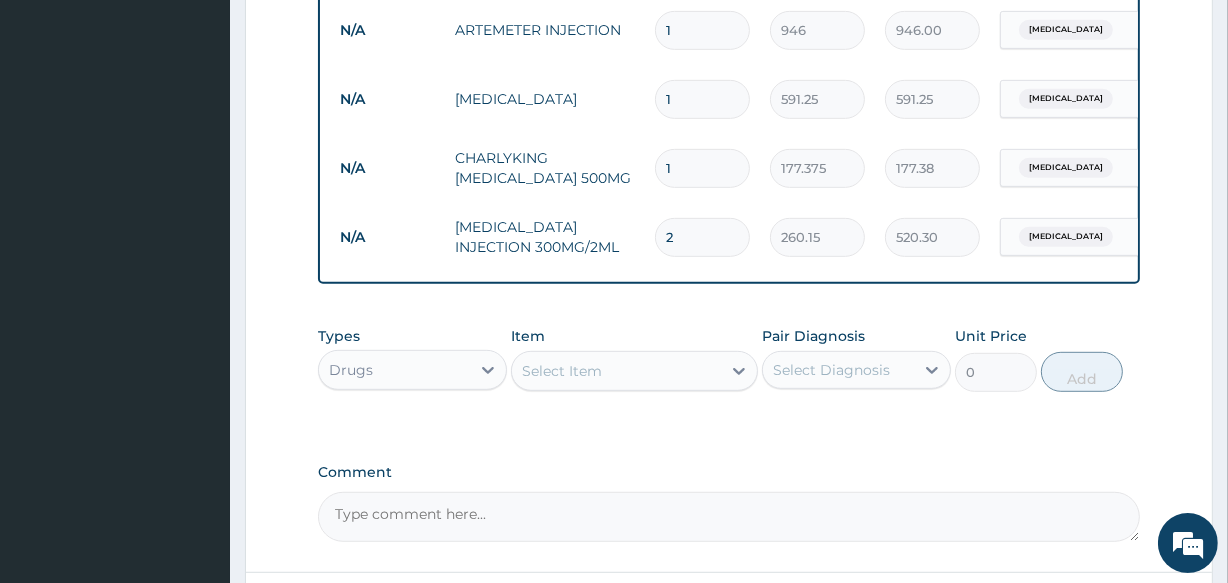type on "2" 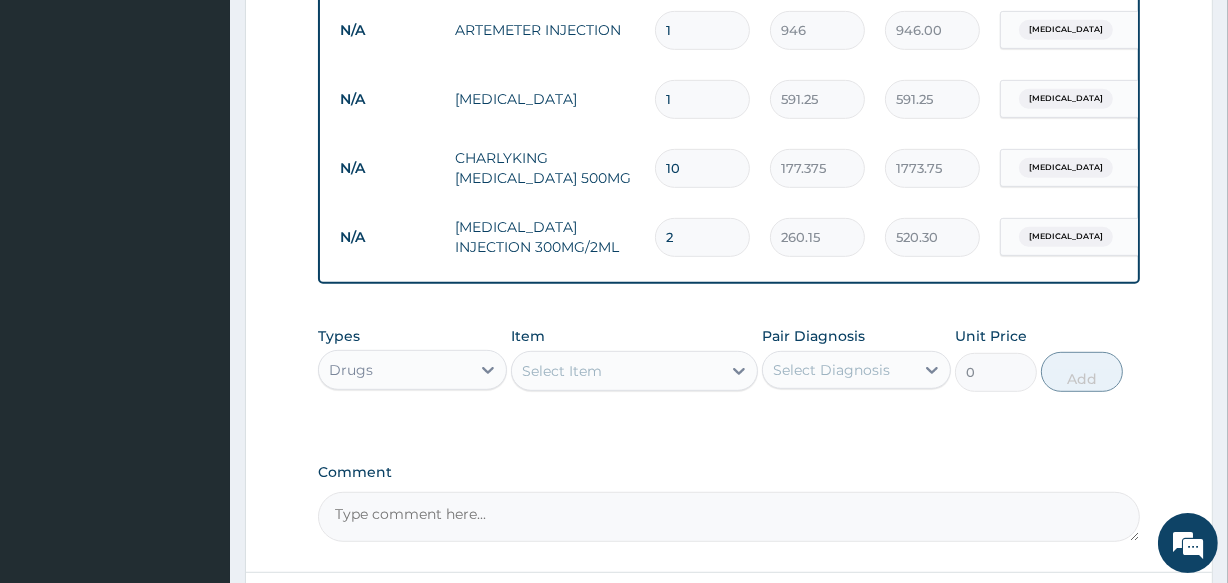 type on "10" 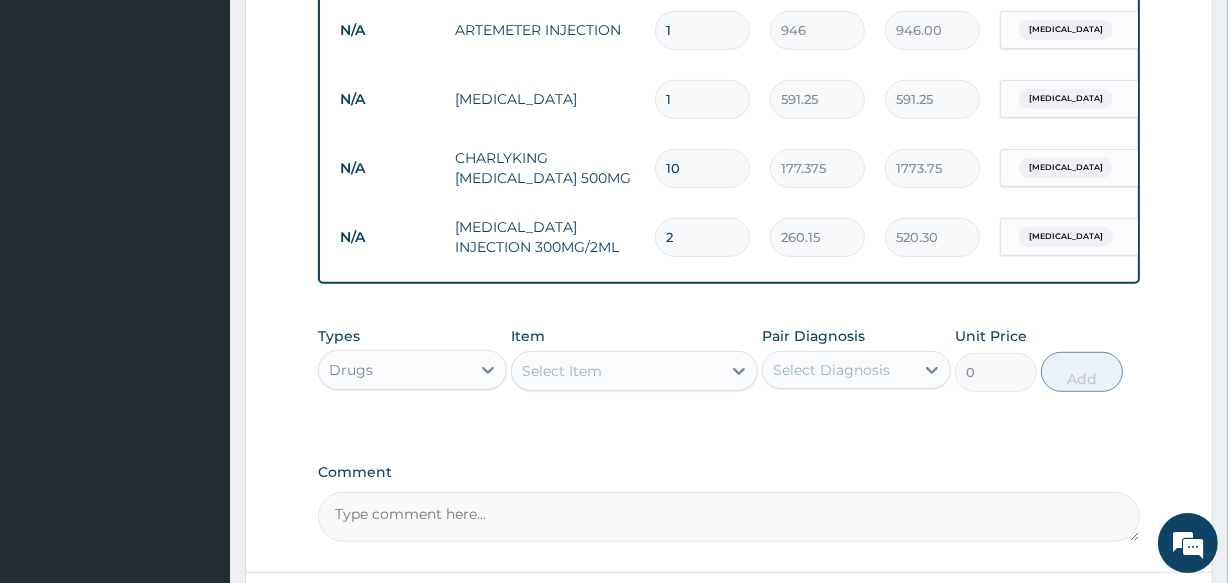 type 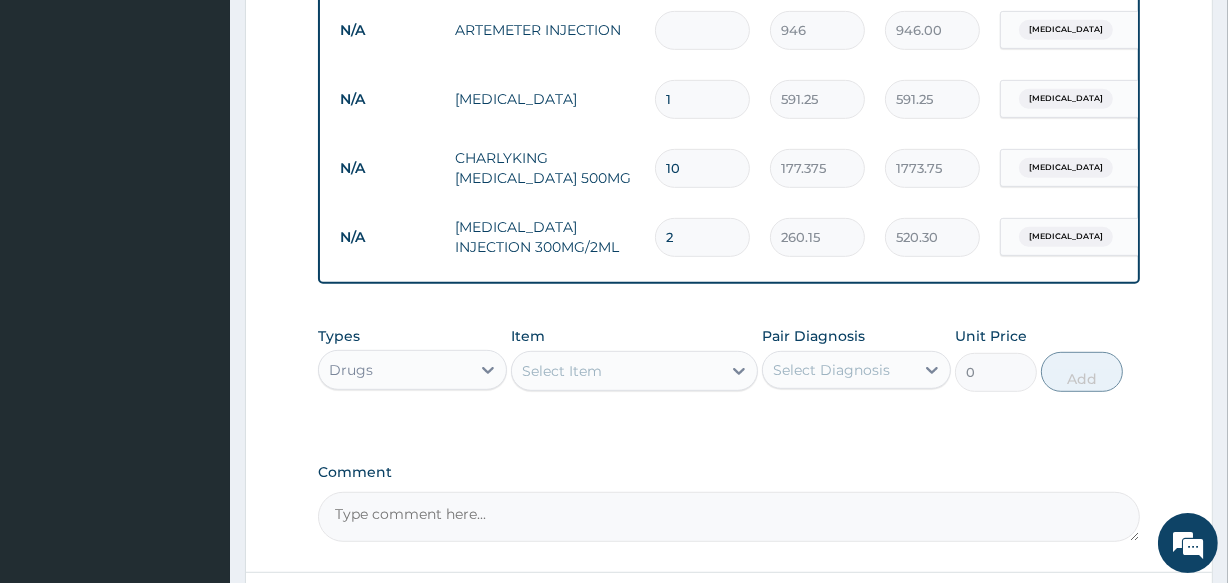 type on "0.00" 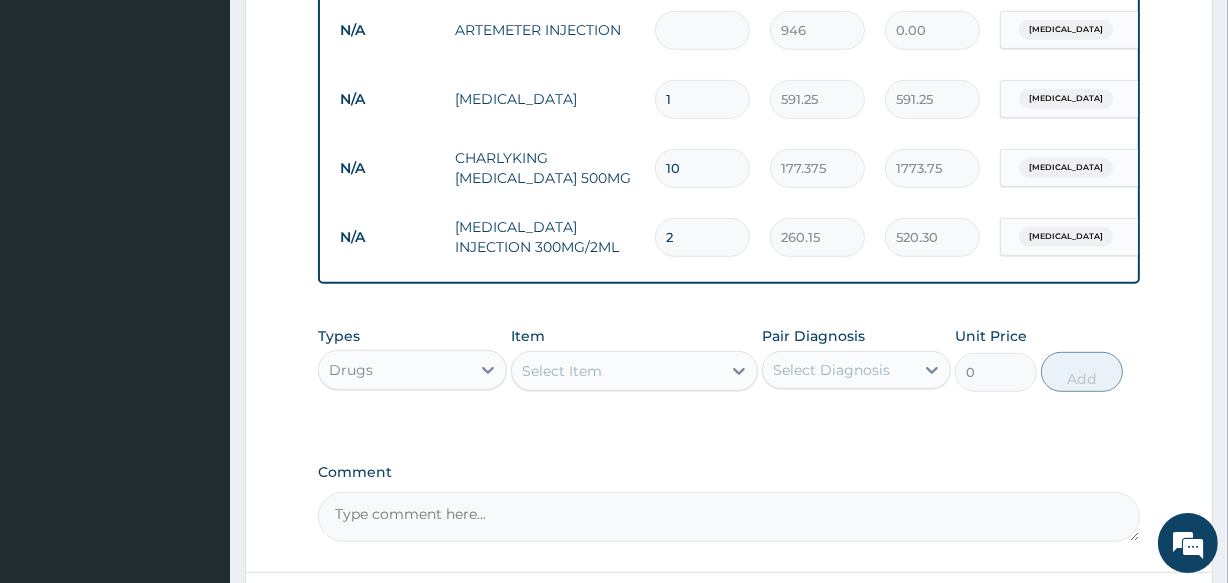 type on "6" 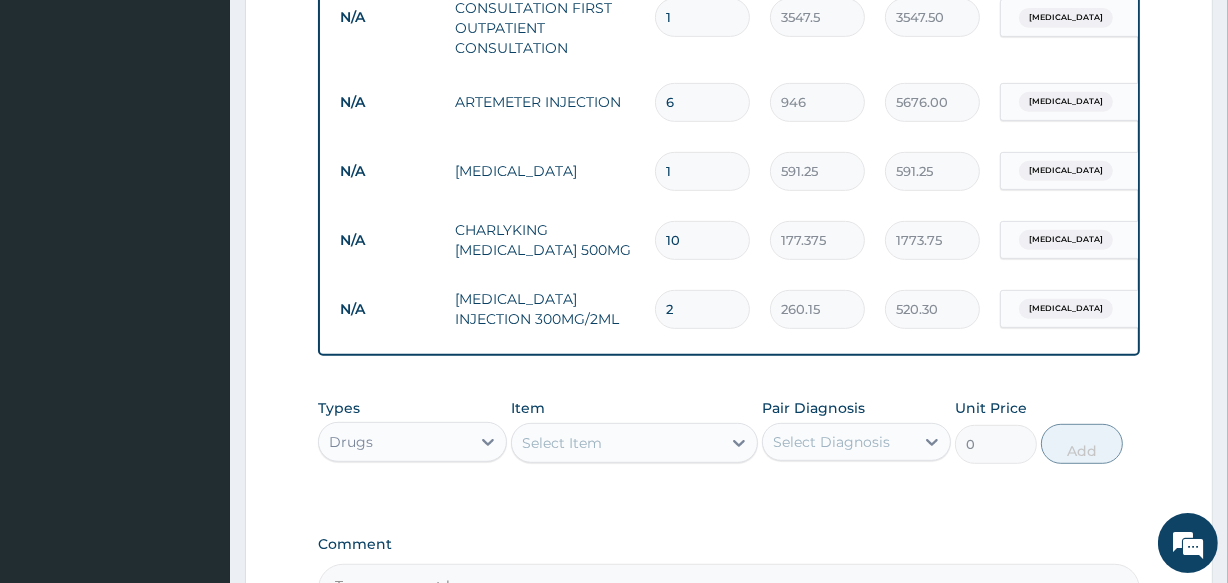 scroll, scrollTop: 793, scrollLeft: 0, axis: vertical 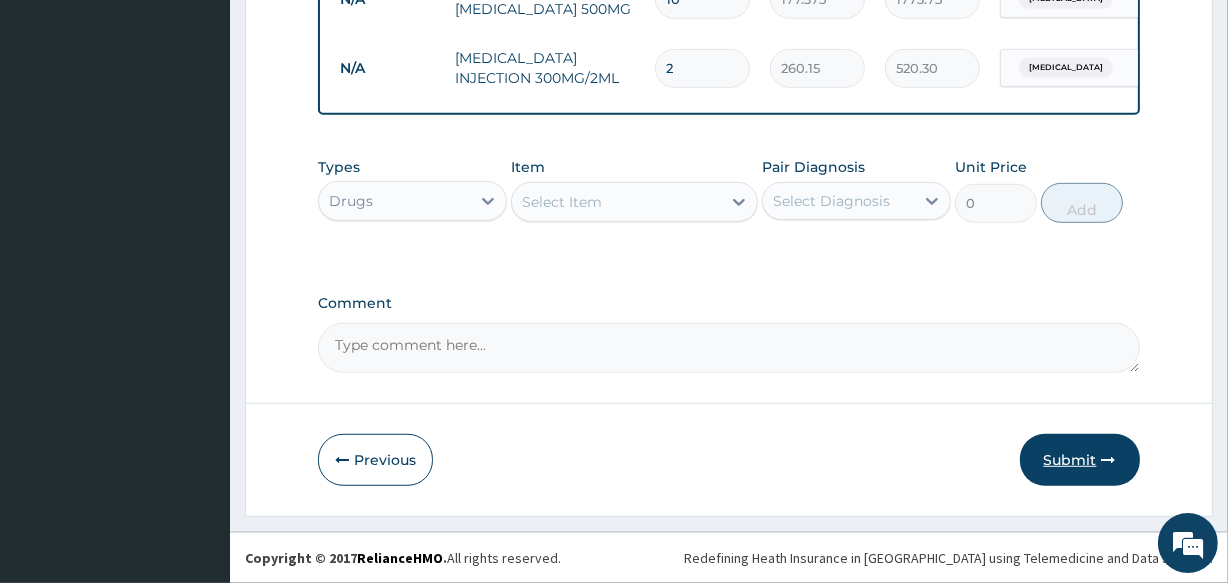 type on "6" 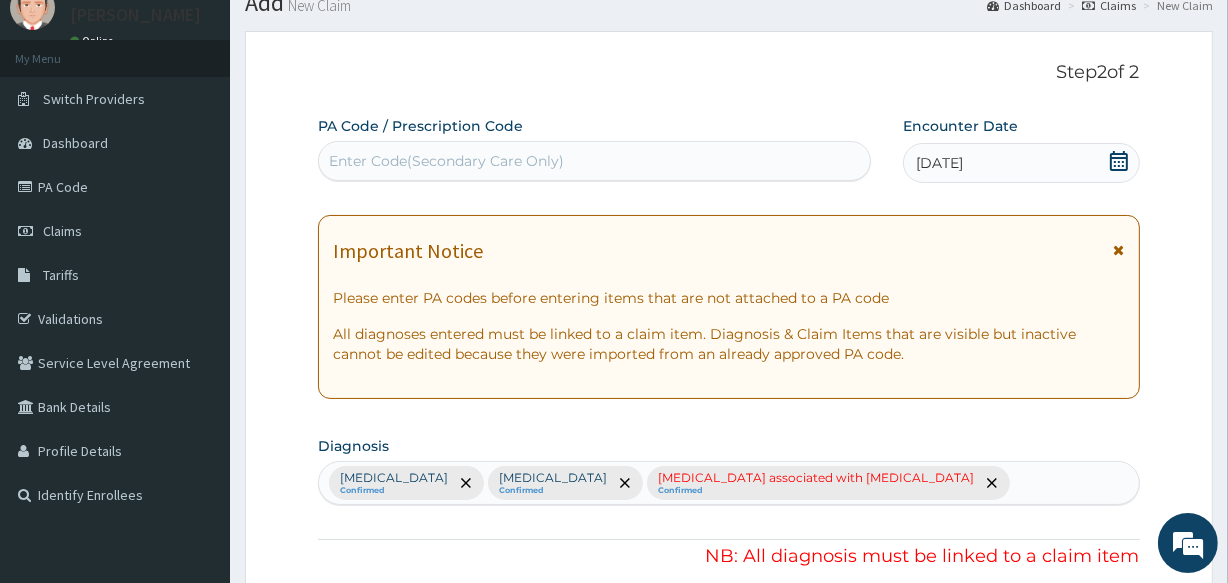 scroll, scrollTop: 63, scrollLeft: 0, axis: vertical 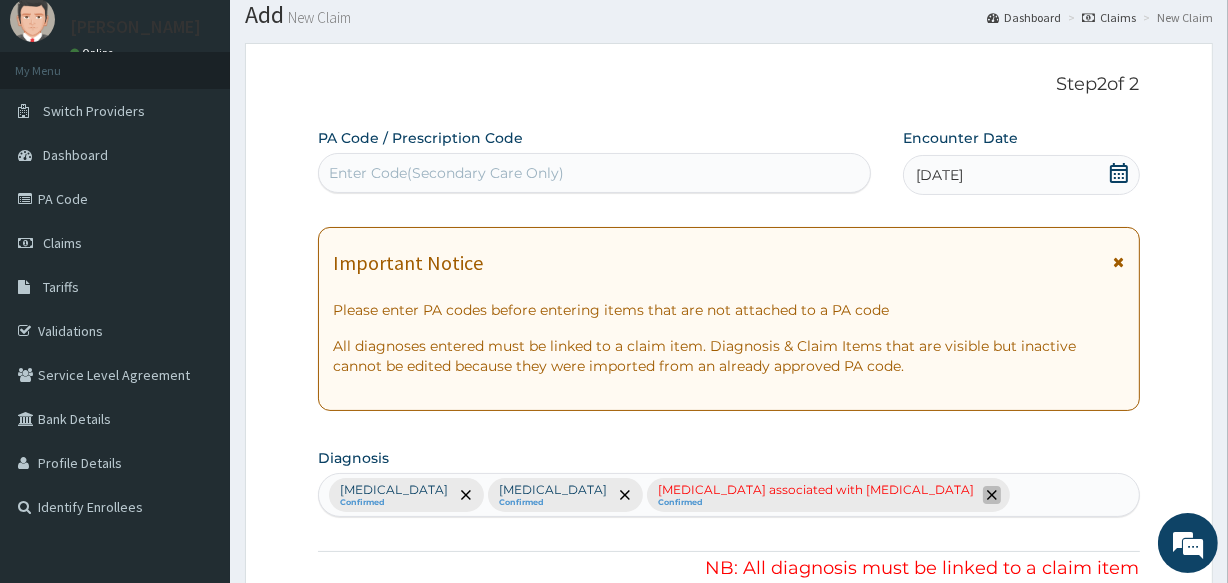 click 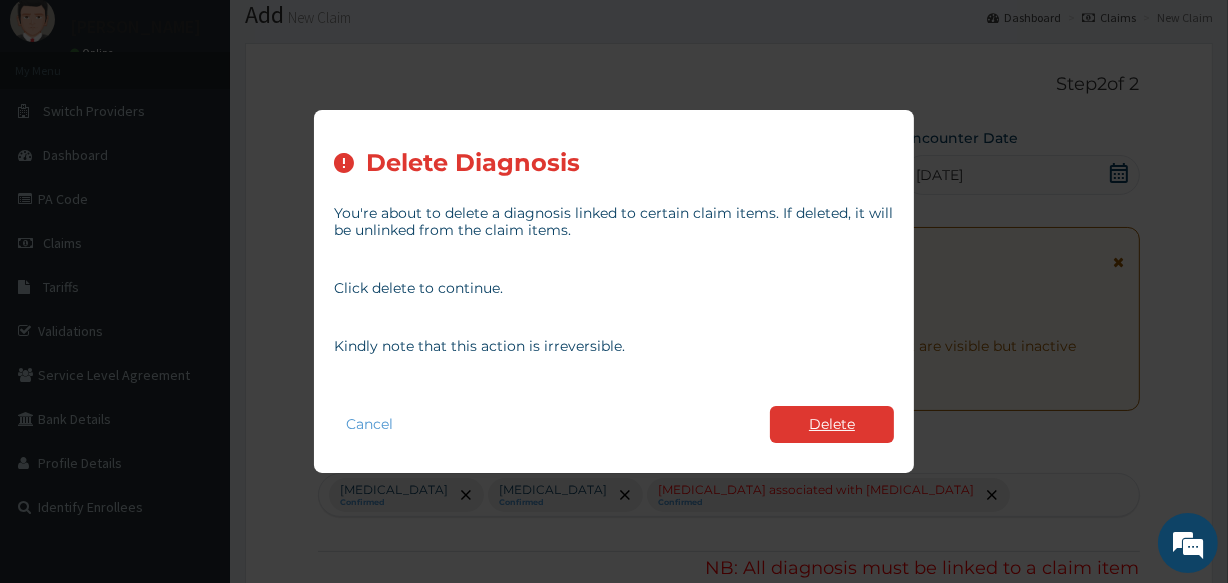 click on "Delete" at bounding box center [832, 424] 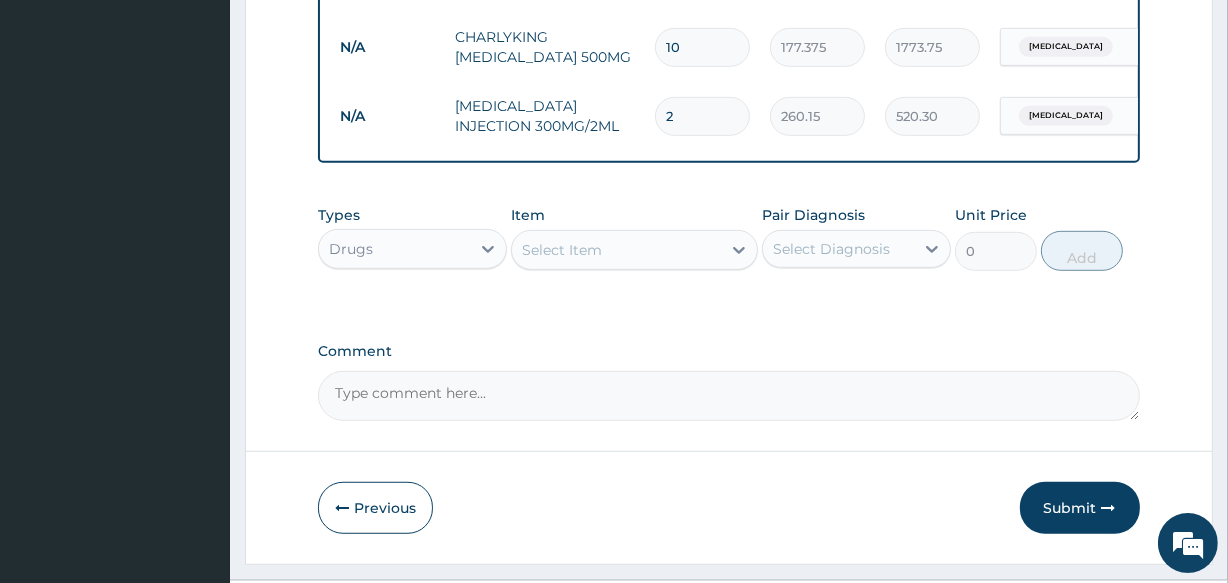 scroll, scrollTop: 1084, scrollLeft: 0, axis: vertical 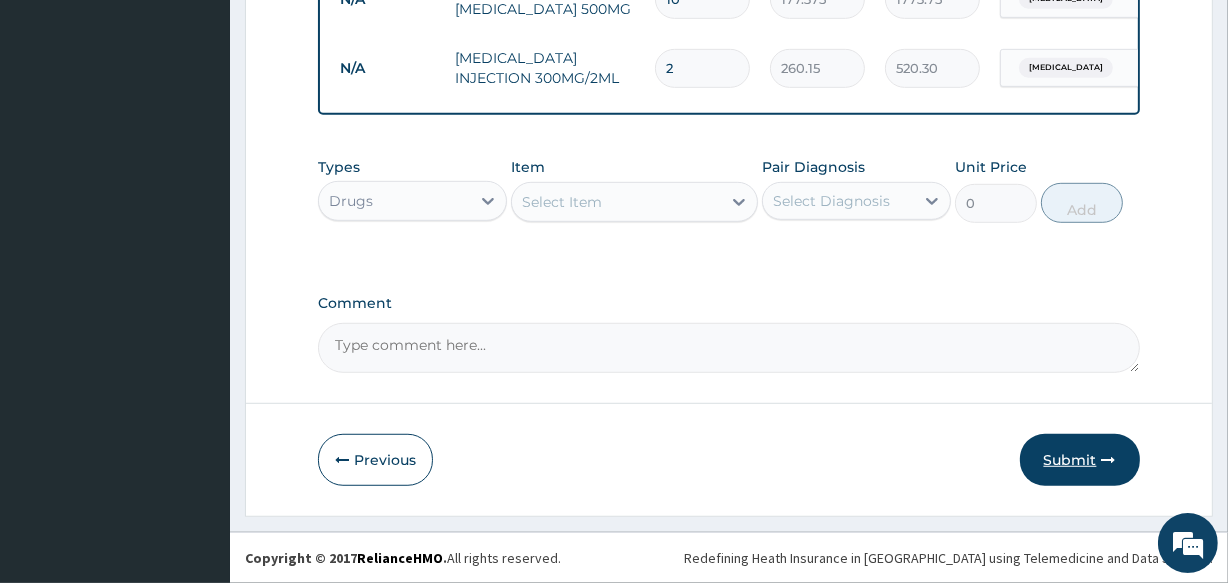 click on "Submit" at bounding box center [1080, 460] 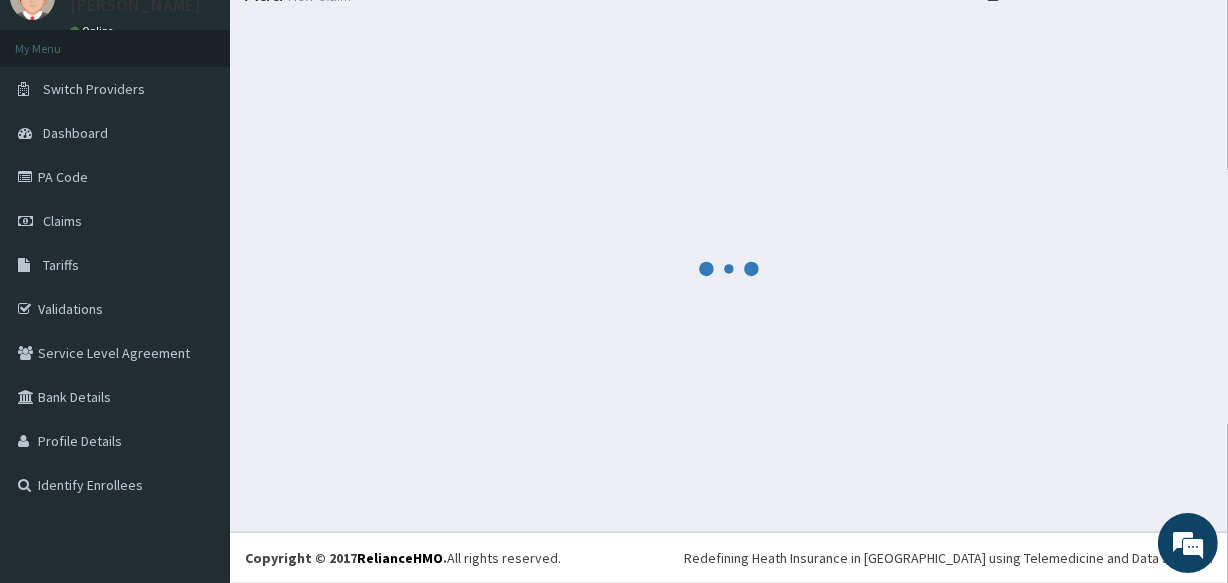 scroll, scrollTop: 84, scrollLeft: 0, axis: vertical 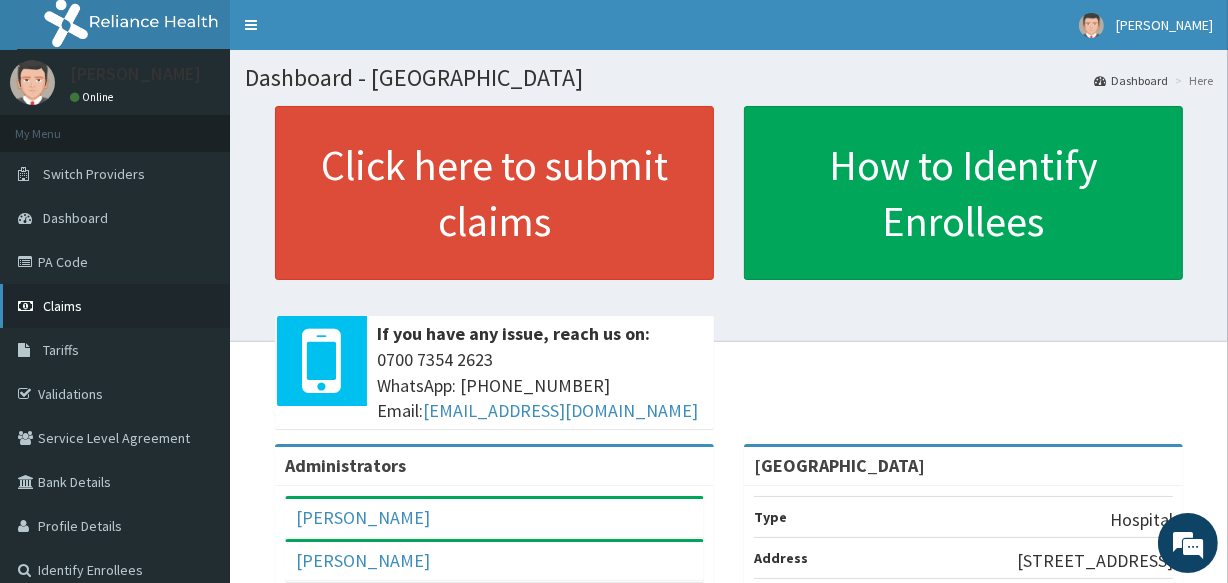 click on "Claims" at bounding box center [62, 306] 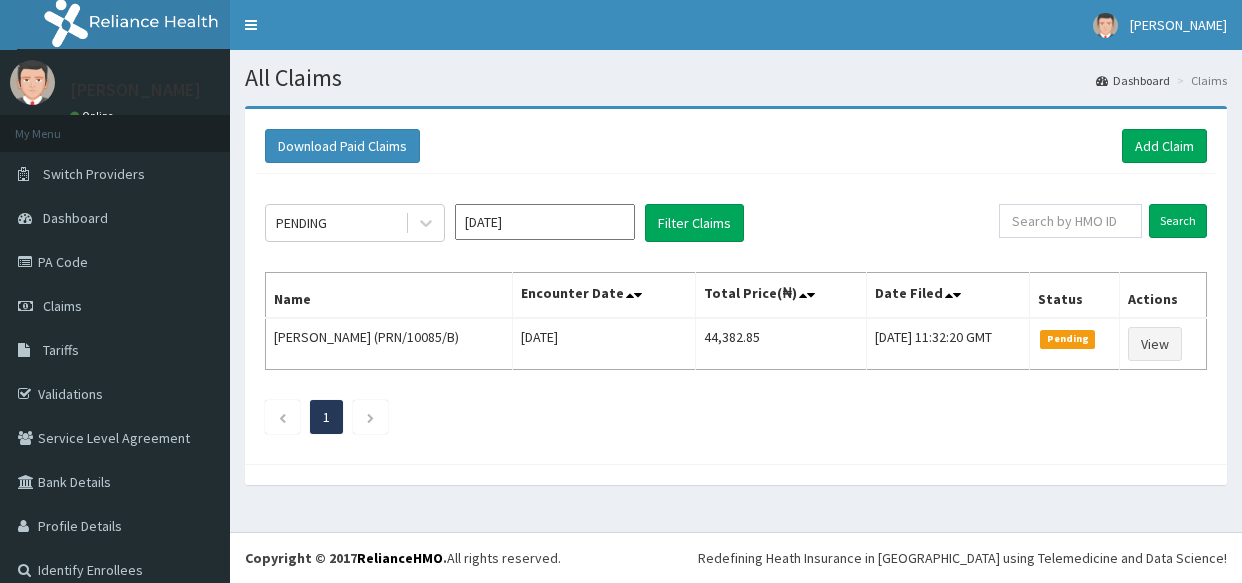 scroll, scrollTop: 0, scrollLeft: 0, axis: both 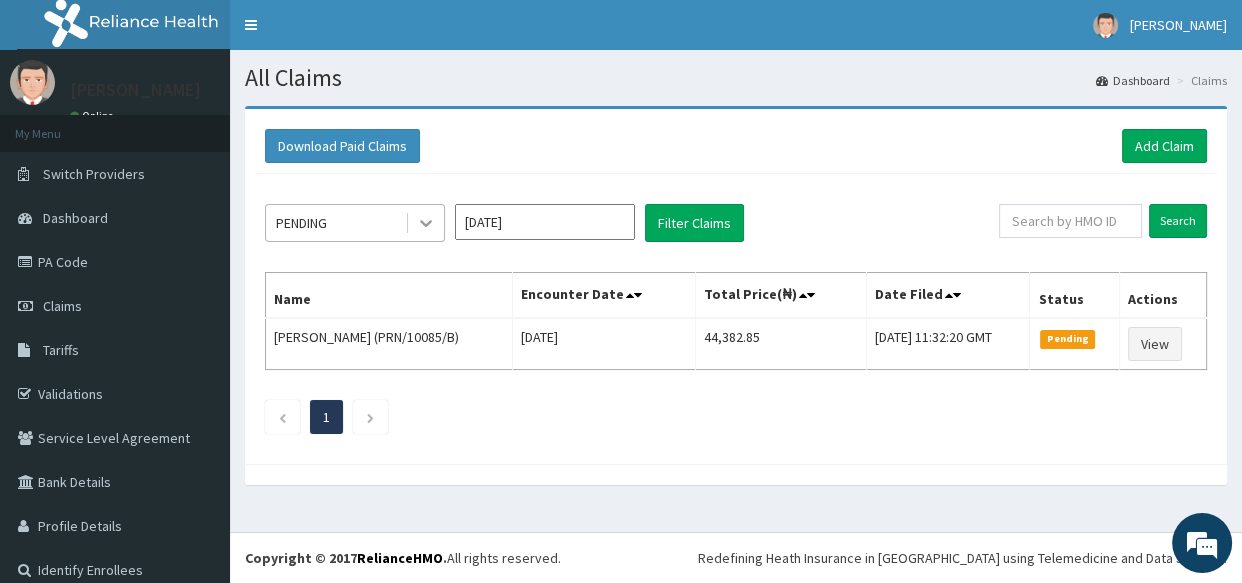 click 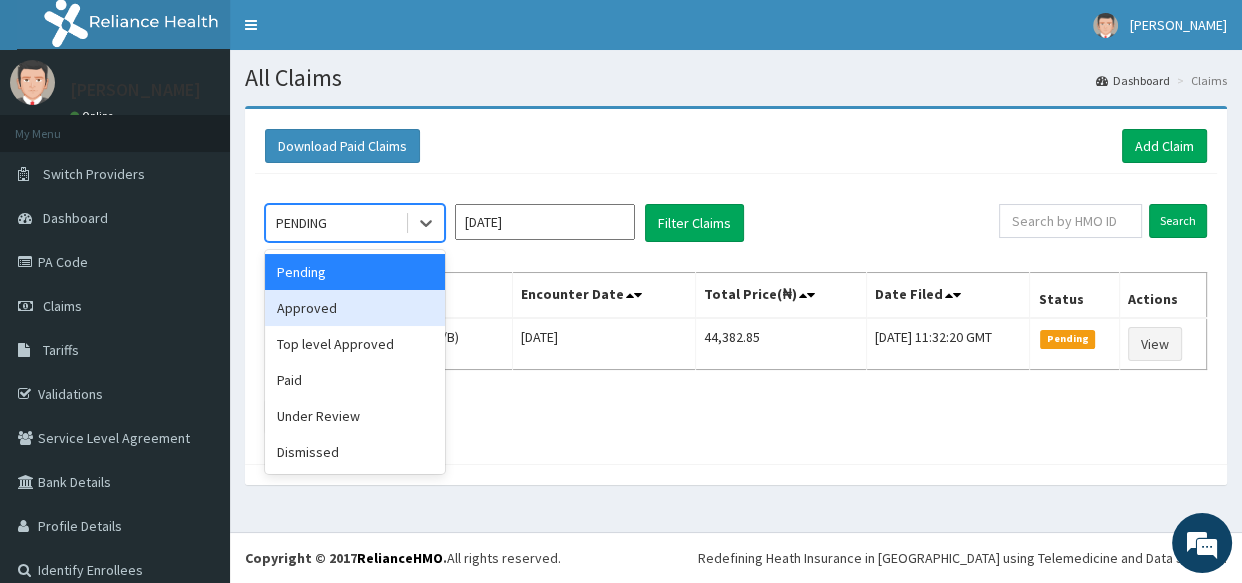 click on "Approved" at bounding box center [355, 308] 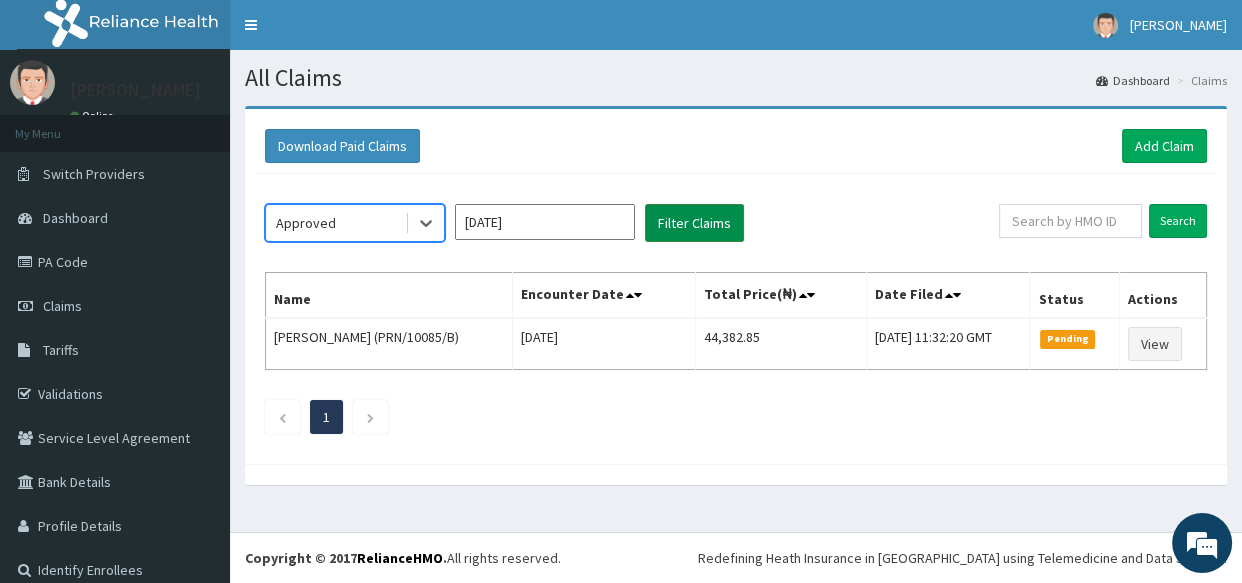 click on "Filter Claims" at bounding box center (694, 223) 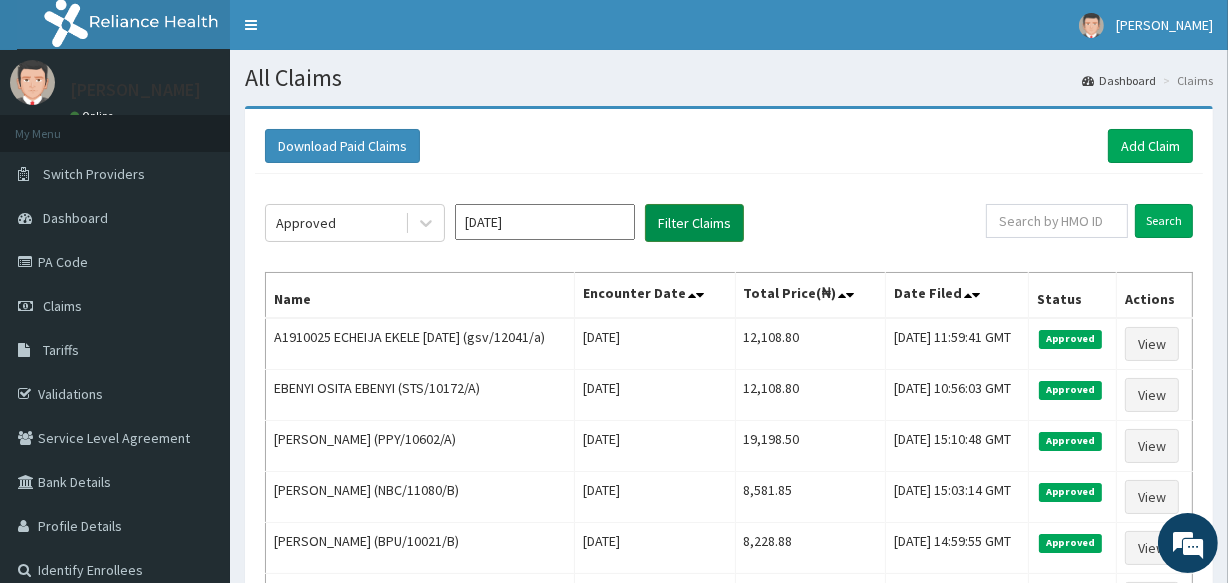 scroll, scrollTop: 0, scrollLeft: 0, axis: both 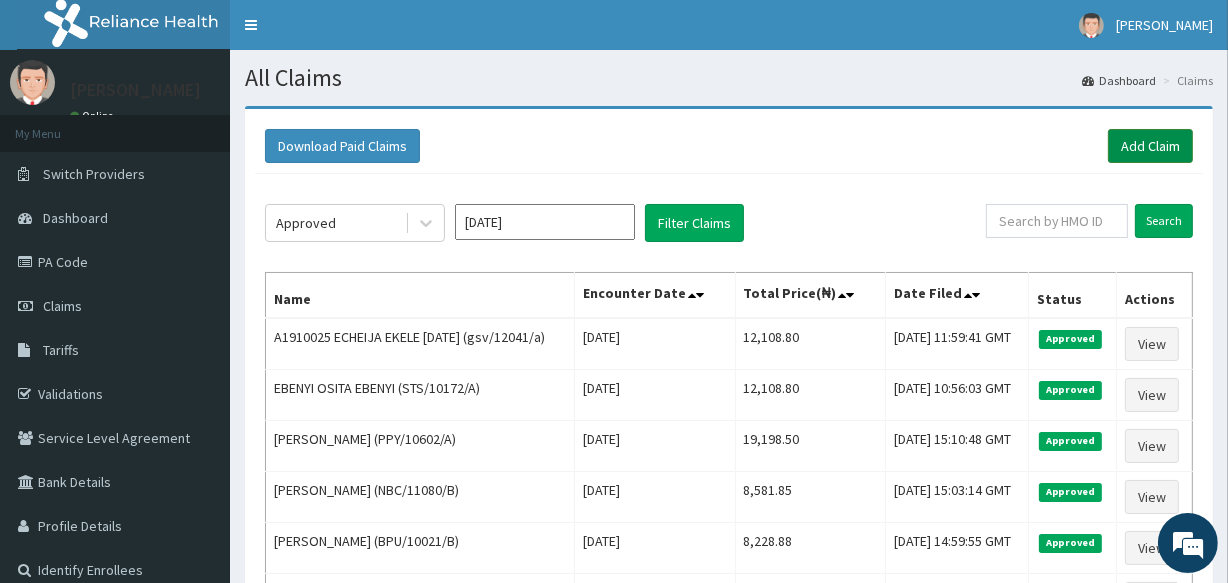 click on "Add Claim" at bounding box center [1150, 146] 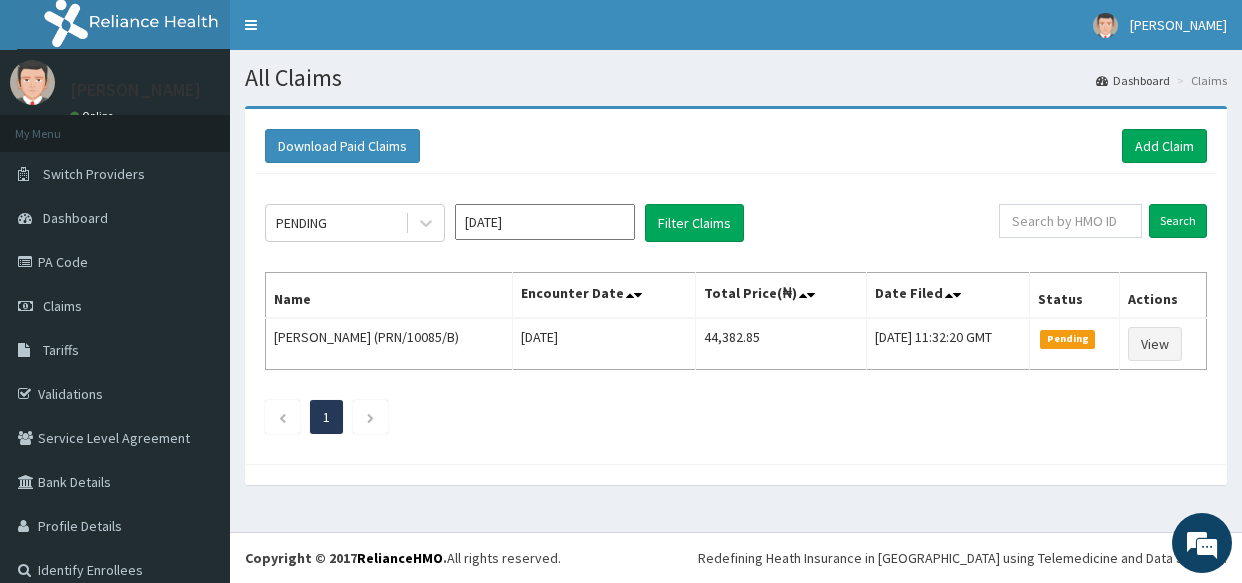 scroll, scrollTop: 0, scrollLeft: 0, axis: both 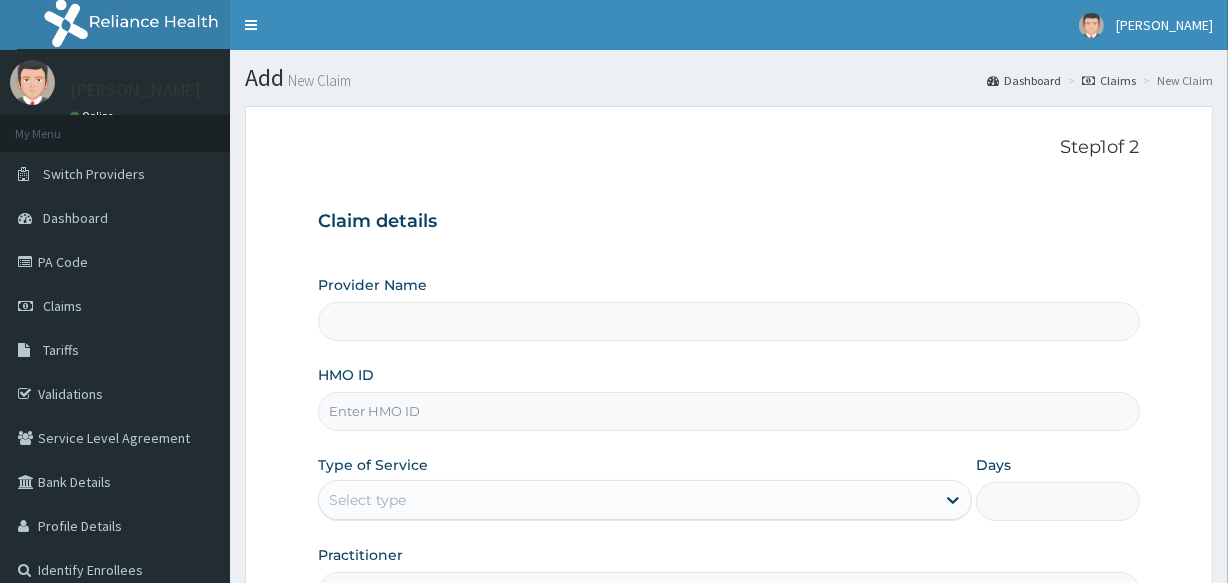type on "[GEOGRAPHIC_DATA]" 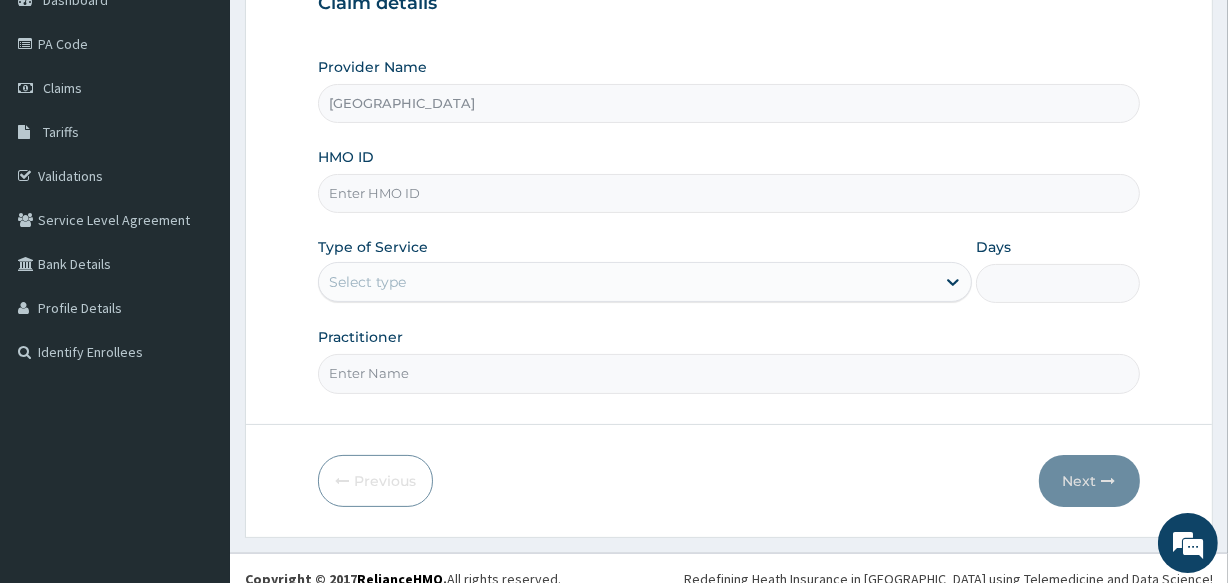 scroll, scrollTop: 237, scrollLeft: 0, axis: vertical 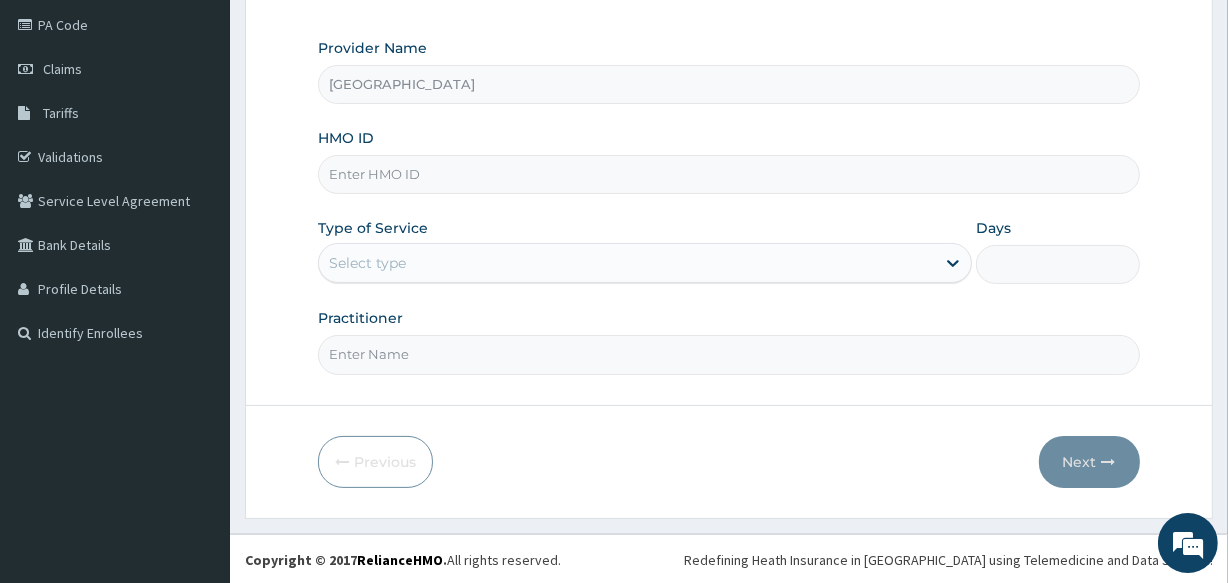 click on "HMO ID" at bounding box center [728, 174] 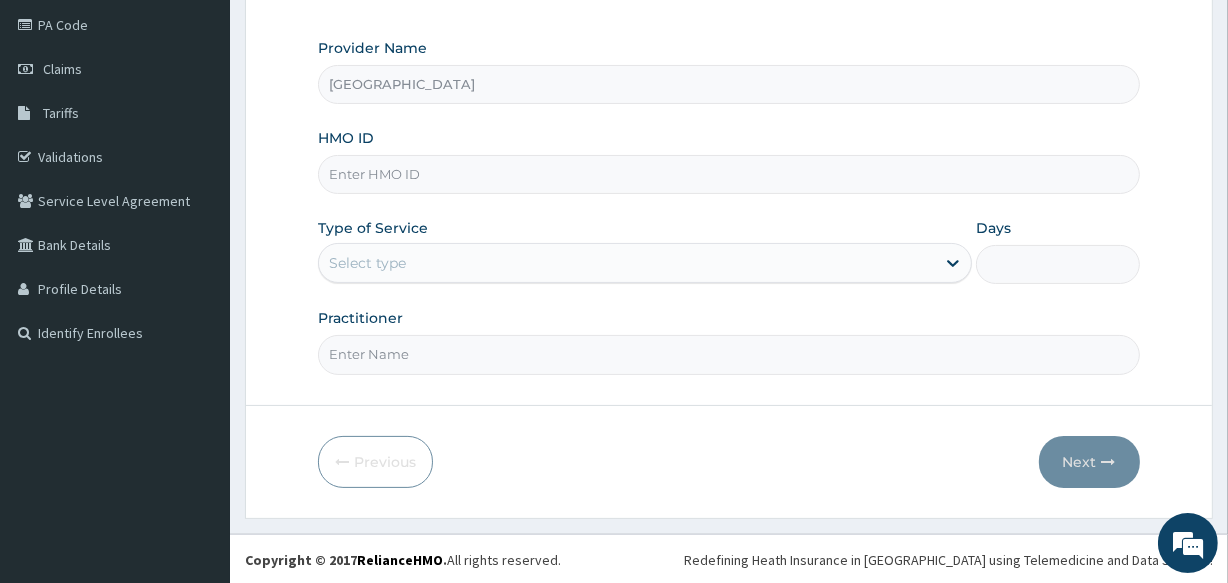 scroll, scrollTop: 0, scrollLeft: 0, axis: both 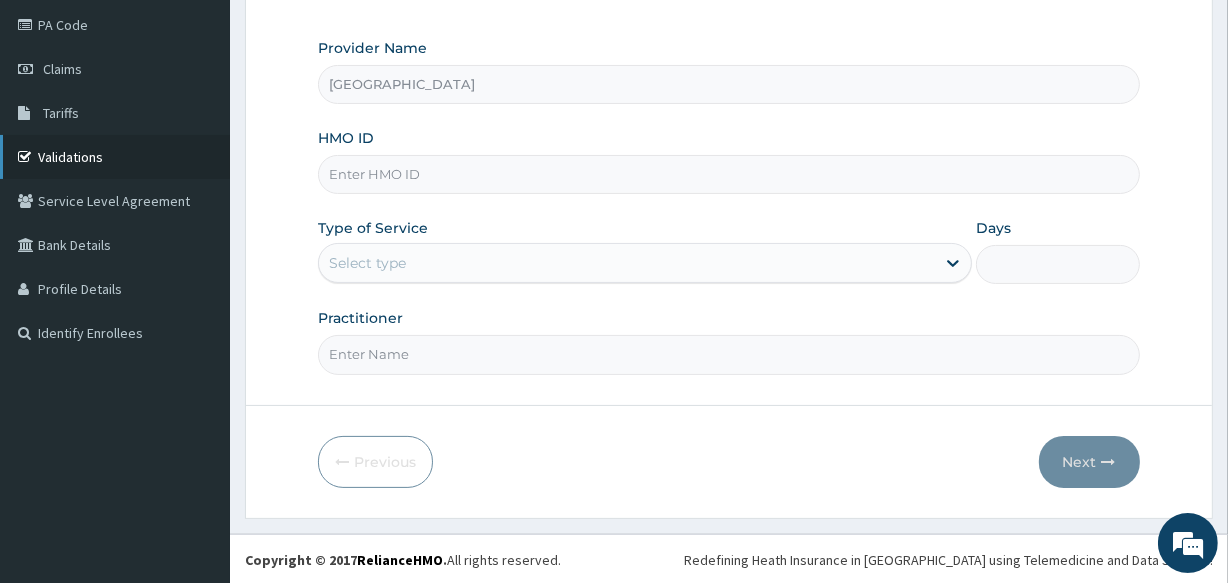 click on "Validations" at bounding box center [115, 157] 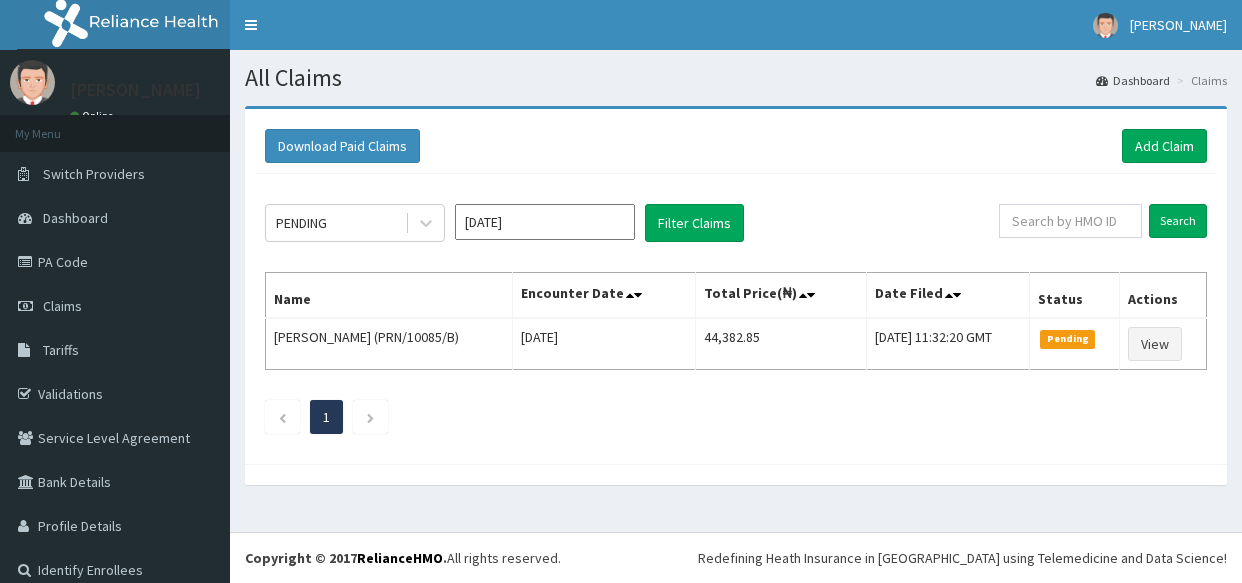 scroll, scrollTop: 0, scrollLeft: 0, axis: both 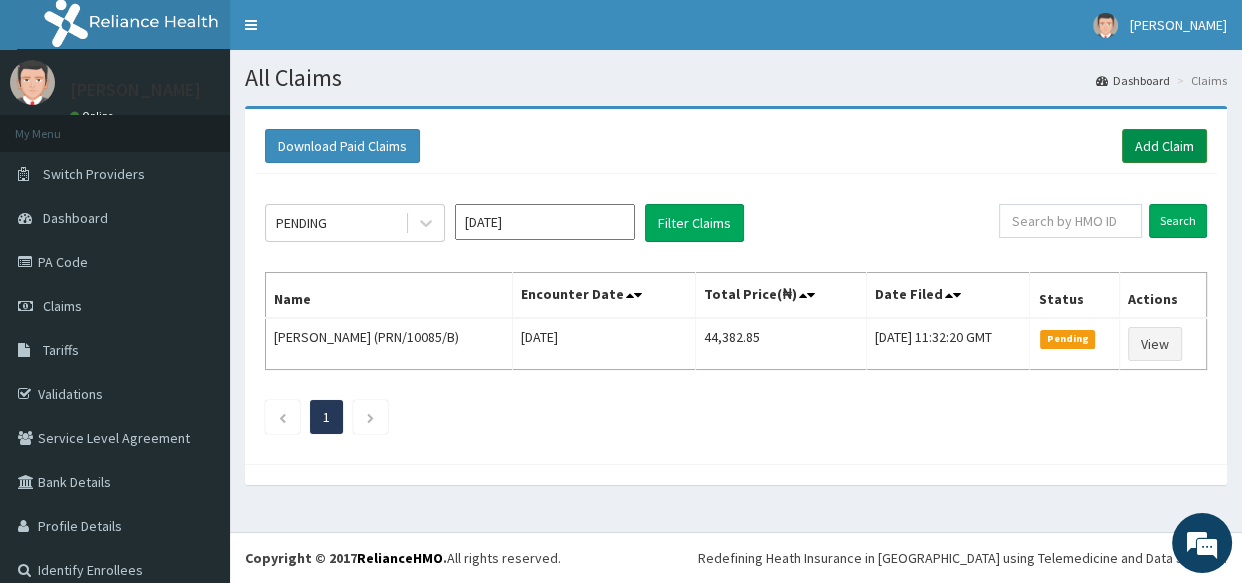 click on "Add Claim" at bounding box center (1164, 146) 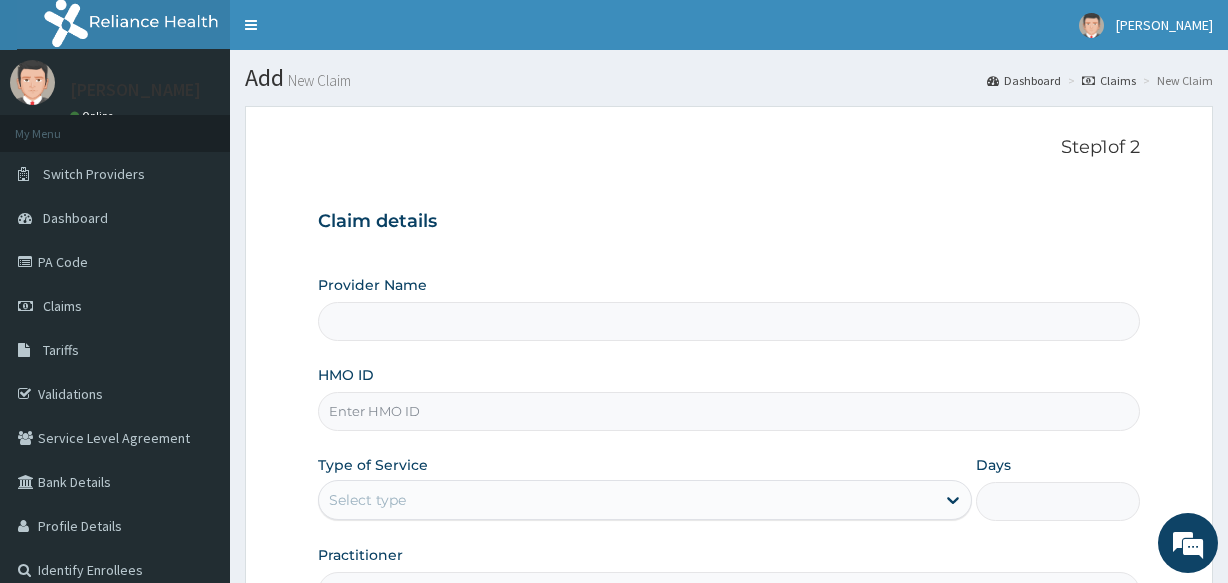 scroll, scrollTop: 0, scrollLeft: 0, axis: both 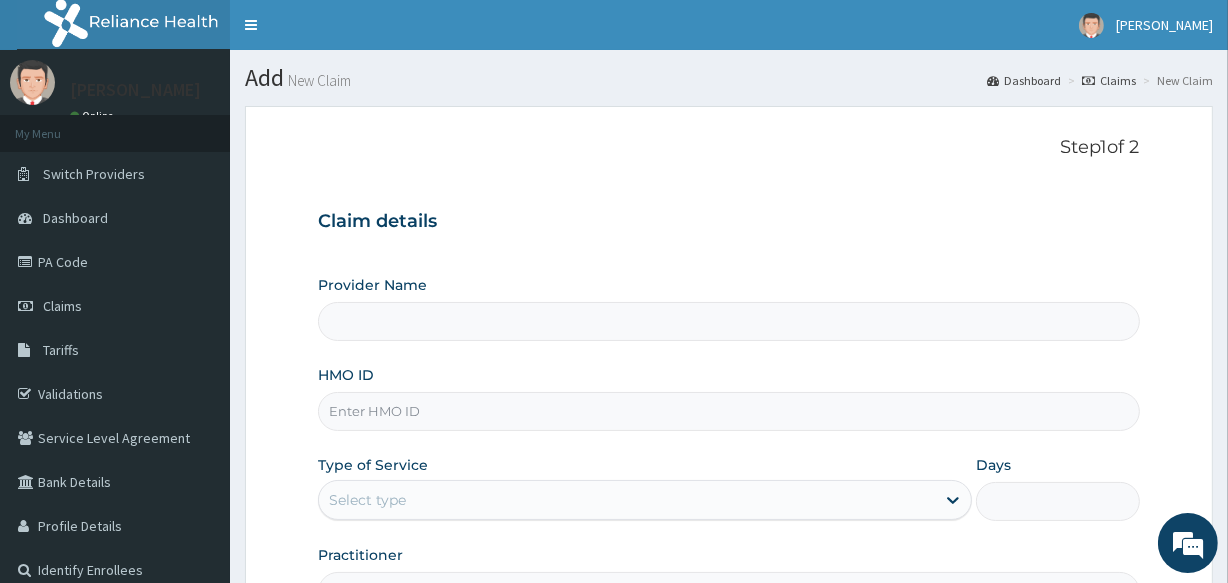 type on "[GEOGRAPHIC_DATA]" 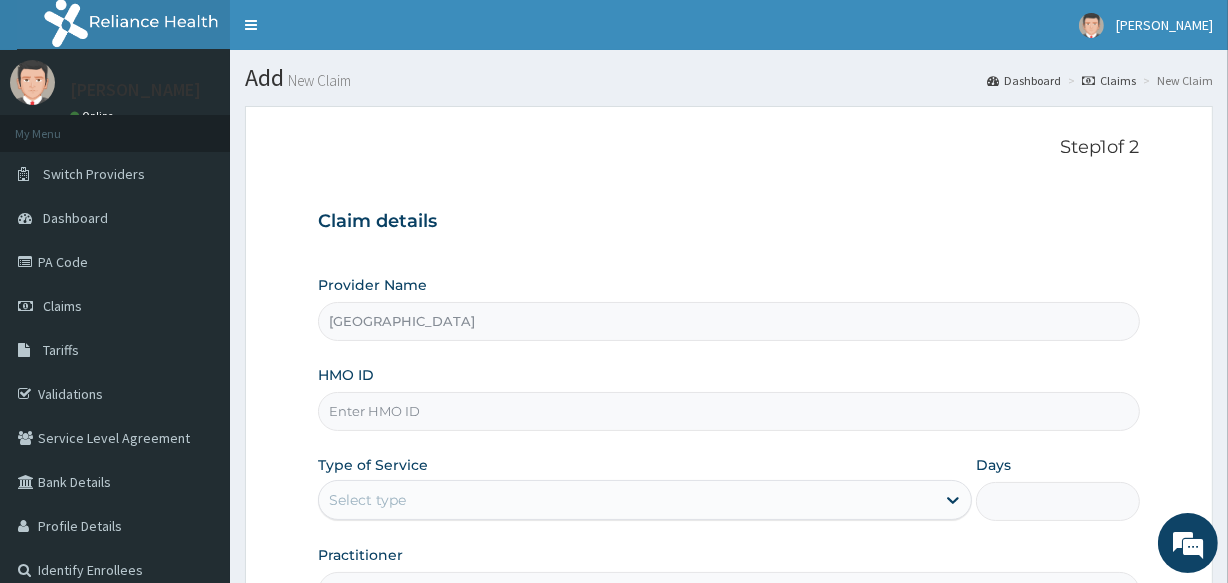 scroll, scrollTop: 0, scrollLeft: 0, axis: both 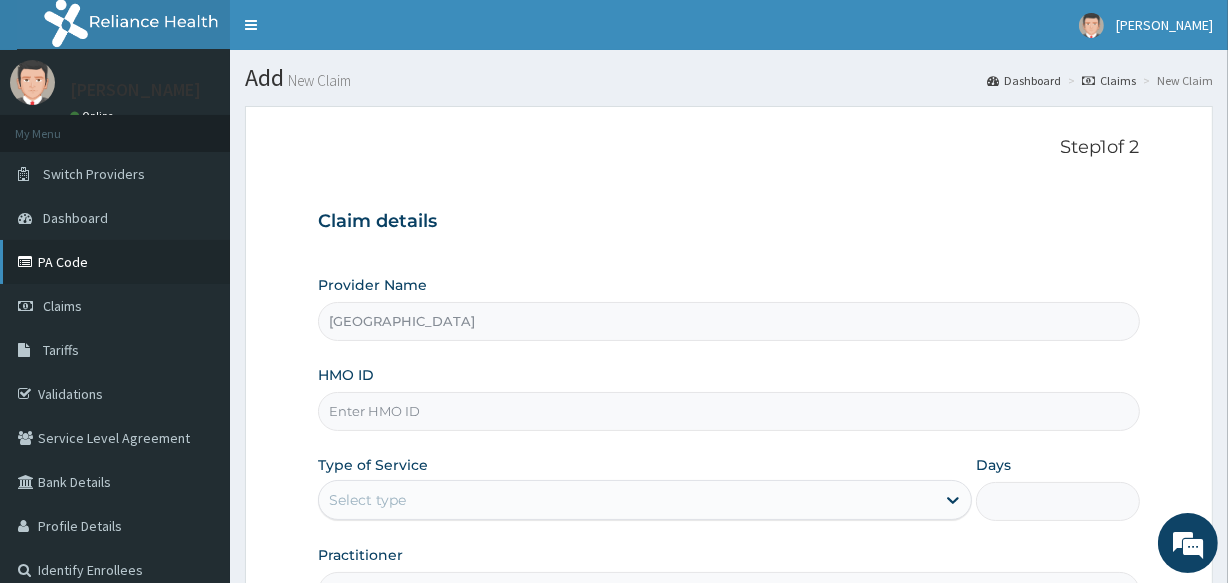 click on "PA Code" at bounding box center (115, 262) 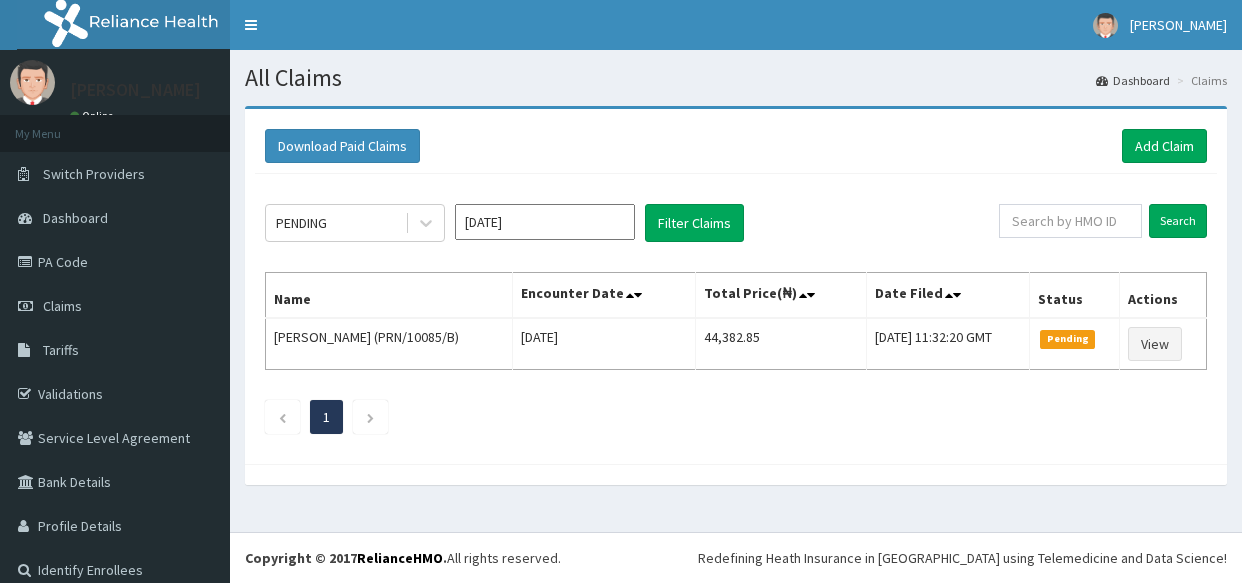 scroll, scrollTop: 0, scrollLeft: 0, axis: both 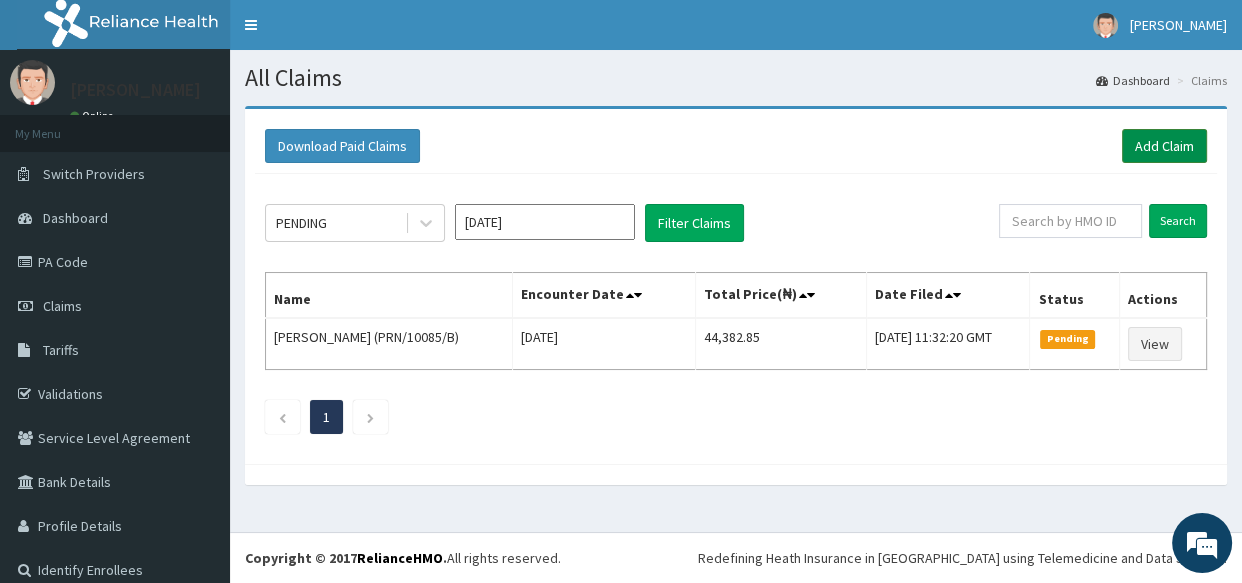 click on "Add Claim" at bounding box center [1164, 146] 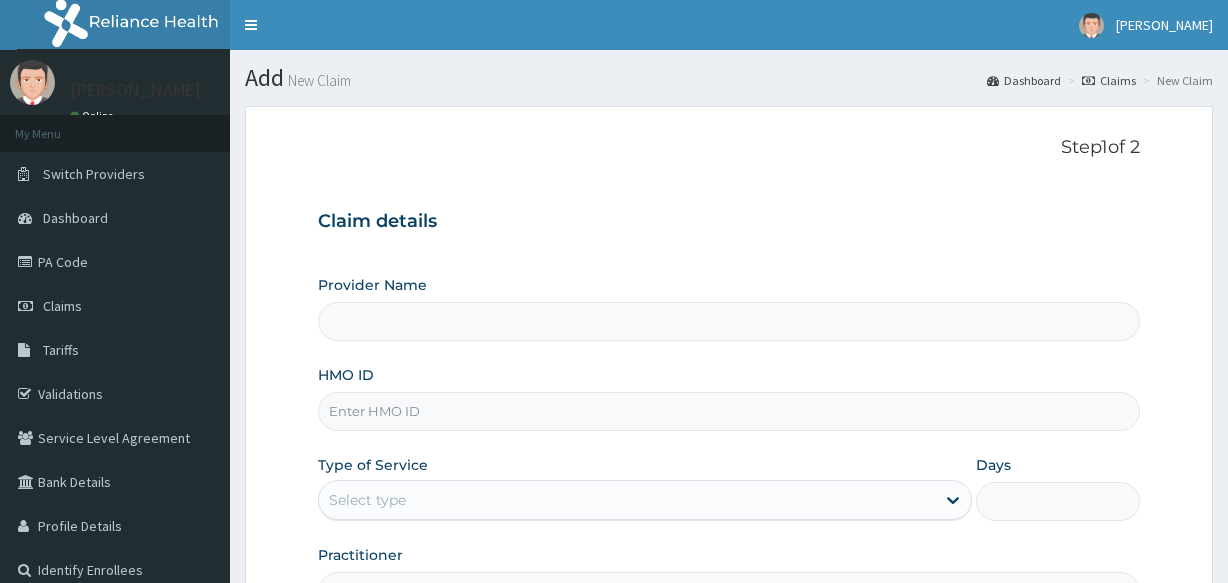 scroll, scrollTop: 0, scrollLeft: 0, axis: both 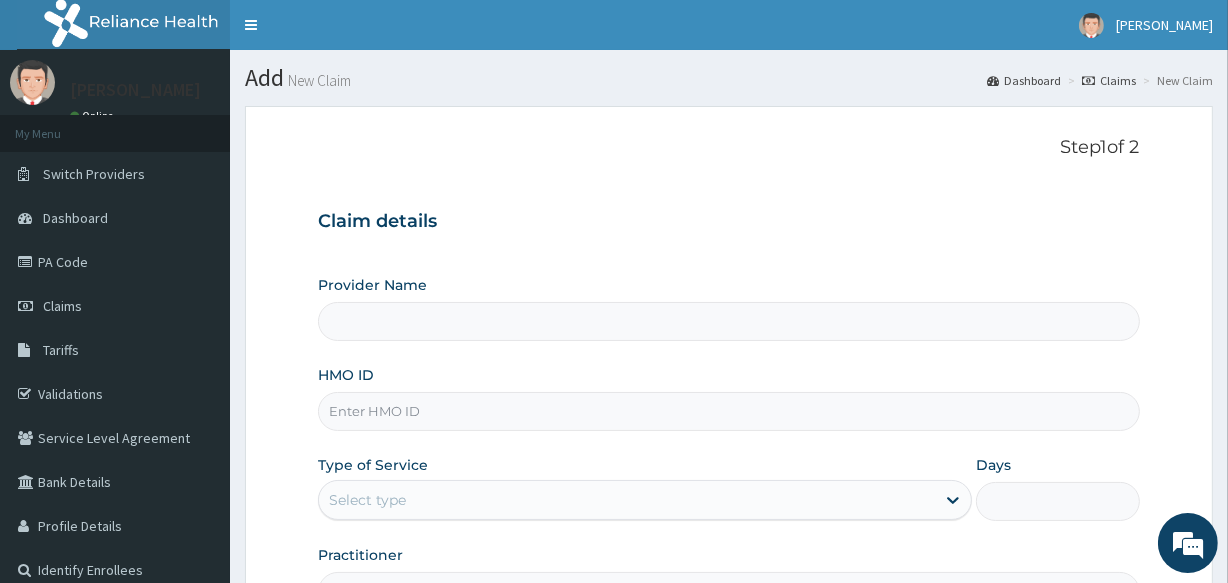 type on "[GEOGRAPHIC_DATA]" 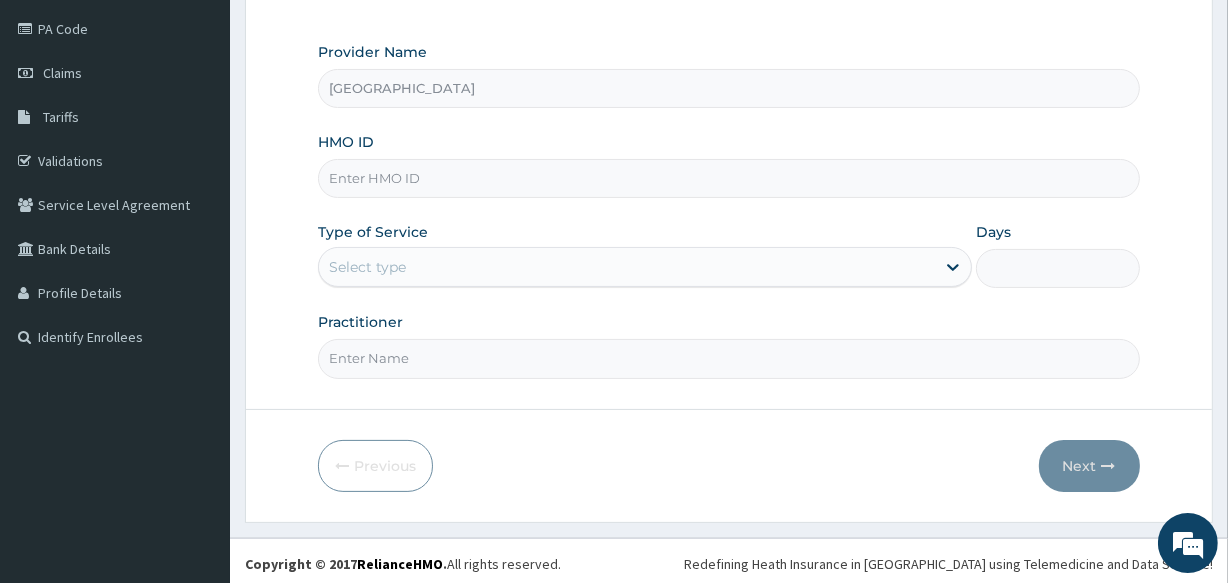 scroll, scrollTop: 237, scrollLeft: 0, axis: vertical 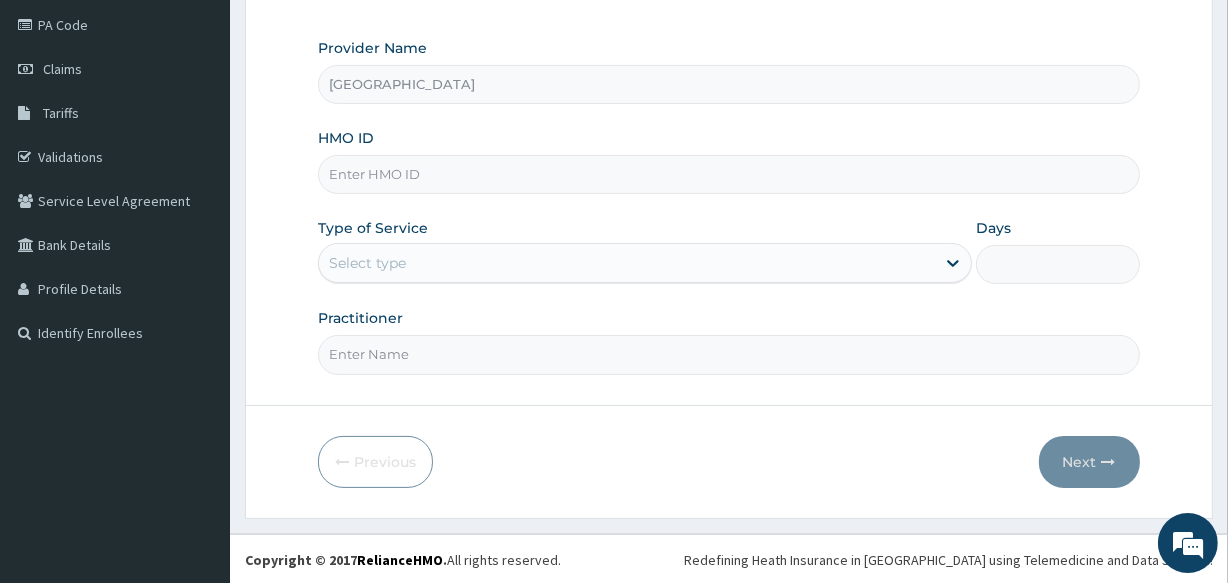 click on "HMO ID" at bounding box center [728, 174] 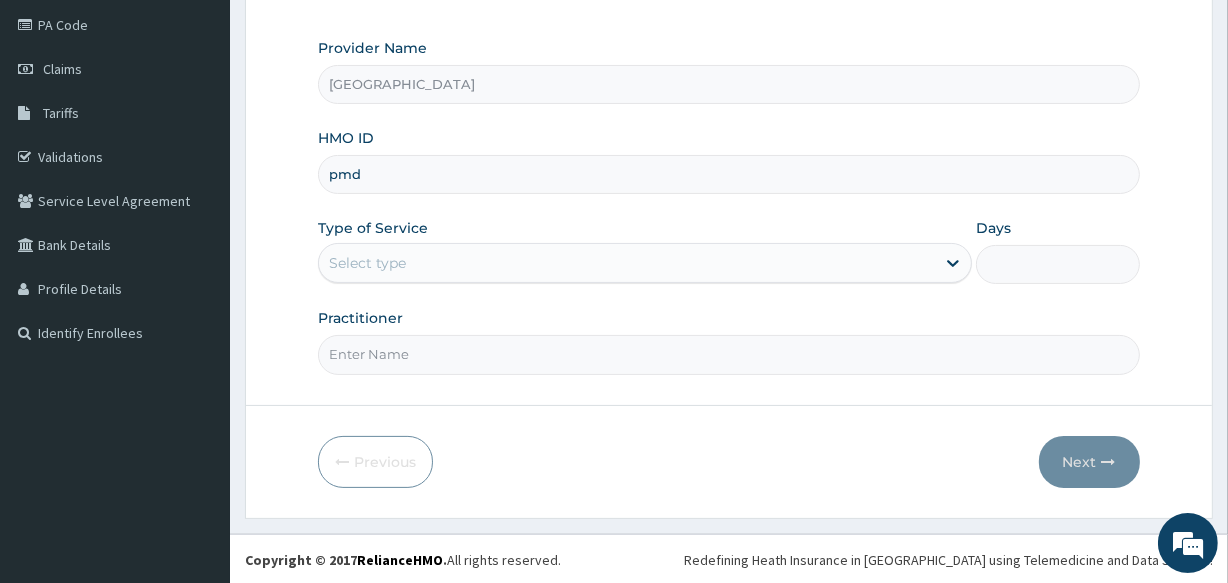 scroll, scrollTop: 0, scrollLeft: 0, axis: both 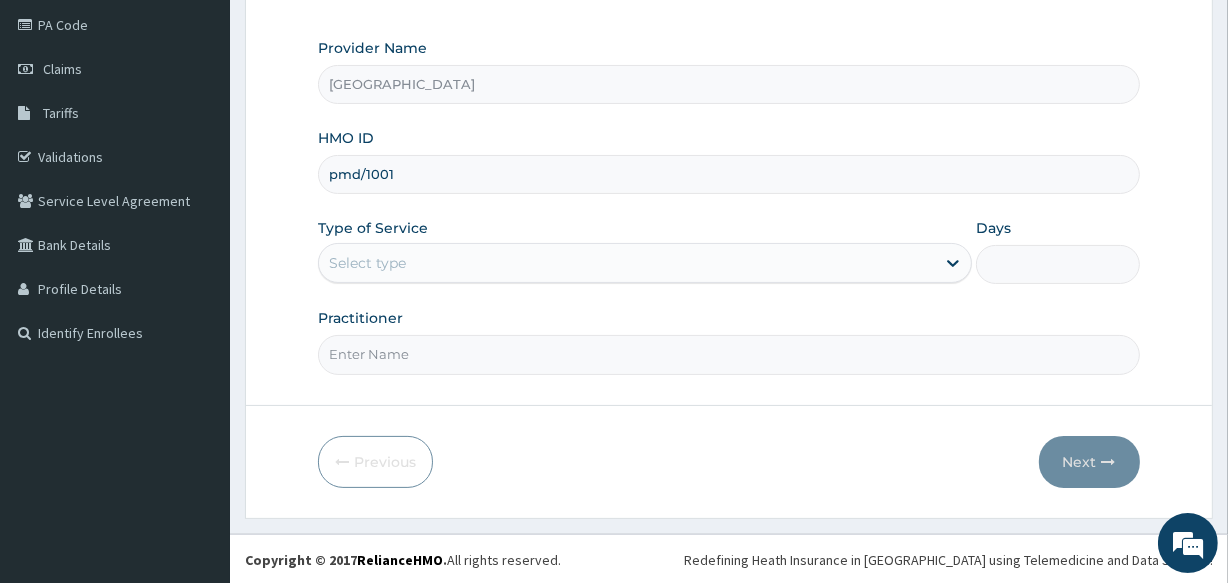 drag, startPoint x: 448, startPoint y: 176, endPoint x: 417, endPoint y: 176, distance: 31 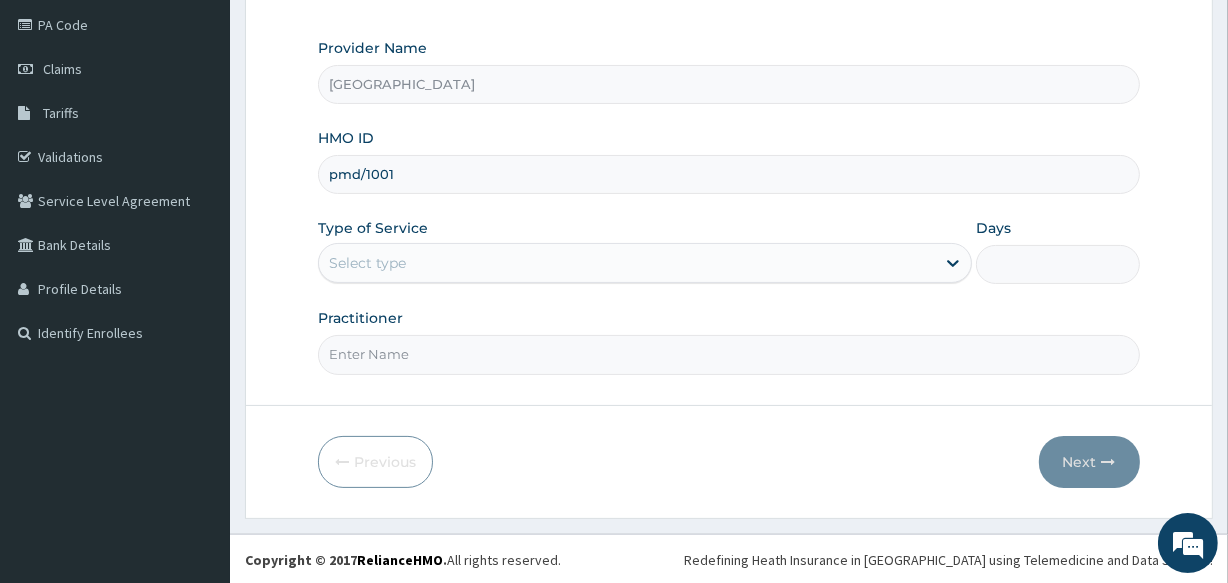drag, startPoint x: 417, startPoint y: 176, endPoint x: 697, endPoint y: 191, distance: 280.4015 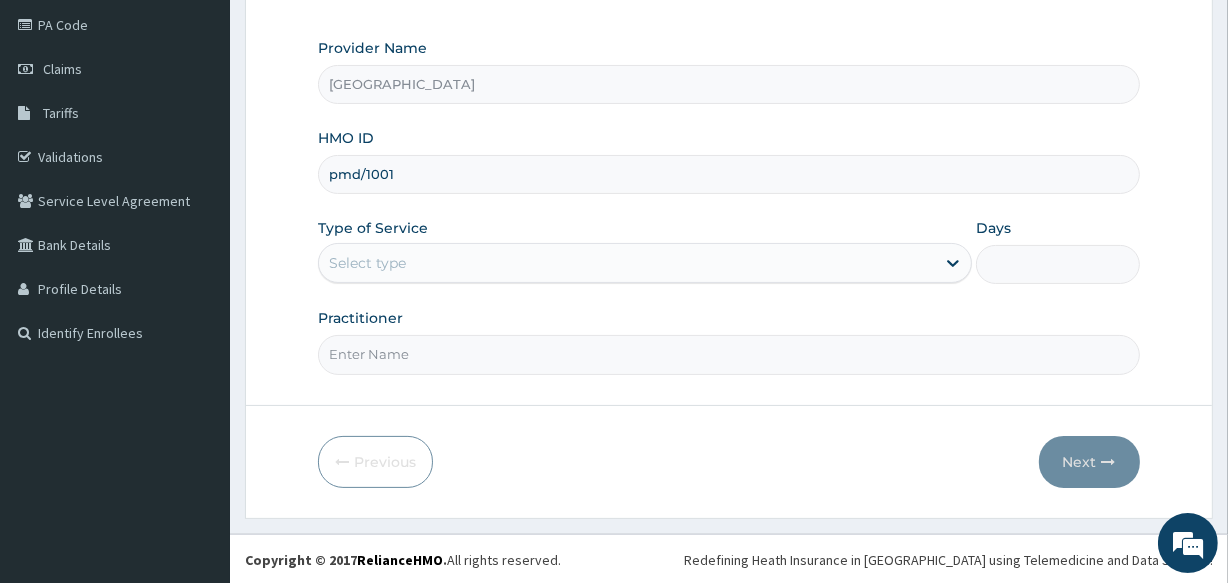 type on "PMD/10018/A" 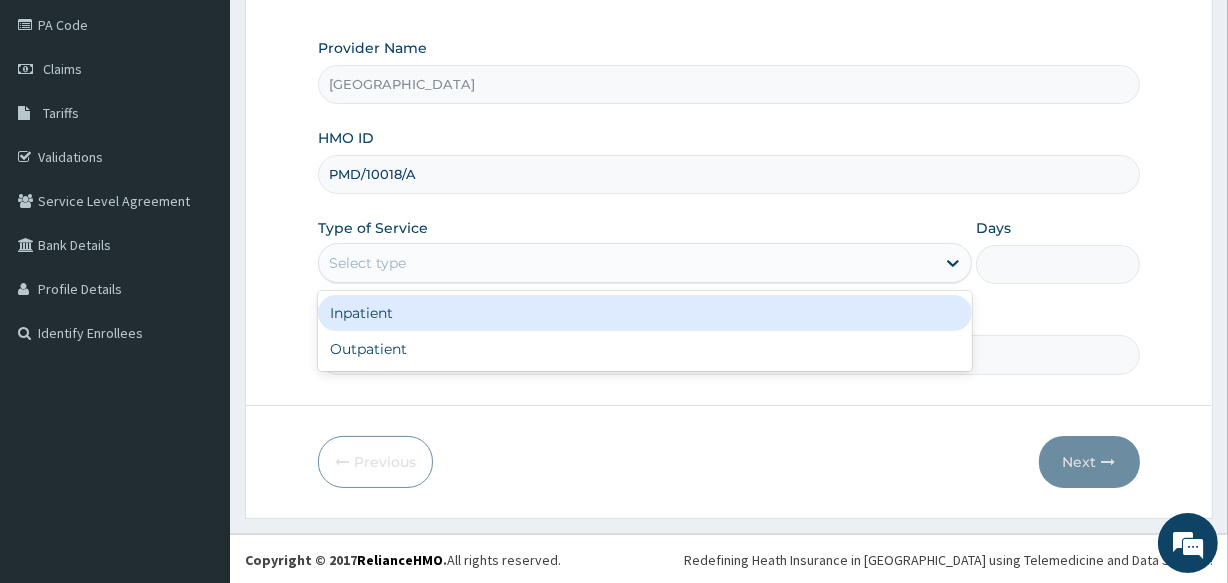 click on "Select type" at bounding box center (627, 263) 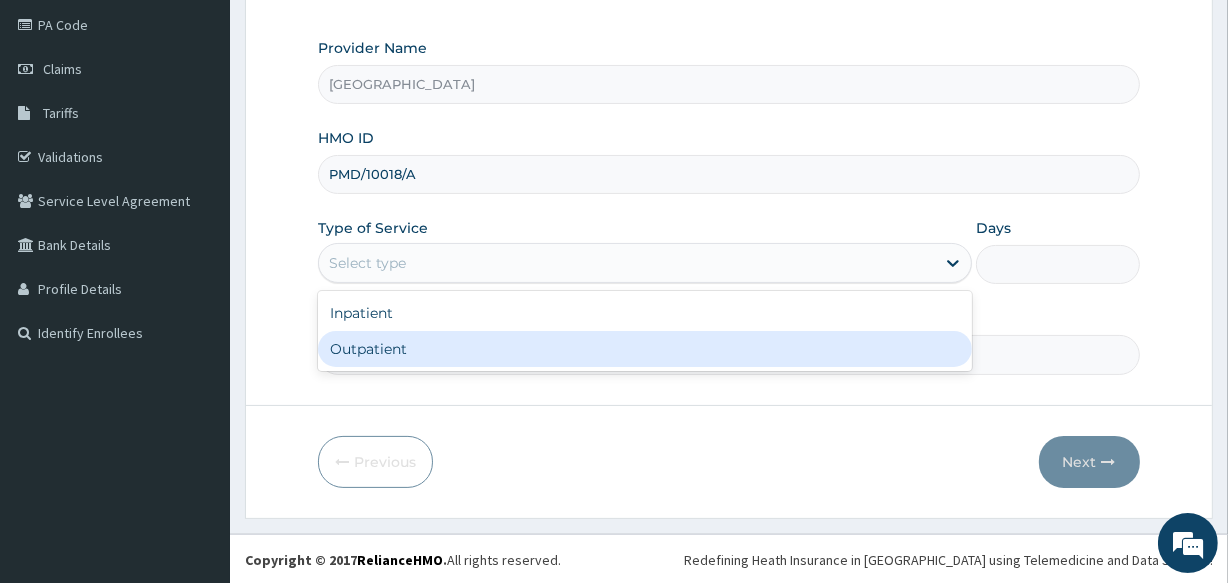 click on "Outpatient" at bounding box center (645, 349) 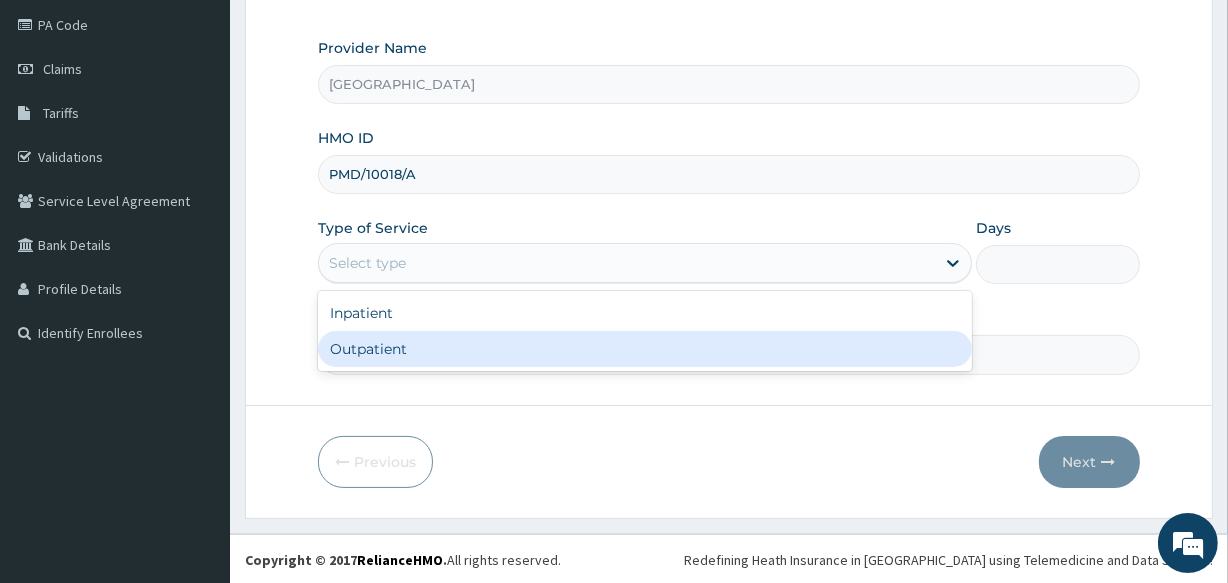 type on "1" 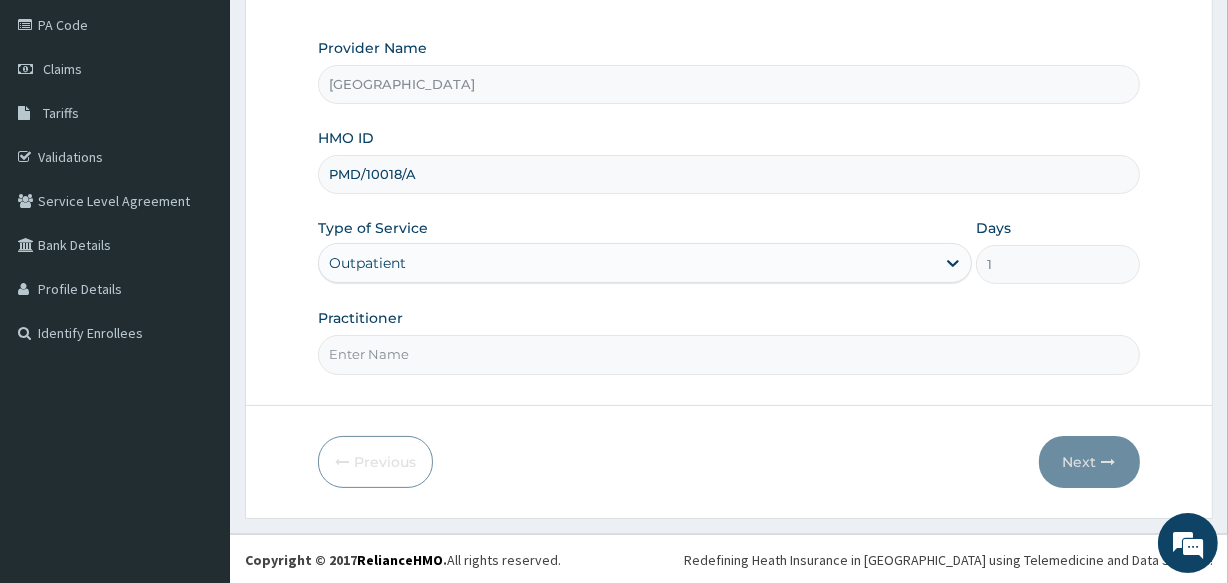 click on "Practitioner" at bounding box center [728, 354] 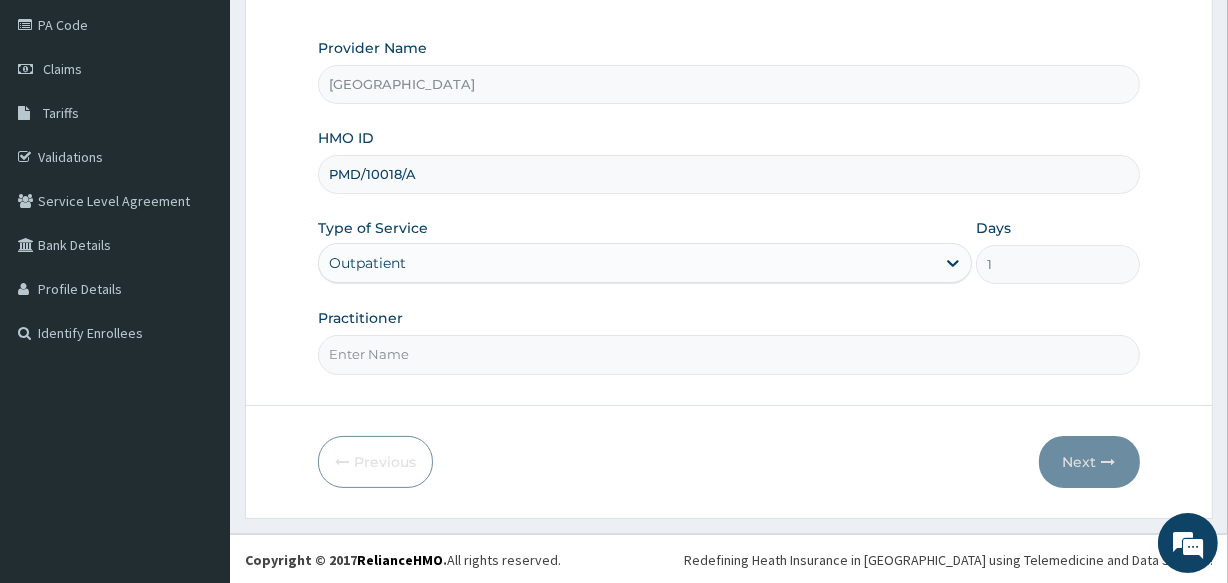 type on "[PERSON_NAME]" 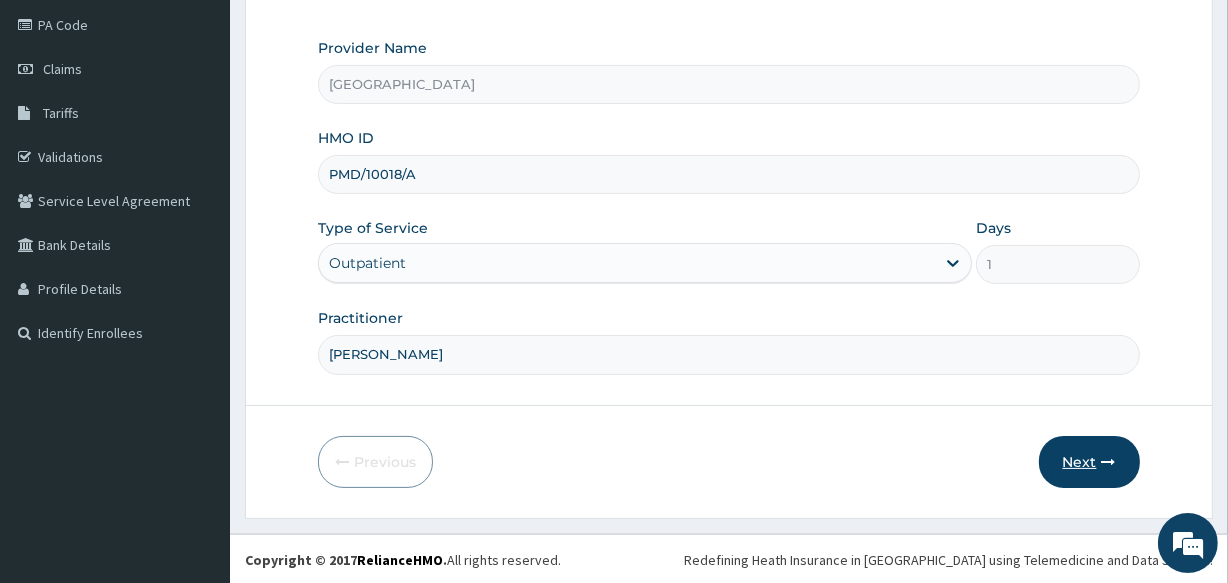 click on "Next" at bounding box center [1089, 462] 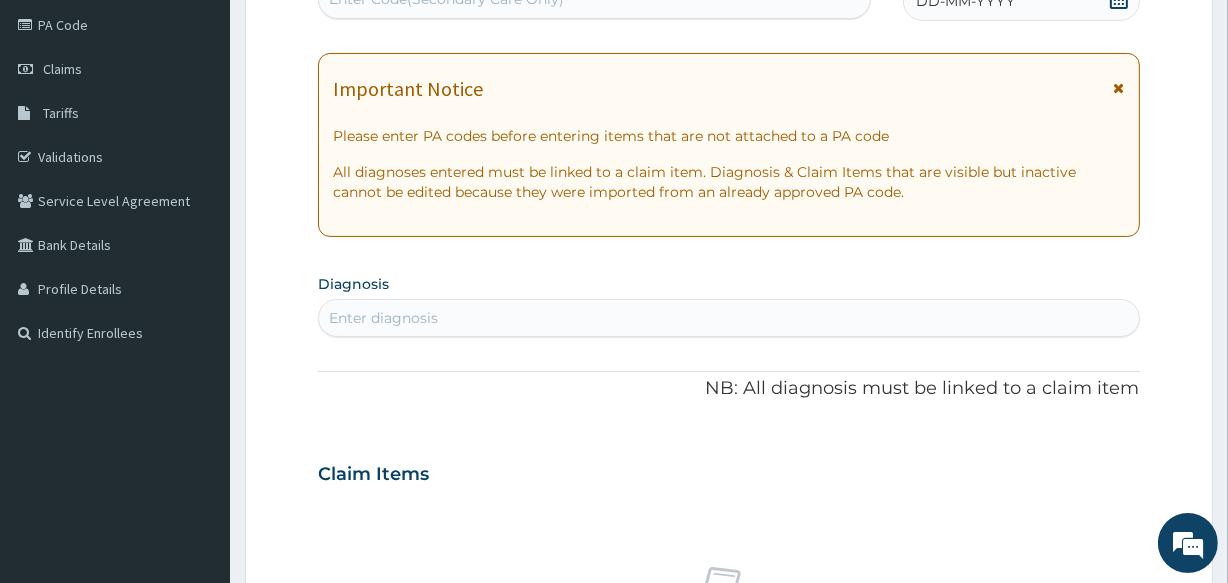 scroll, scrollTop: 226, scrollLeft: 0, axis: vertical 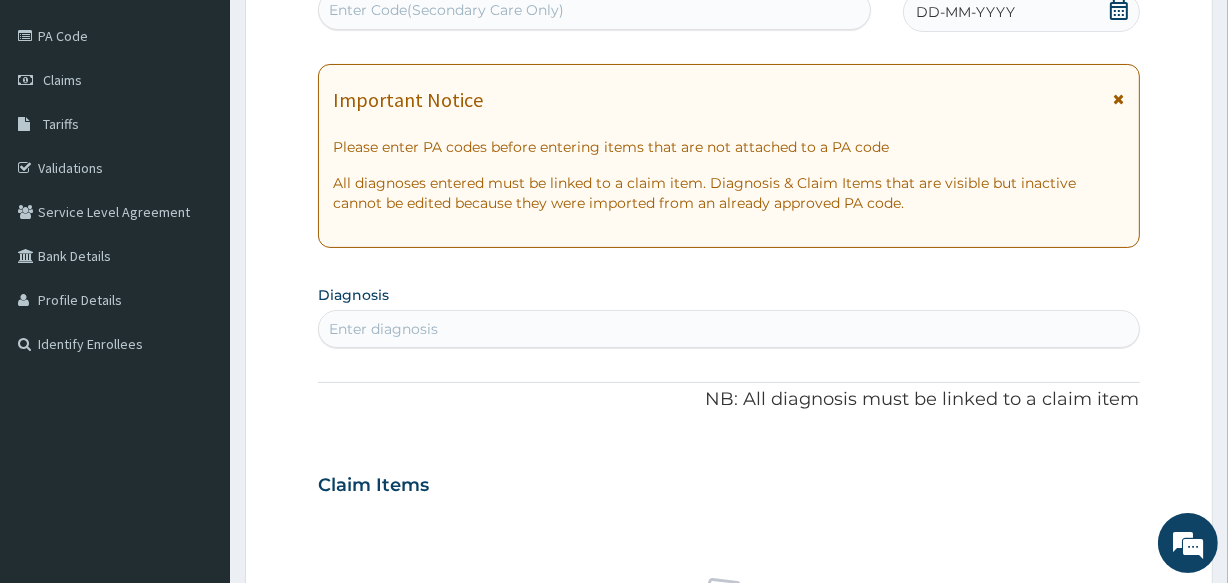 click on "Enter Code(Secondary Care Only)" at bounding box center [594, 10] 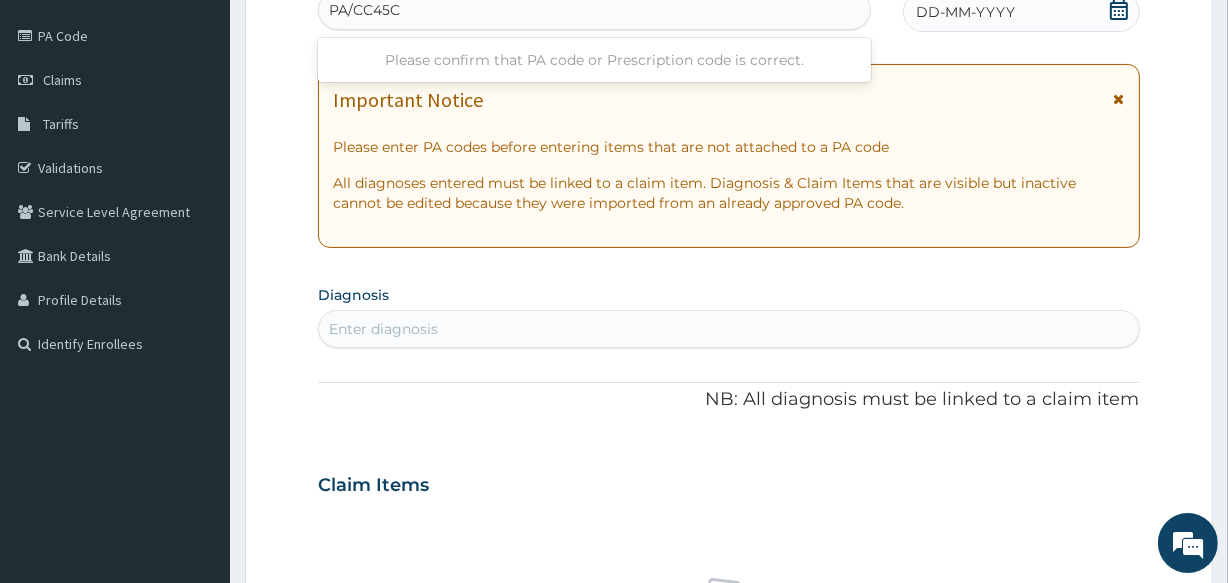 type on "PA/CC45CB" 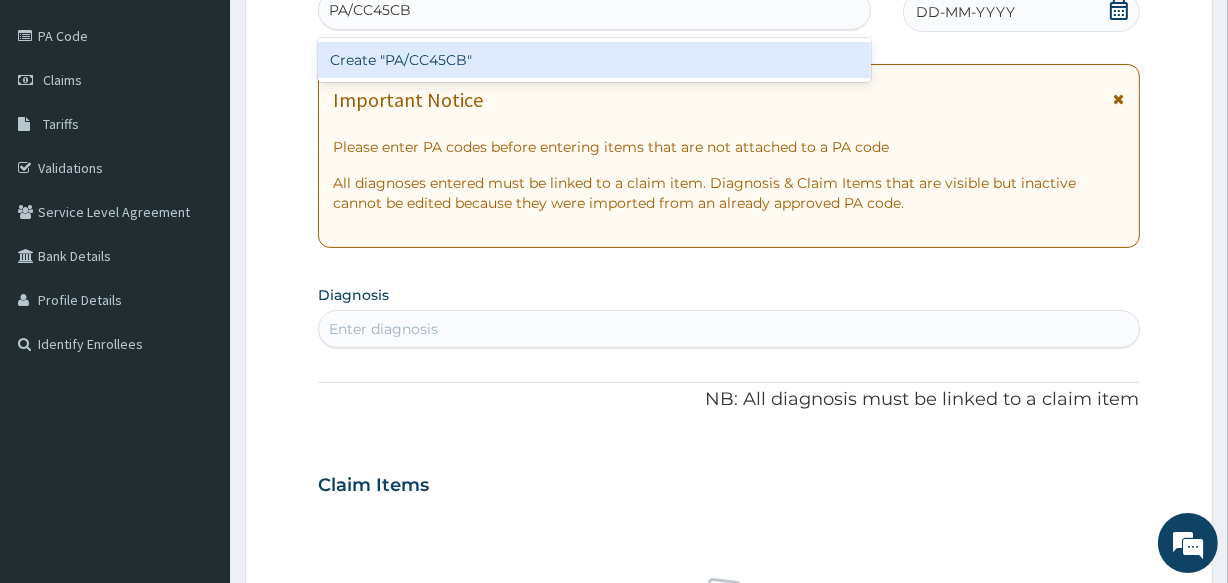 click on "Create "PA/CC45CB"" at bounding box center [594, 60] 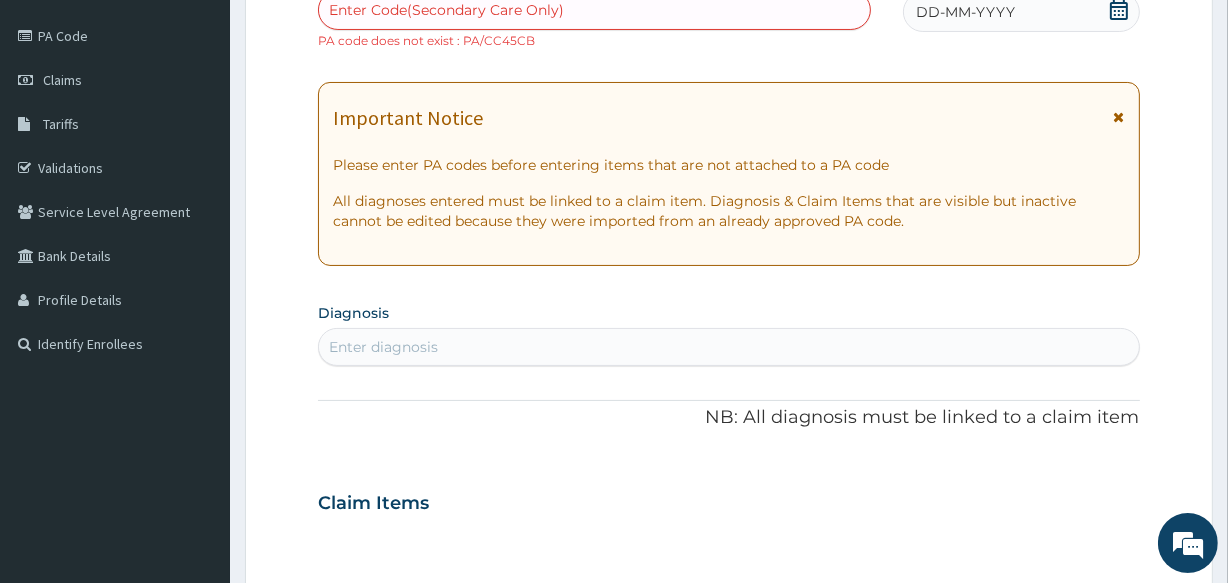 click on "Enter Code(Secondary Care Only)" at bounding box center (446, 10) 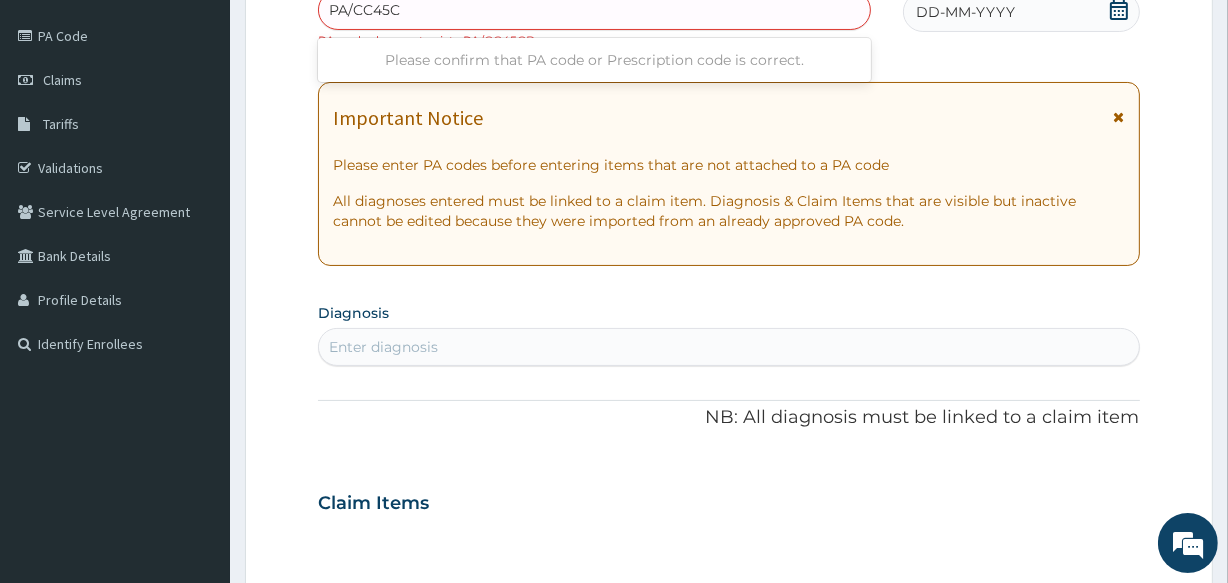 type on "PA/CC45CB" 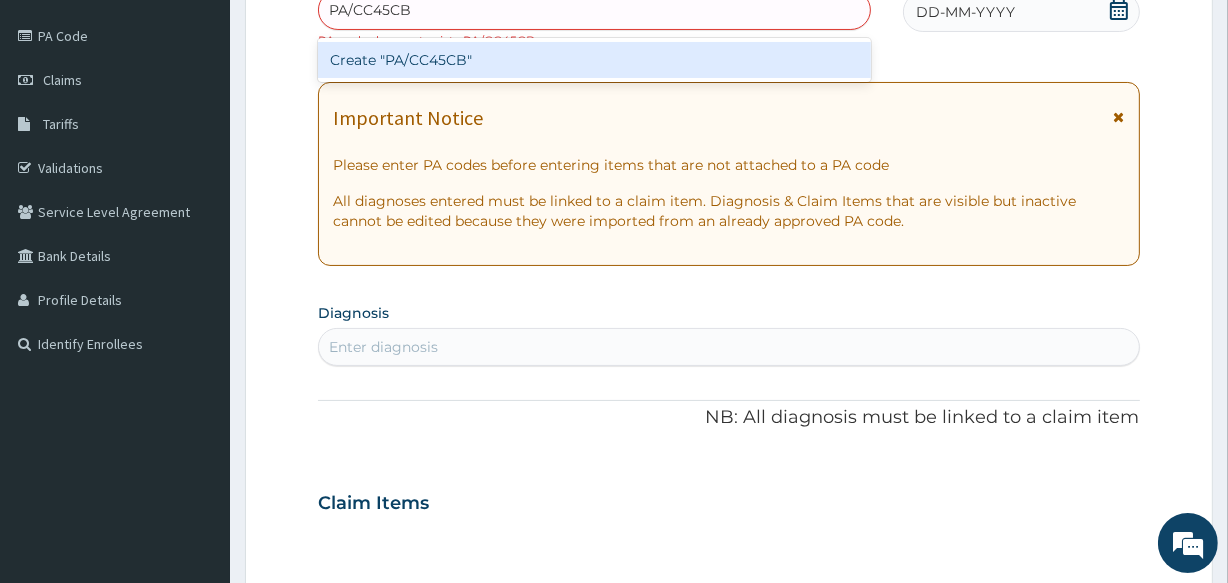 click on "Create "PA/CC45CB"" at bounding box center [594, 60] 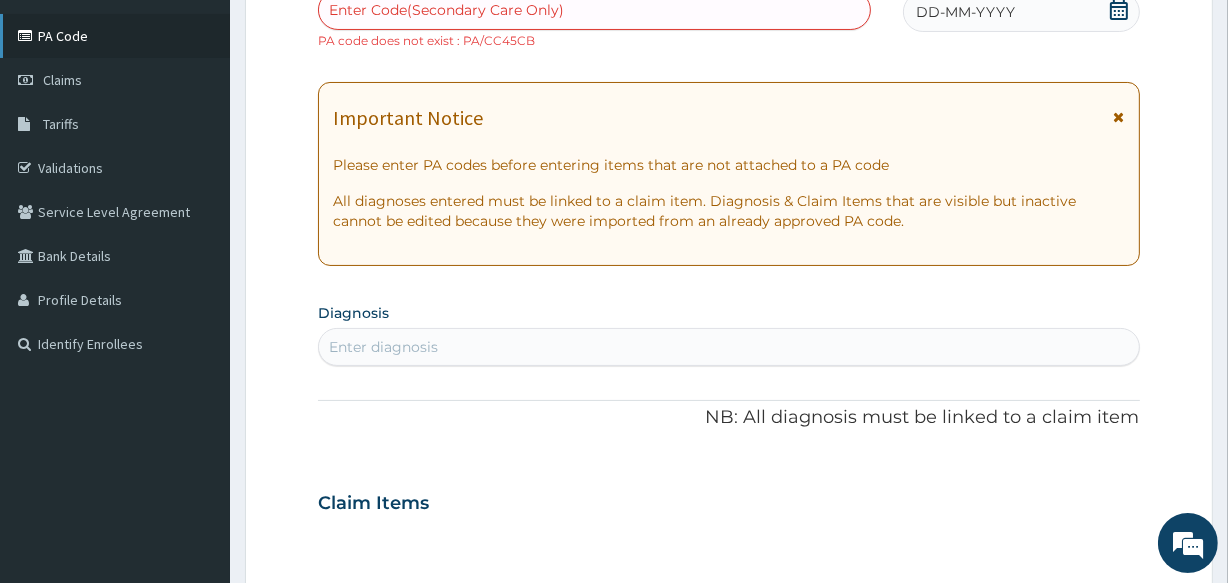 click on "PA Code" at bounding box center [115, 36] 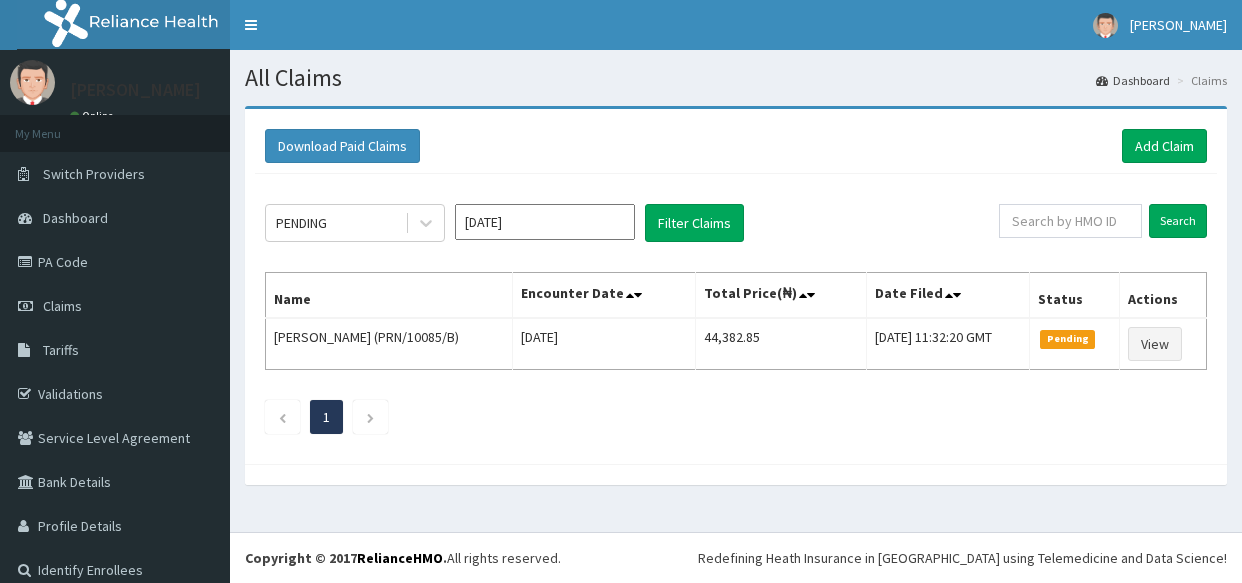 scroll, scrollTop: 0, scrollLeft: 0, axis: both 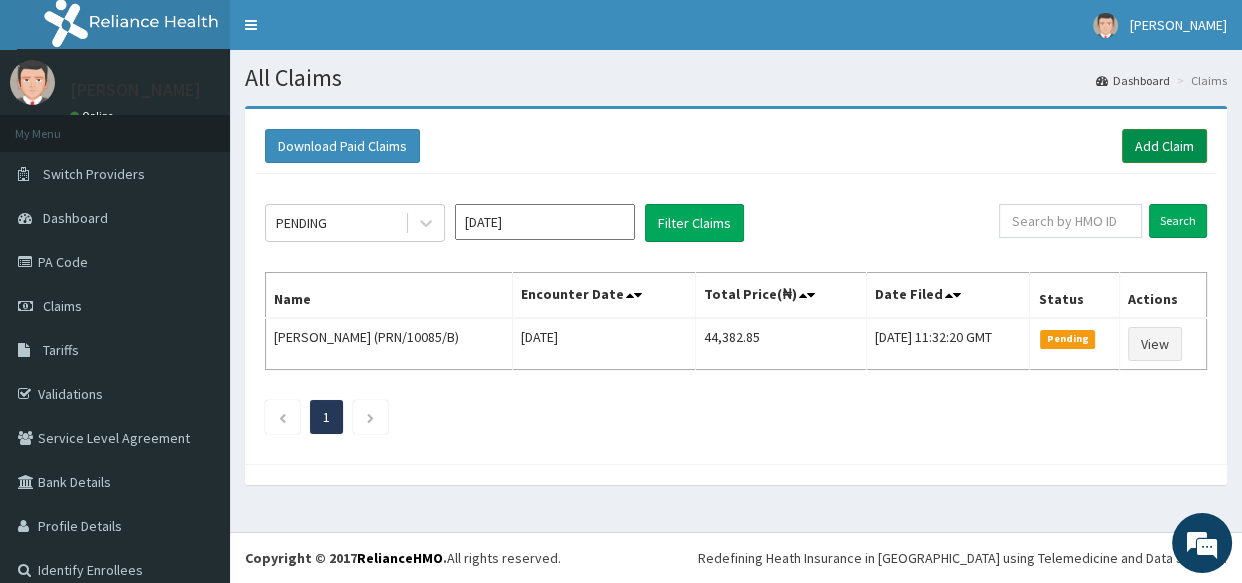 click on "Add Claim" at bounding box center [1164, 146] 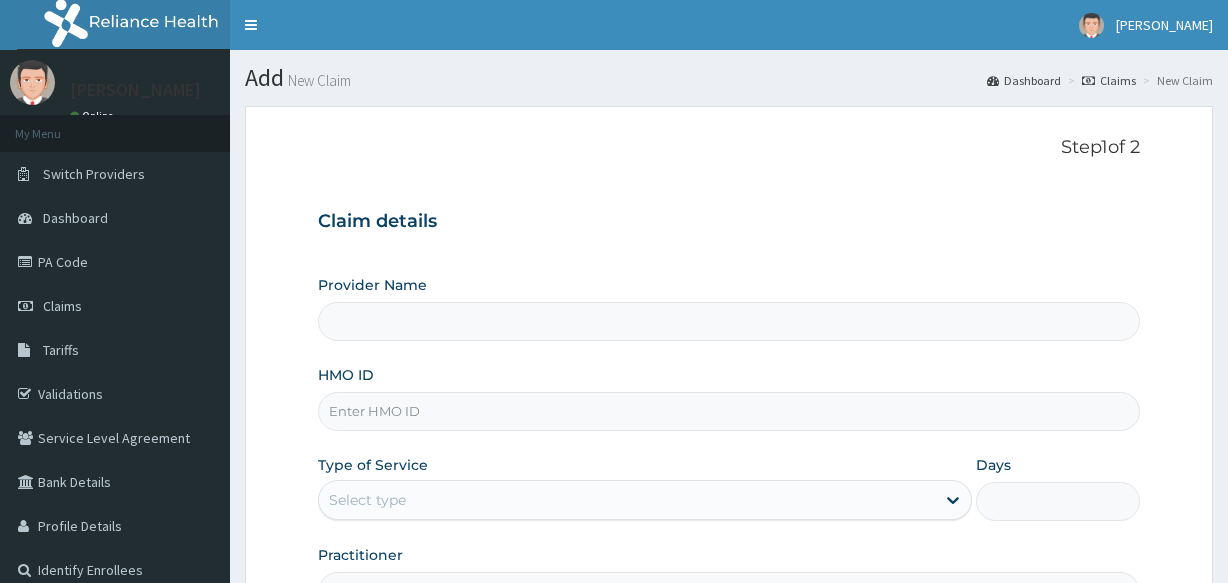 scroll, scrollTop: 0, scrollLeft: 0, axis: both 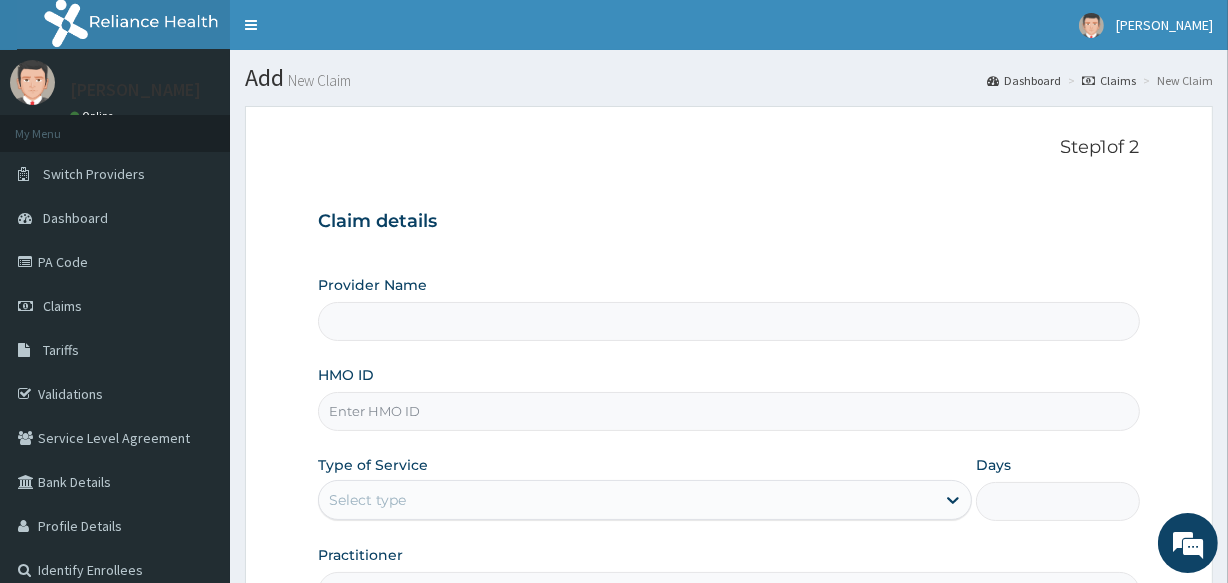 type on "[GEOGRAPHIC_DATA]" 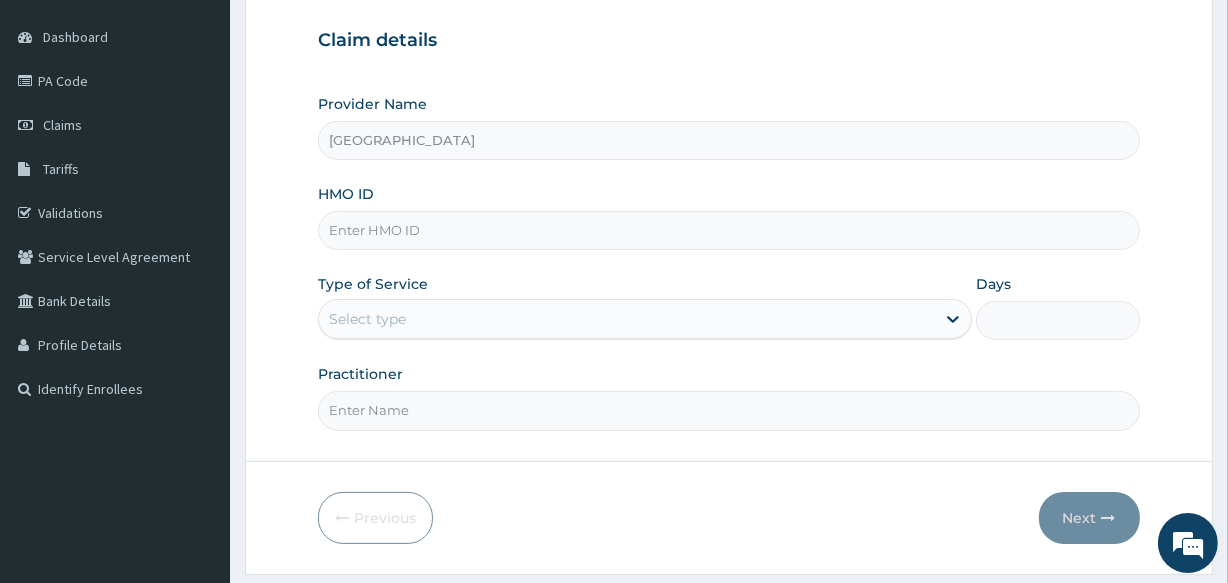 scroll, scrollTop: 218, scrollLeft: 0, axis: vertical 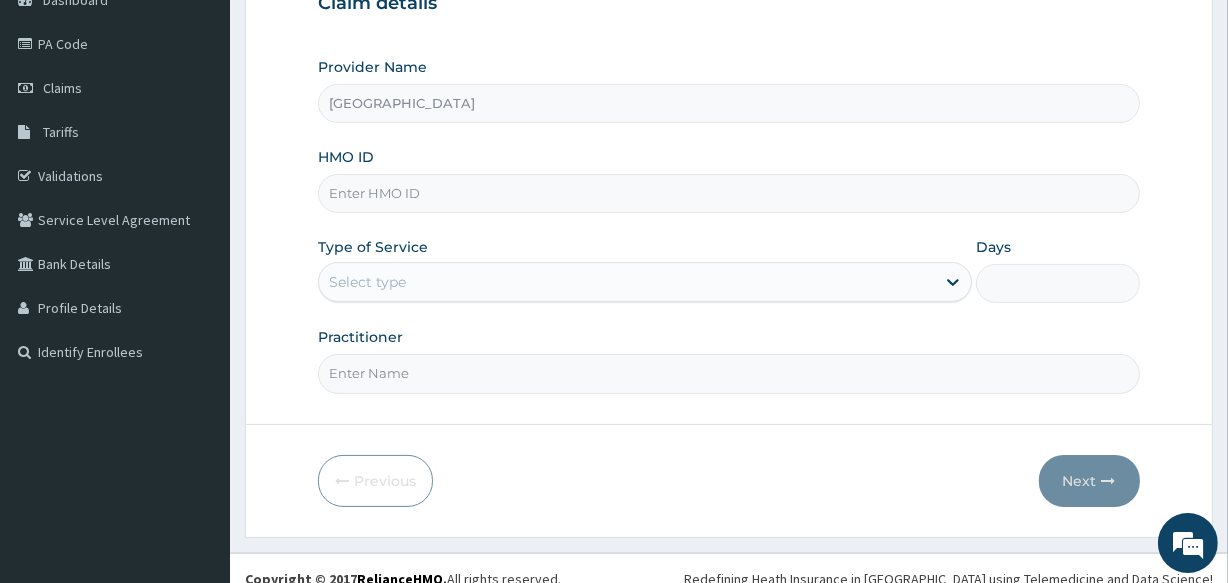 click on "HMO ID" at bounding box center (728, 193) 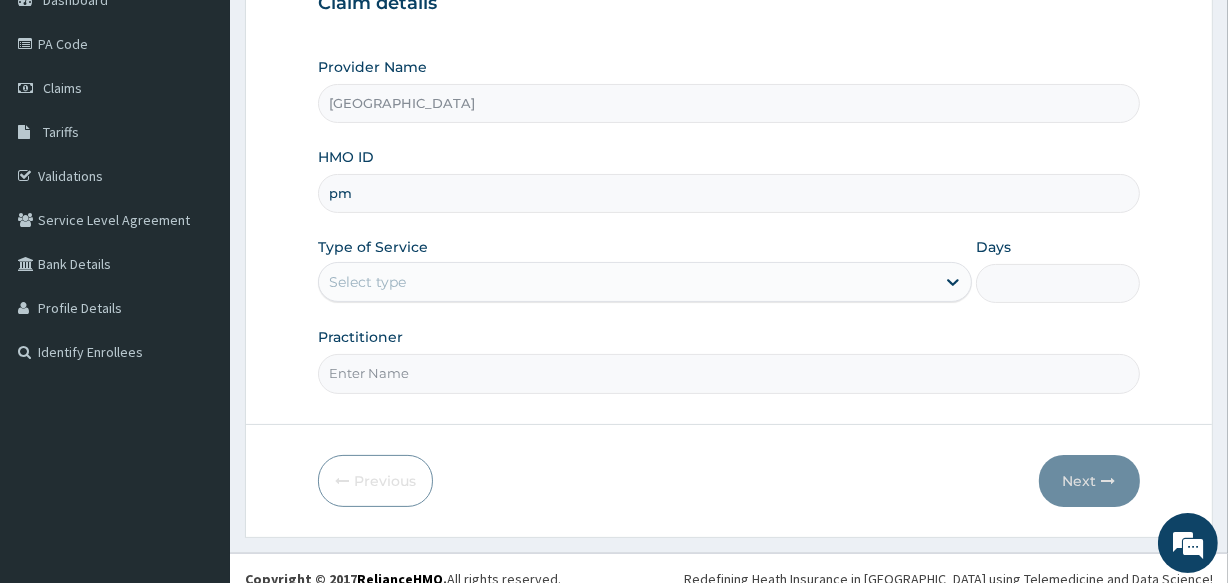 scroll, scrollTop: 0, scrollLeft: 0, axis: both 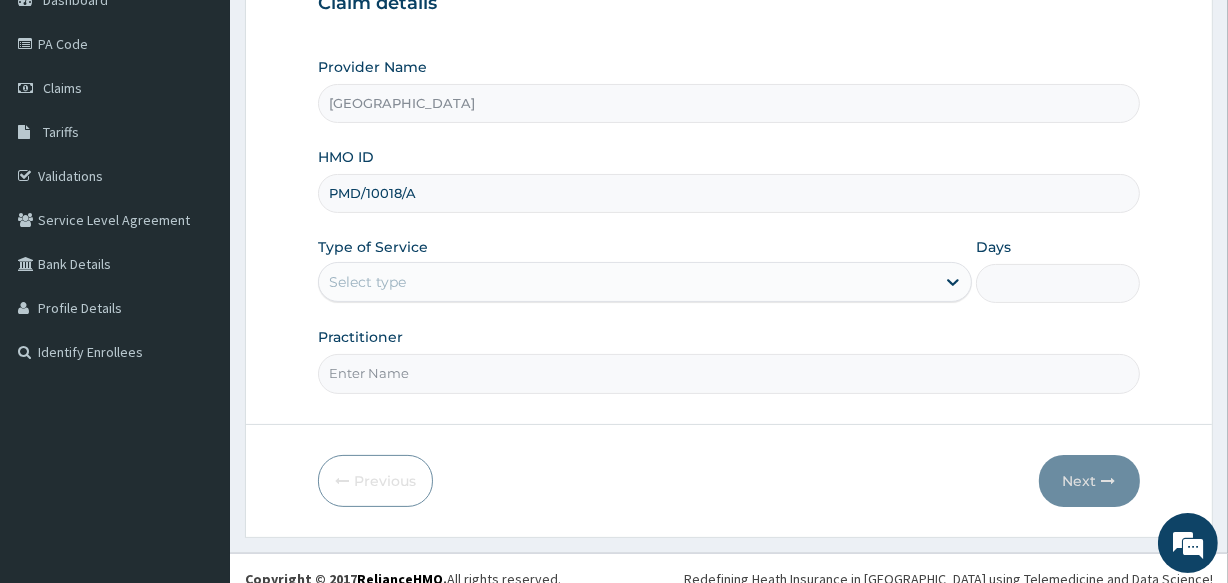 click on "Select type" at bounding box center (627, 282) 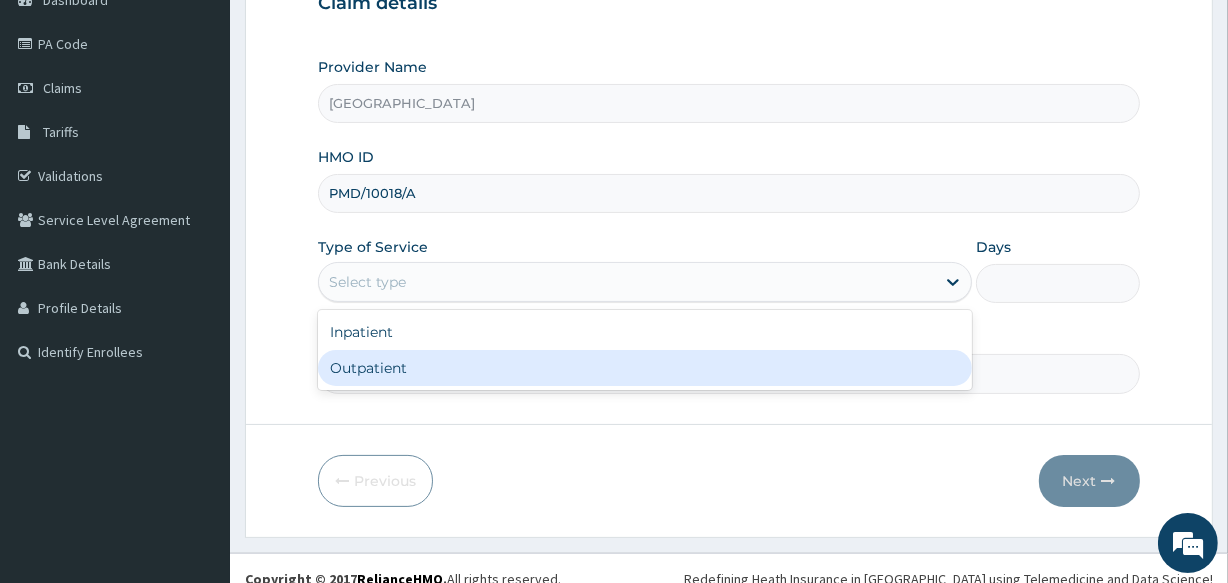 click on "Outpatient" at bounding box center [645, 368] 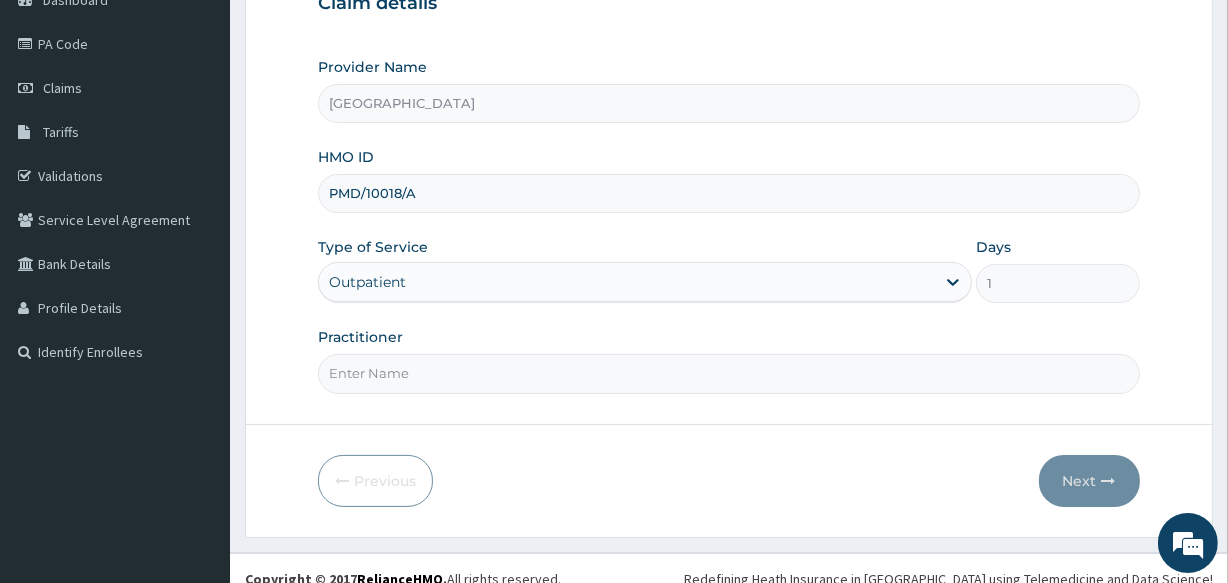 click on "Practitioner" at bounding box center (728, 373) 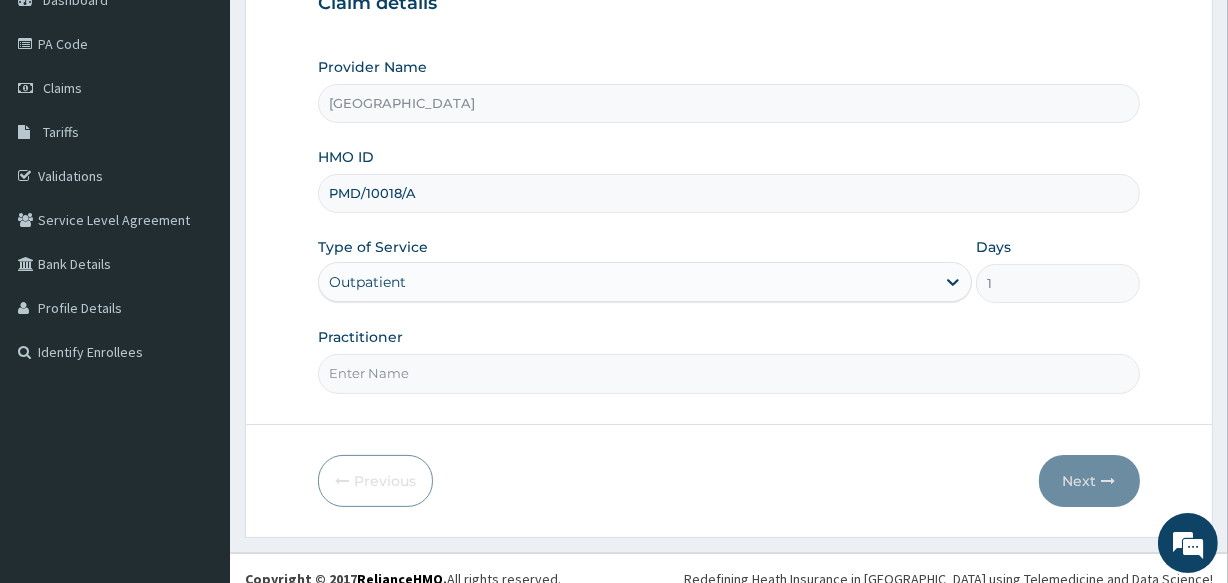 type on "[PERSON_NAME]" 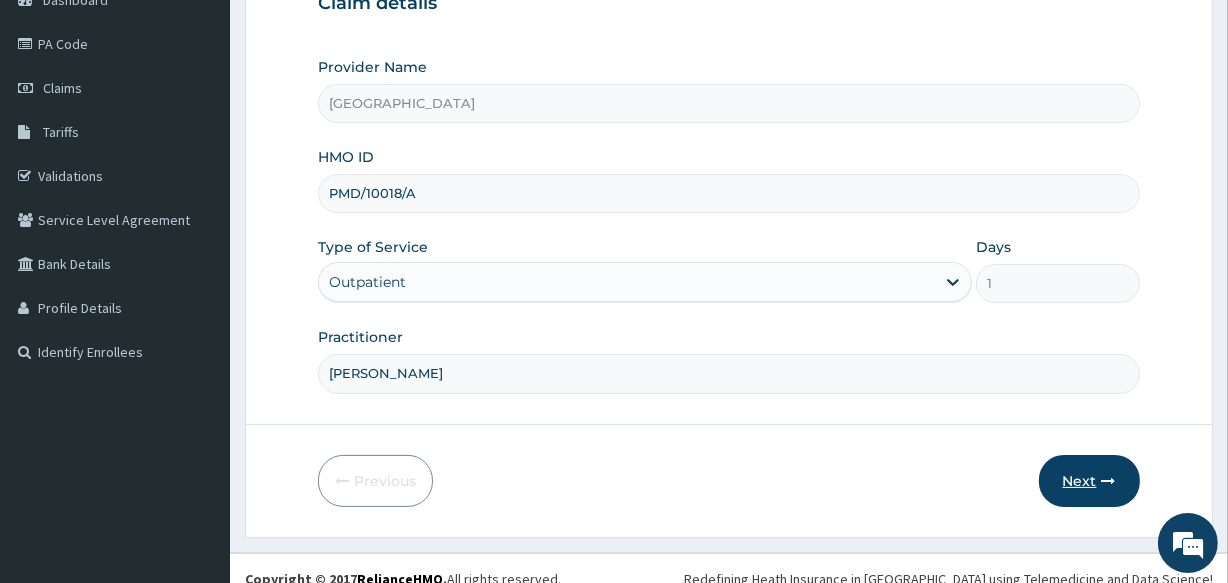 click on "Next" at bounding box center (1089, 481) 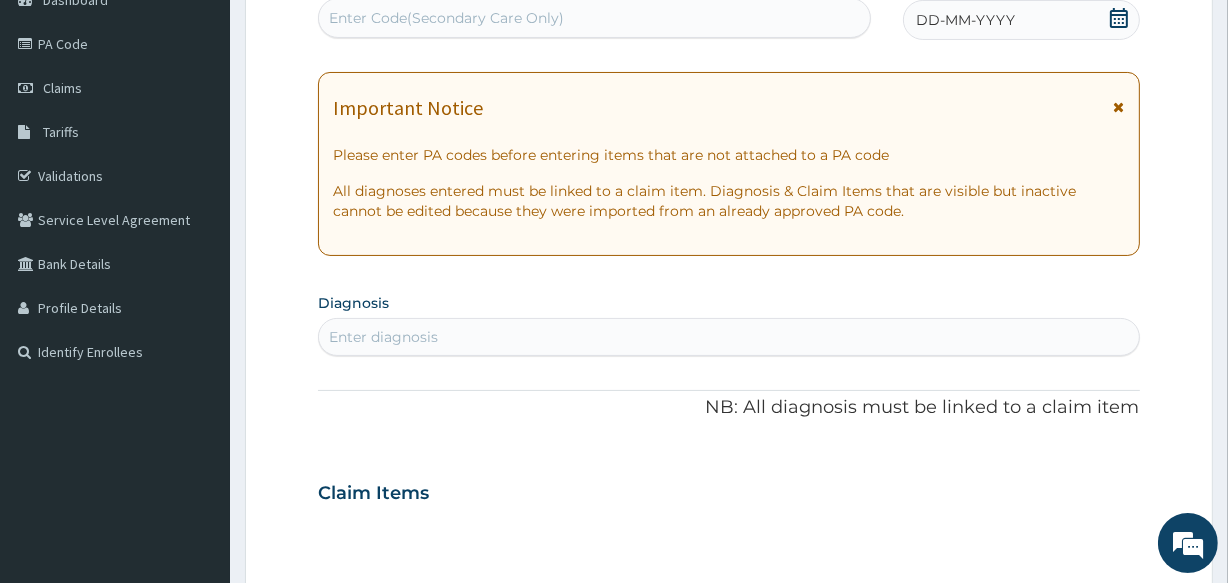 click on "Enter Code(Secondary Care Only)" at bounding box center [446, 18] 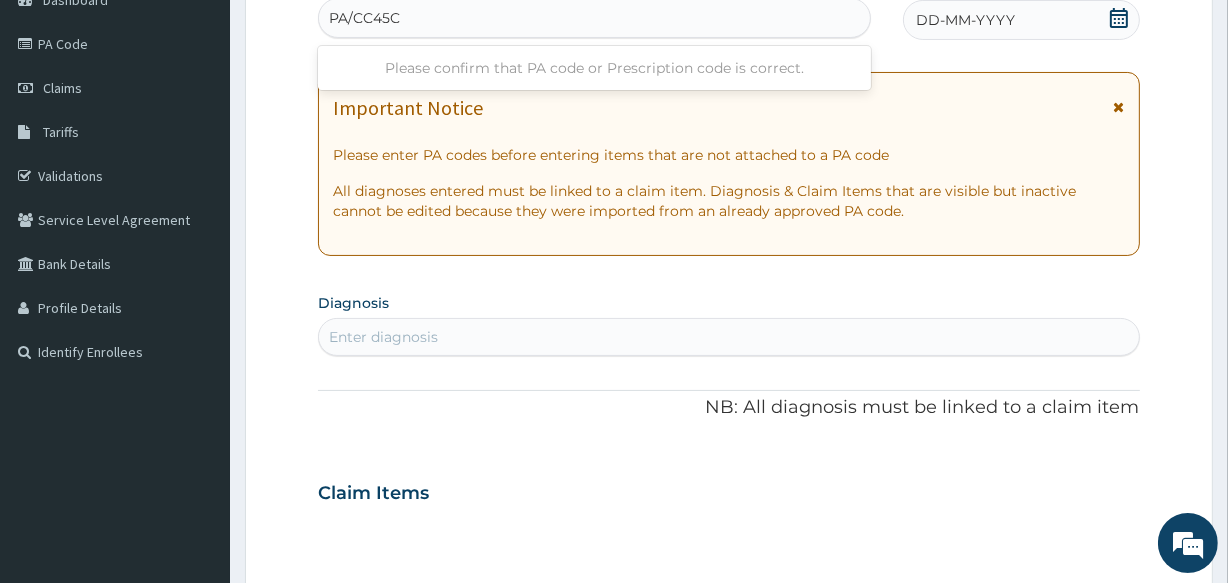type on "PA/CC45C8" 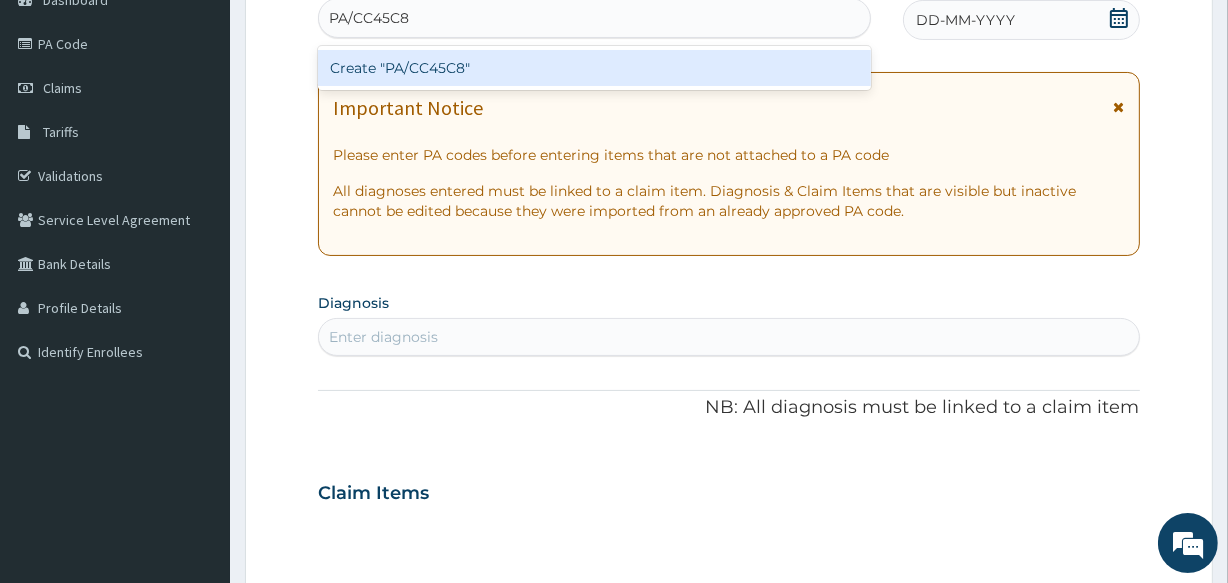 click on "Create "PA/CC45C8"" at bounding box center (594, 68) 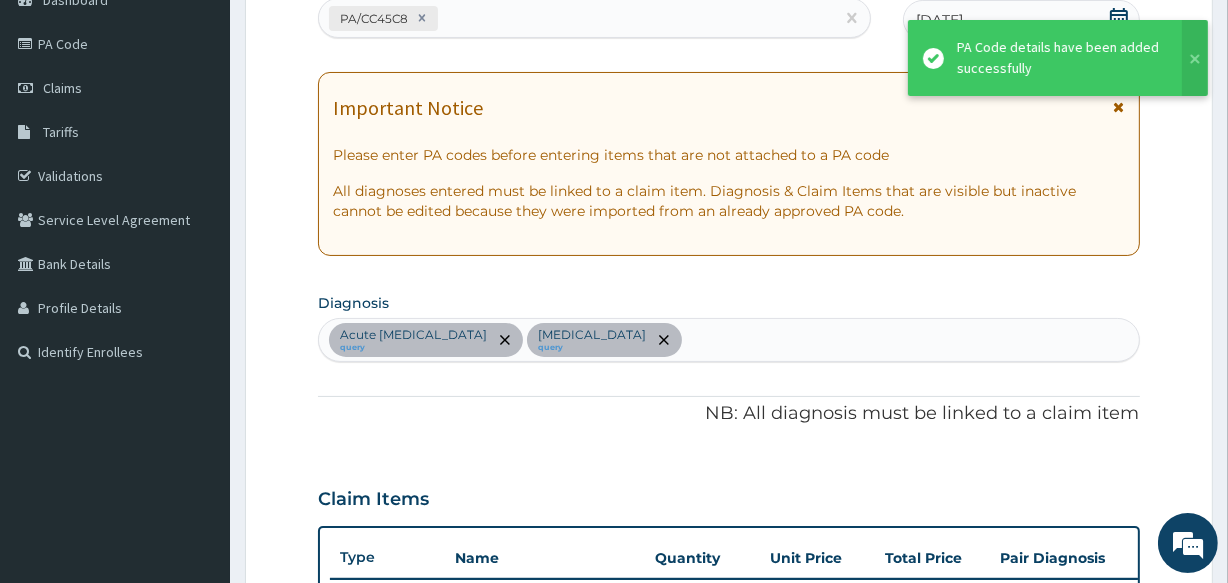 scroll, scrollTop: 753, scrollLeft: 0, axis: vertical 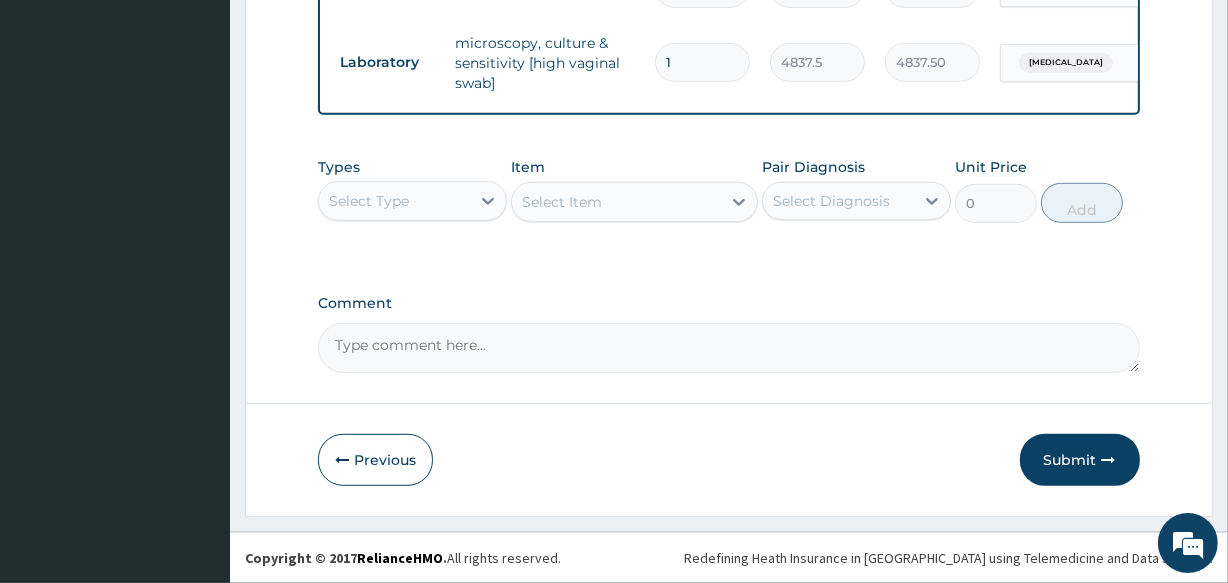click on "Select Type" at bounding box center [394, 201] 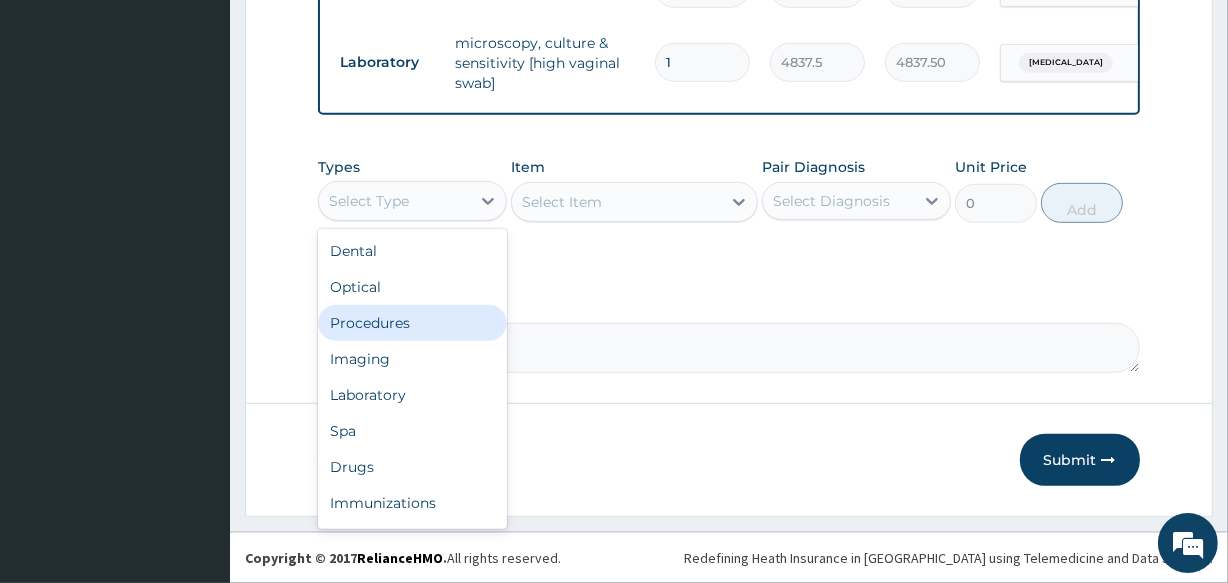 click on "Procedures" at bounding box center [412, 323] 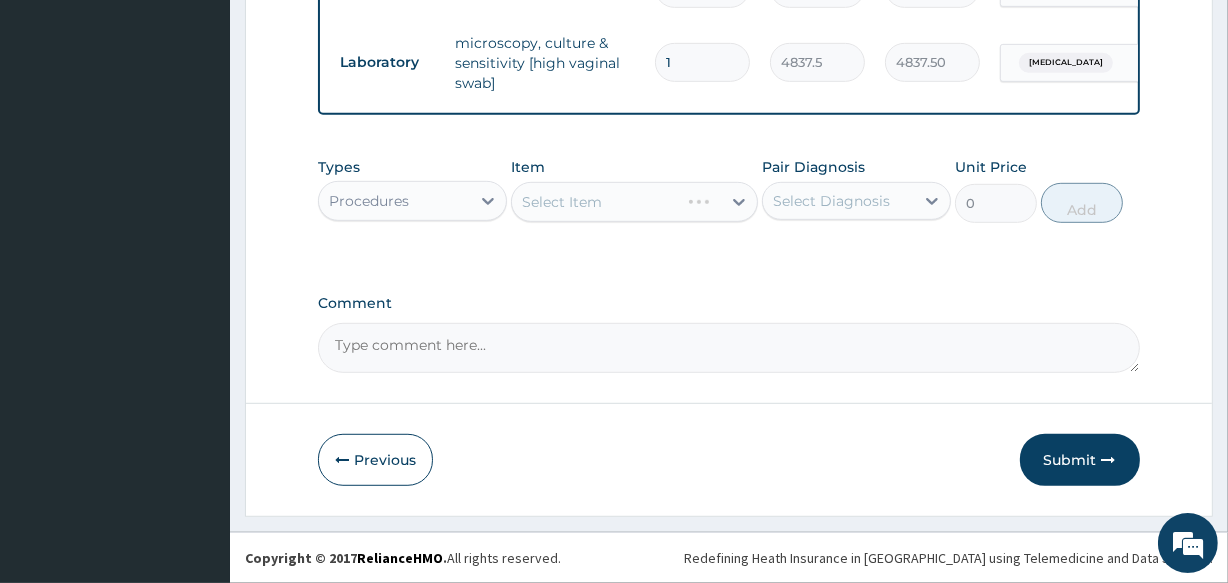 click on "Select Item" at bounding box center (634, 202) 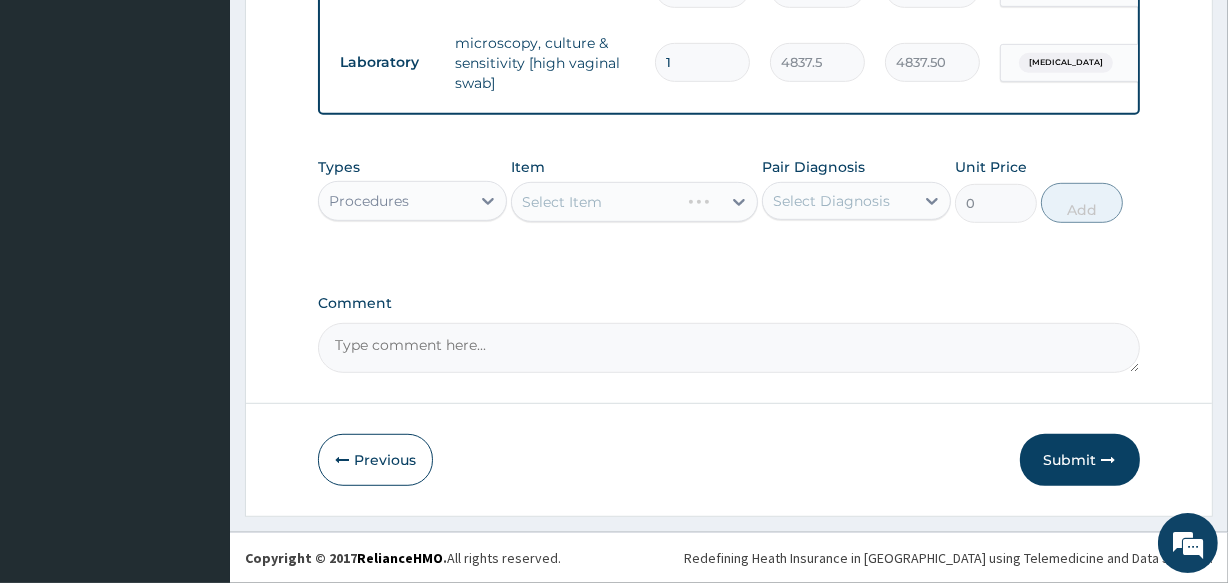 click on "Select Item" at bounding box center (634, 202) 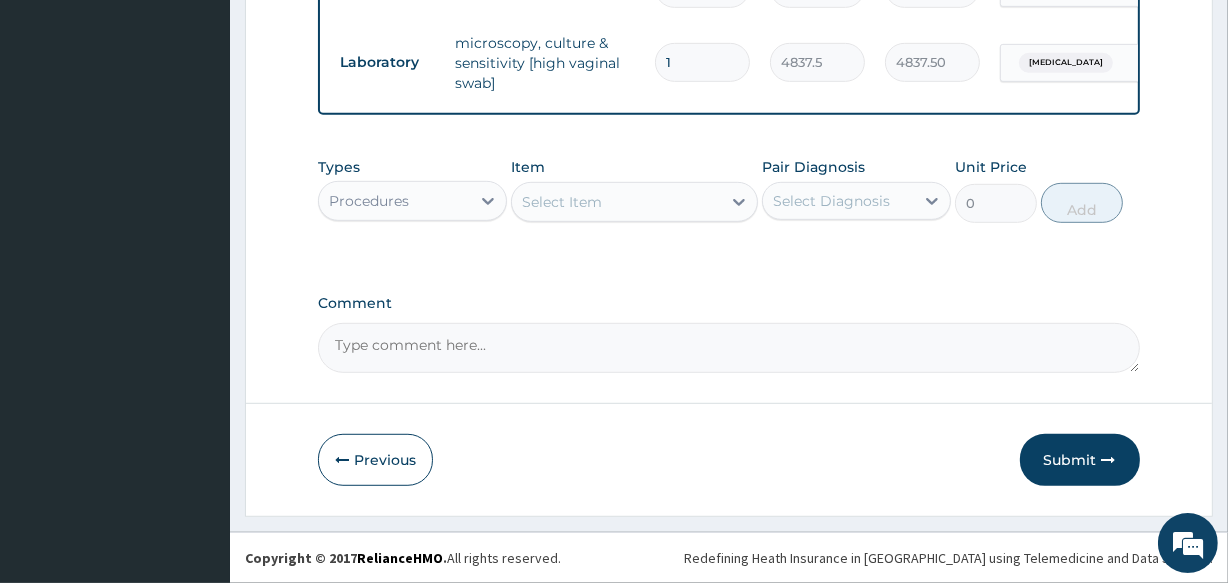 click on "Select Item" at bounding box center (562, 202) 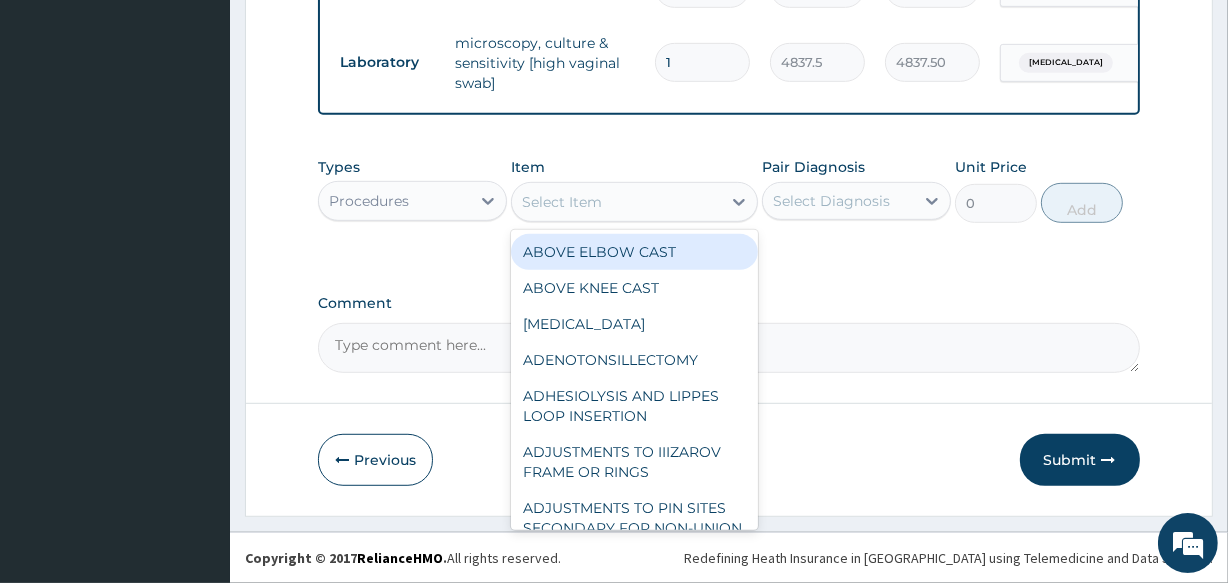 click on "Select Item" at bounding box center [616, 202] 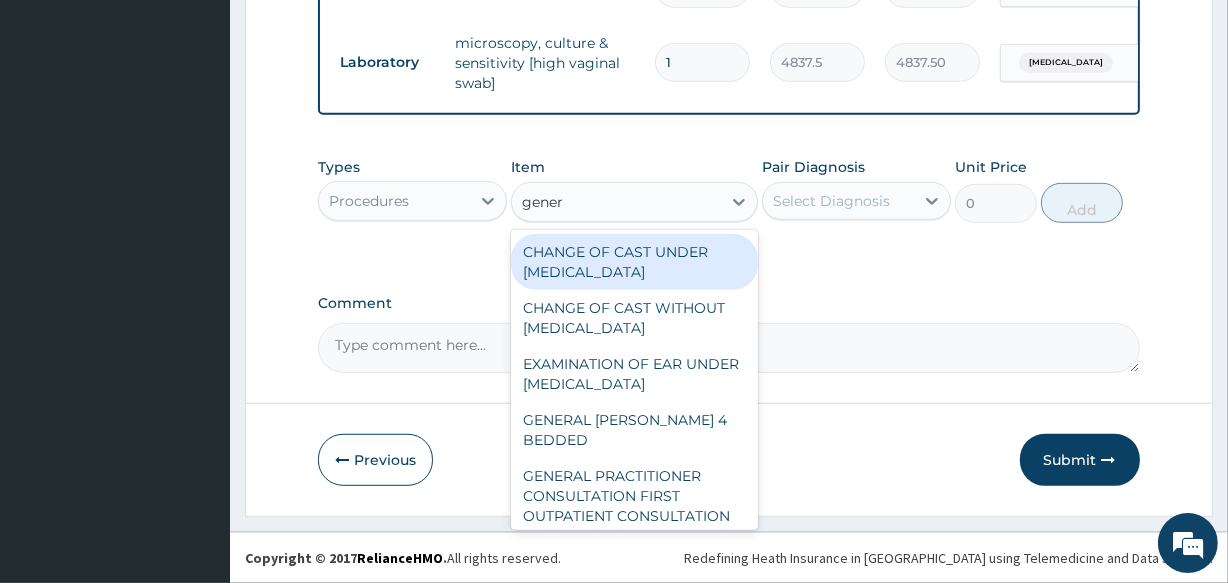 type on "genera" 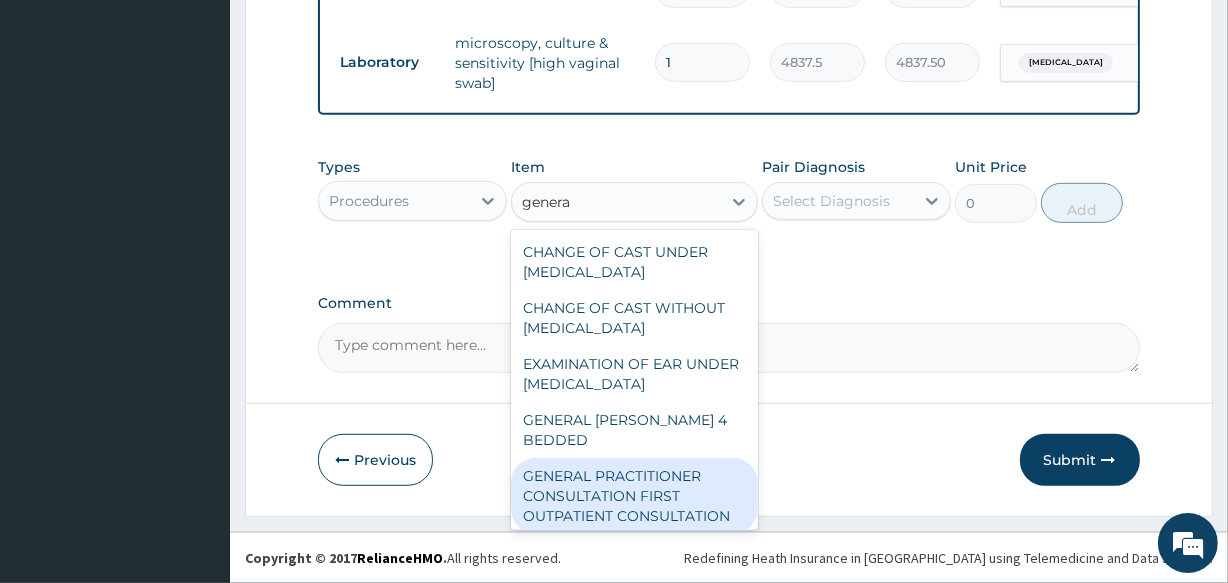 click on "GENERAL PRACTITIONER CONSULTATION FIRST OUTPATIENT CONSULTATION" at bounding box center (634, 496) 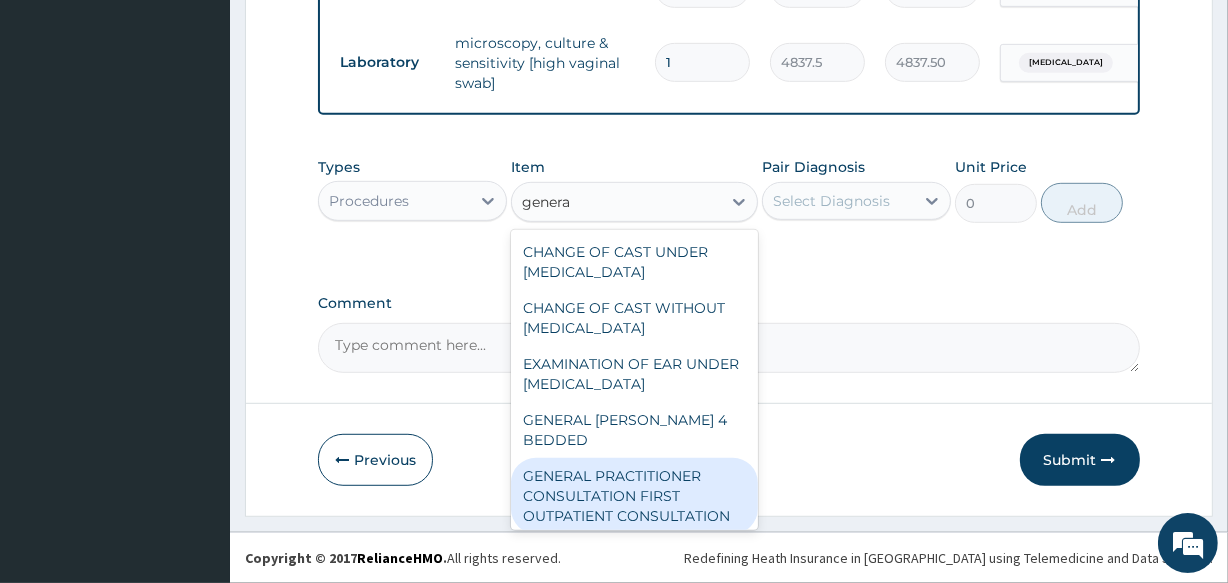 type 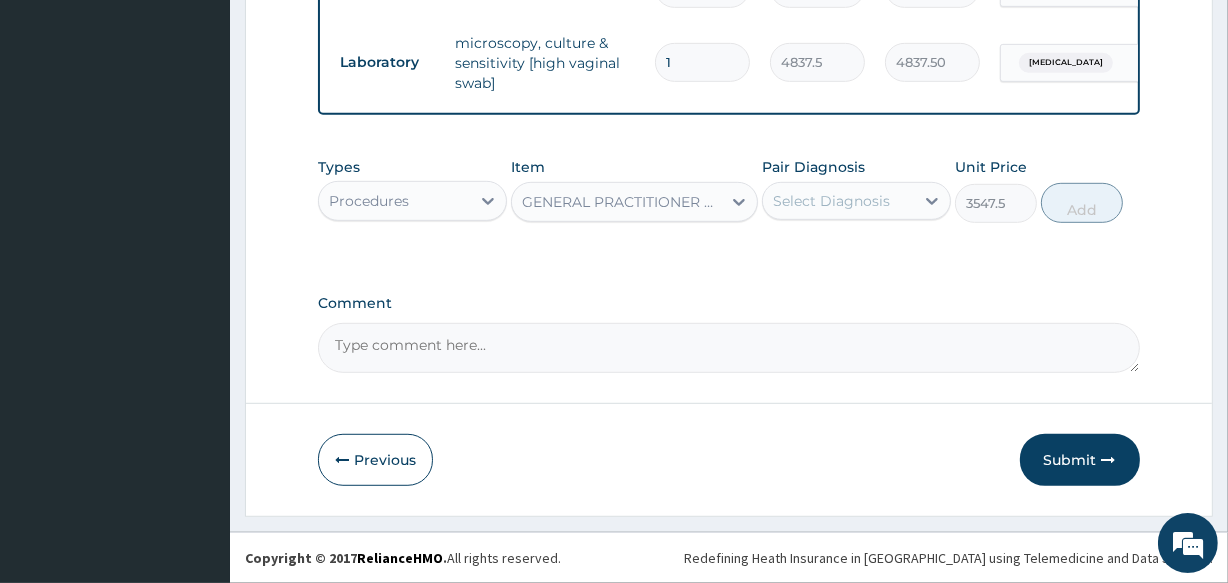 click on "Select Diagnosis" at bounding box center (831, 201) 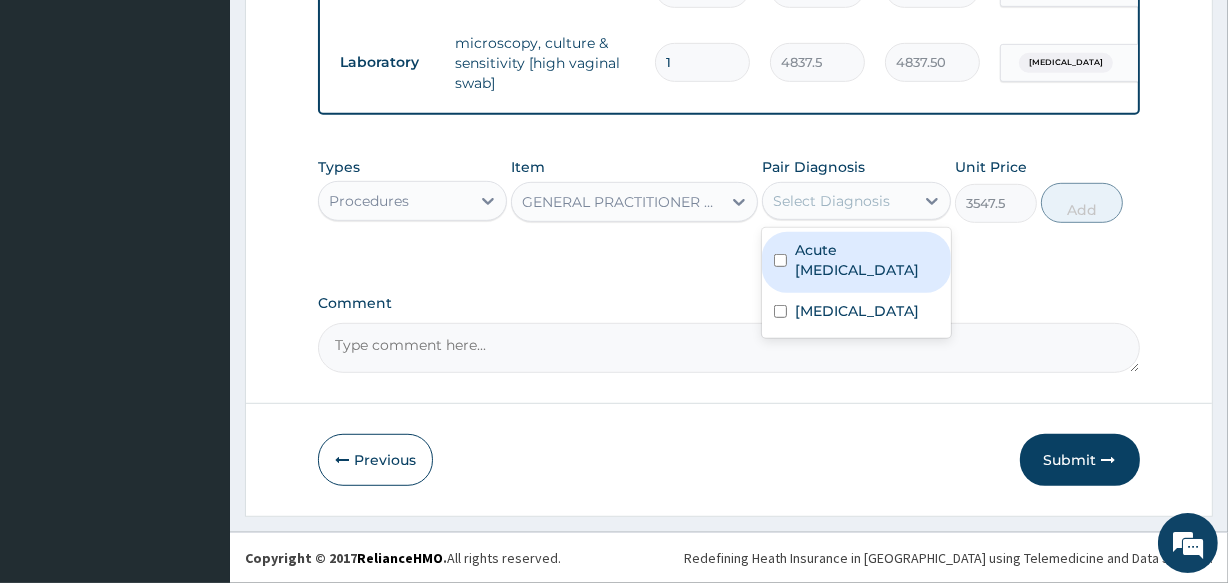 click on "Acute pelvic inflammatory disease" at bounding box center [867, 260] 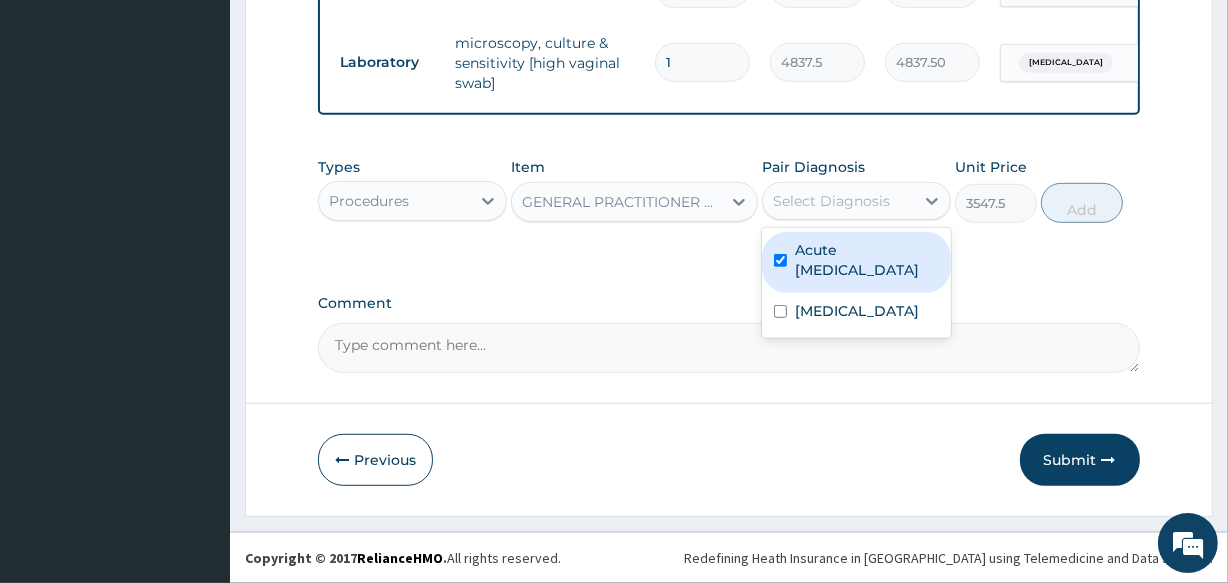 checkbox on "true" 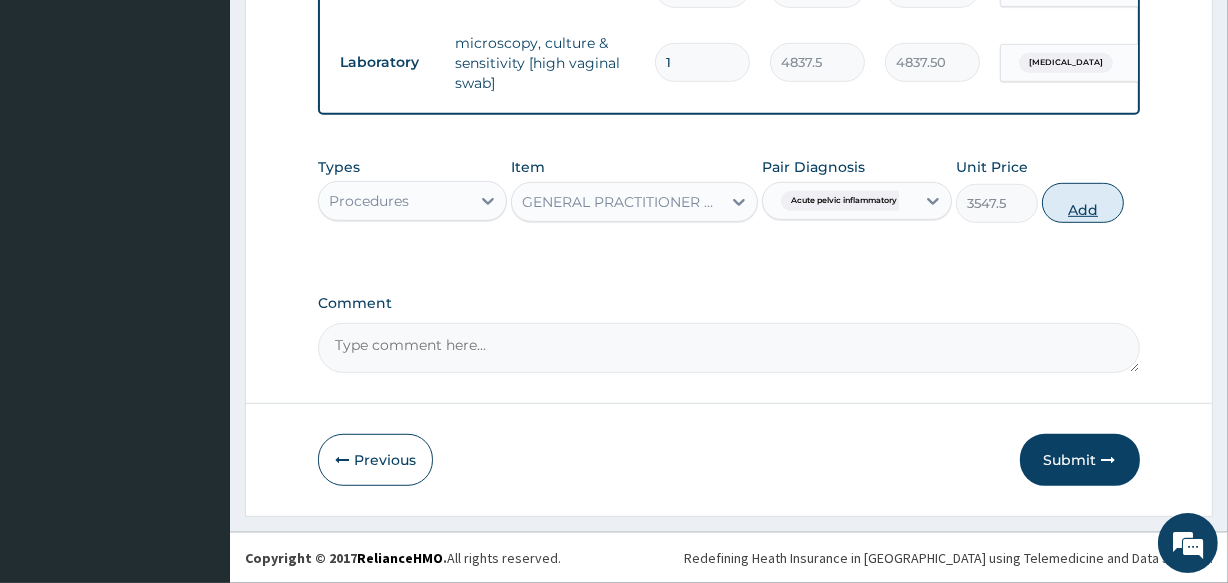 click on "Add" at bounding box center [1083, 203] 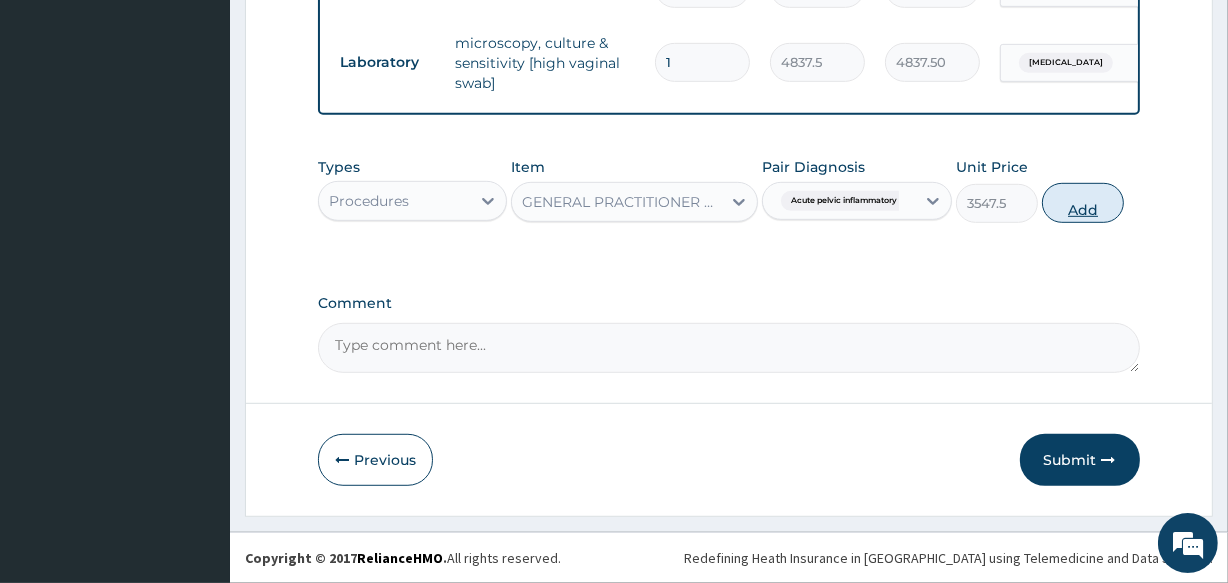 type on "0" 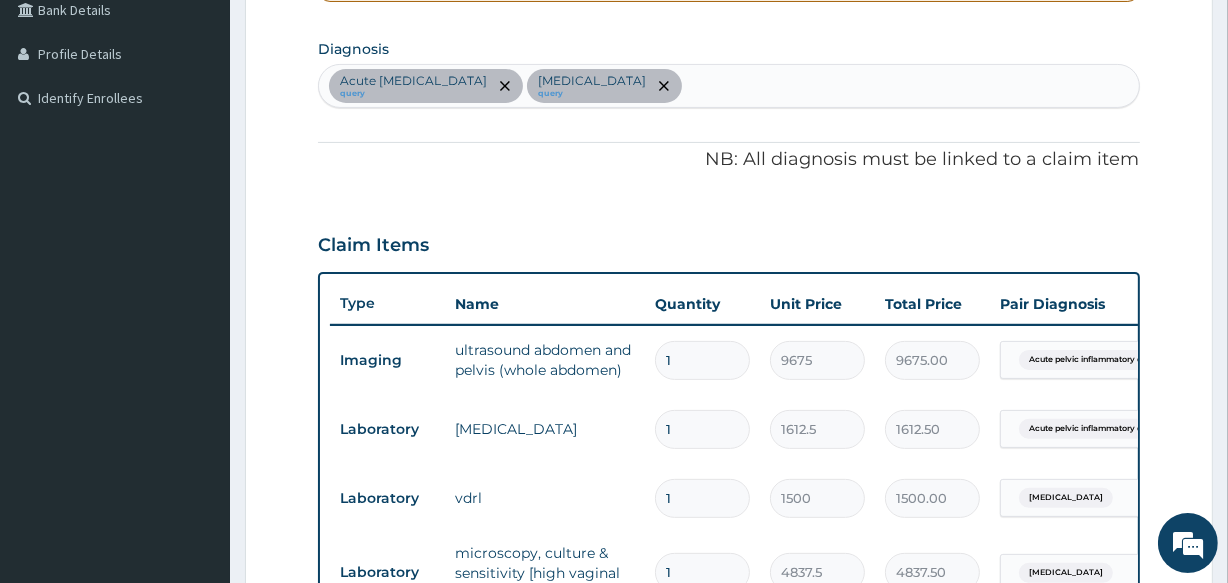 scroll, scrollTop: 388, scrollLeft: 0, axis: vertical 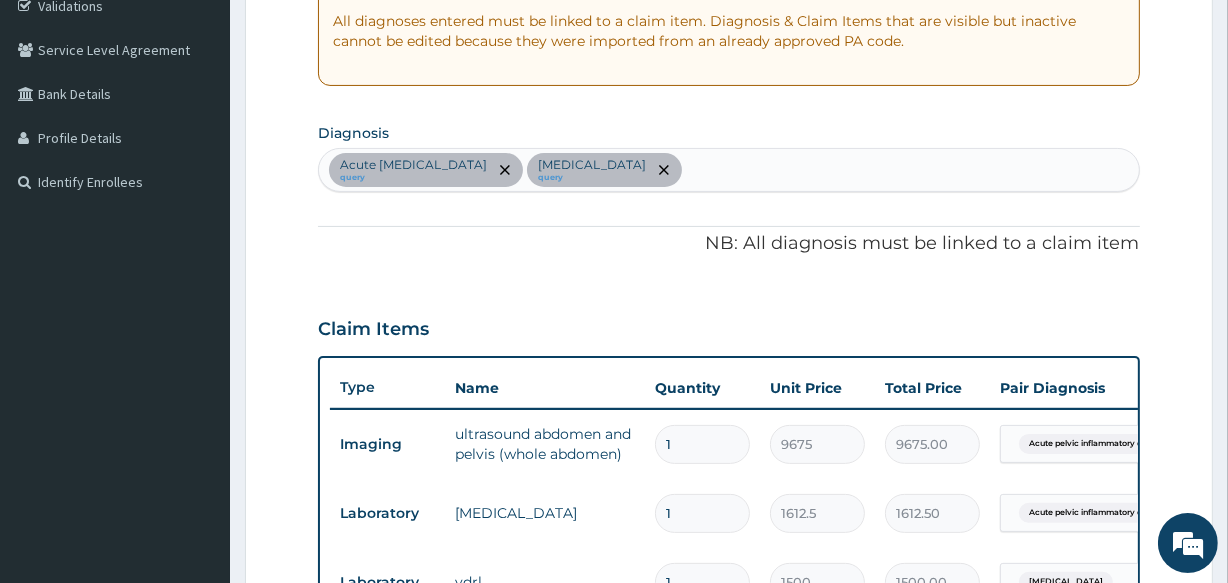 click on "Acute pelvic inflammatory disease query Vulvovaginitis query" at bounding box center (728, 170) 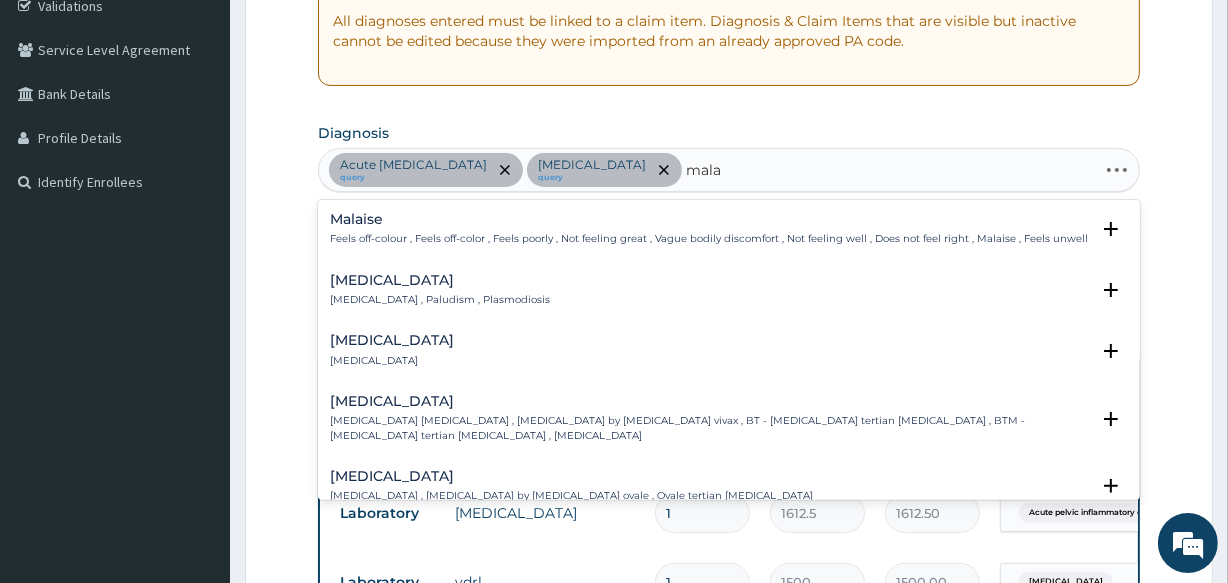 type on "malar" 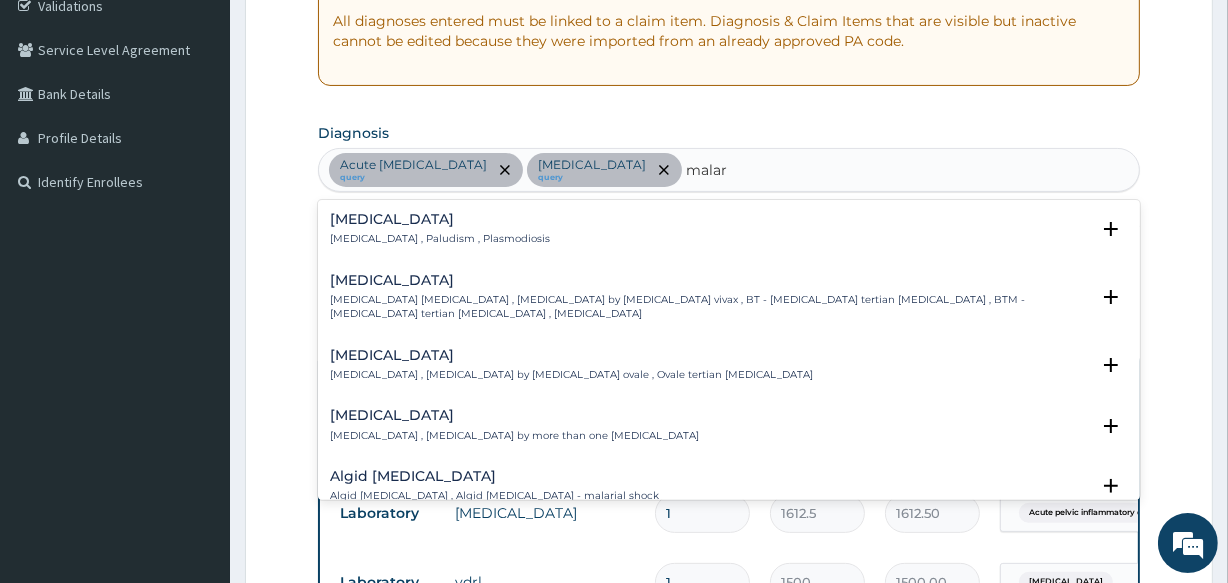 click on "Malaria" at bounding box center (440, 219) 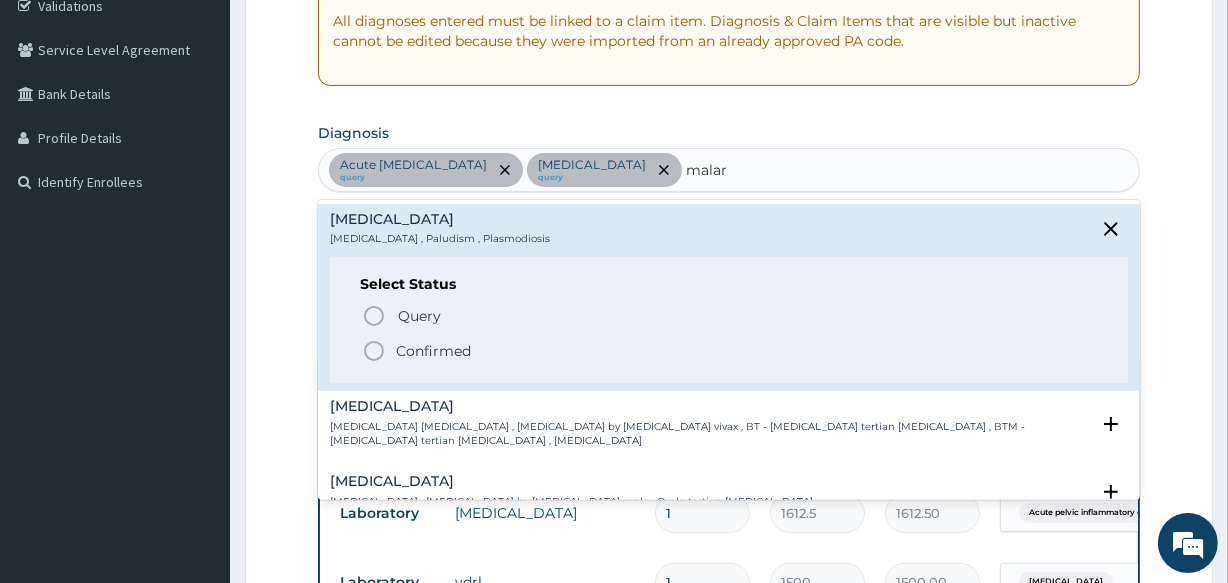 click 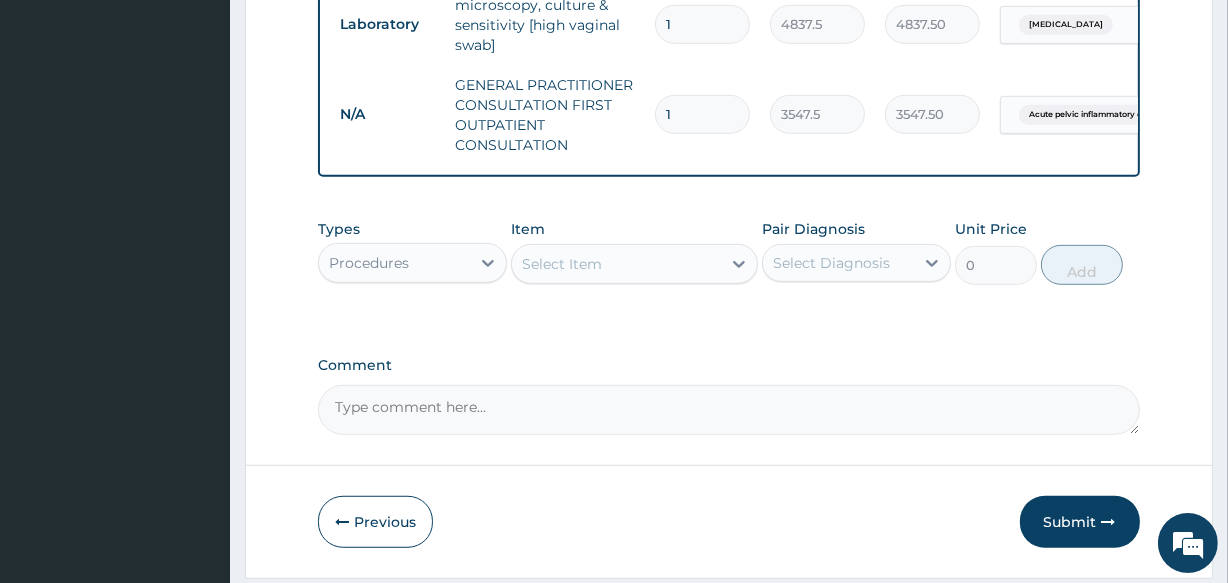 scroll, scrollTop: 1043, scrollLeft: 0, axis: vertical 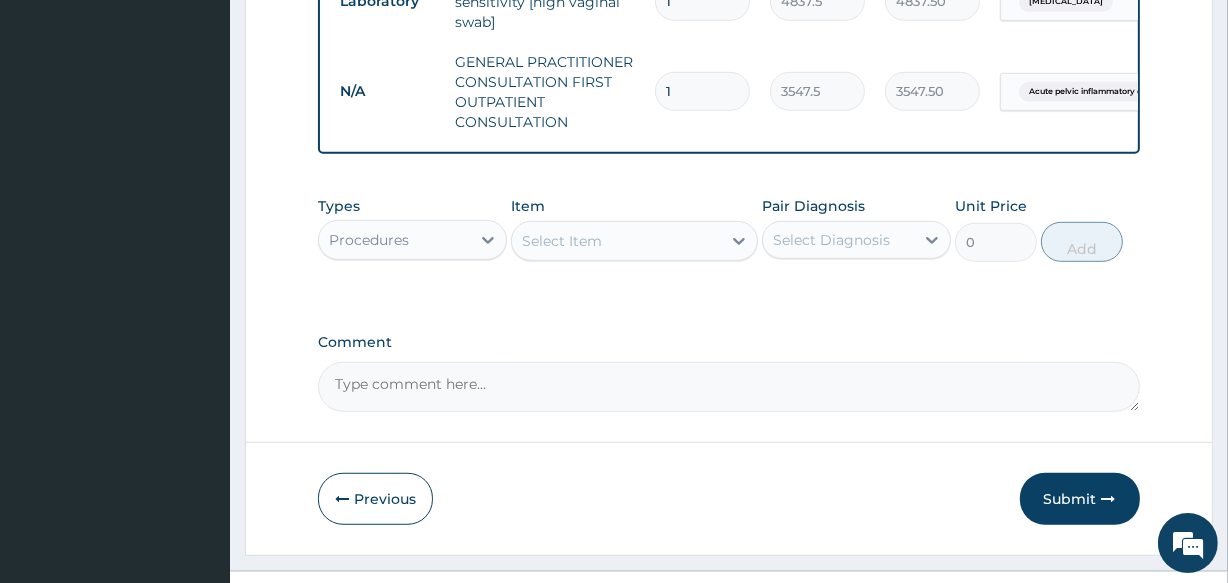 click on "Procedures" at bounding box center (394, 240) 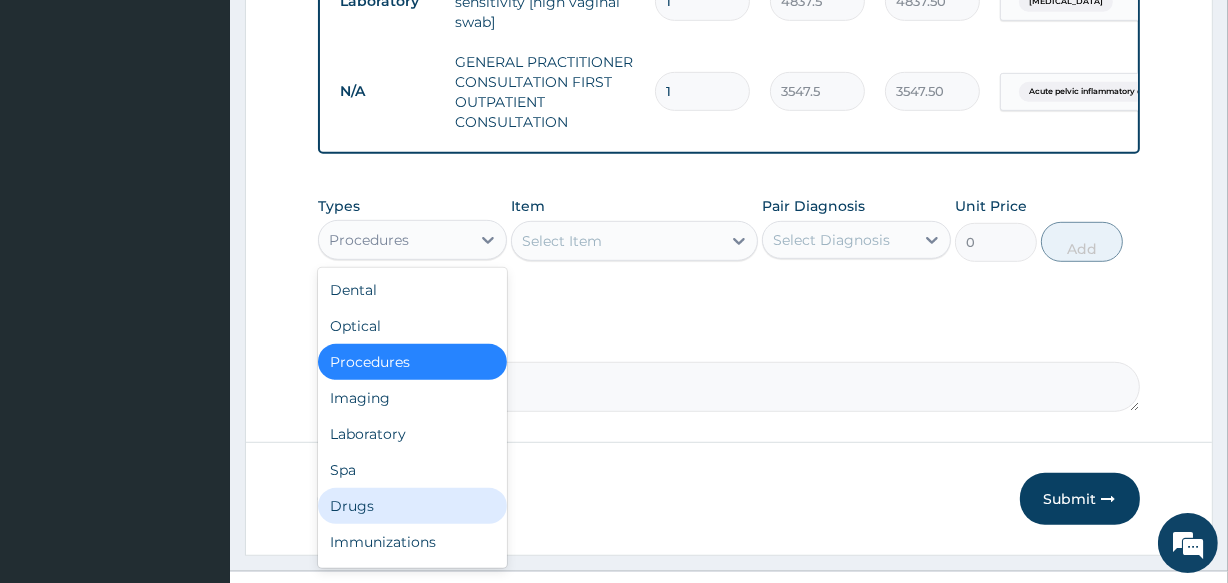 click on "Drugs" at bounding box center (412, 506) 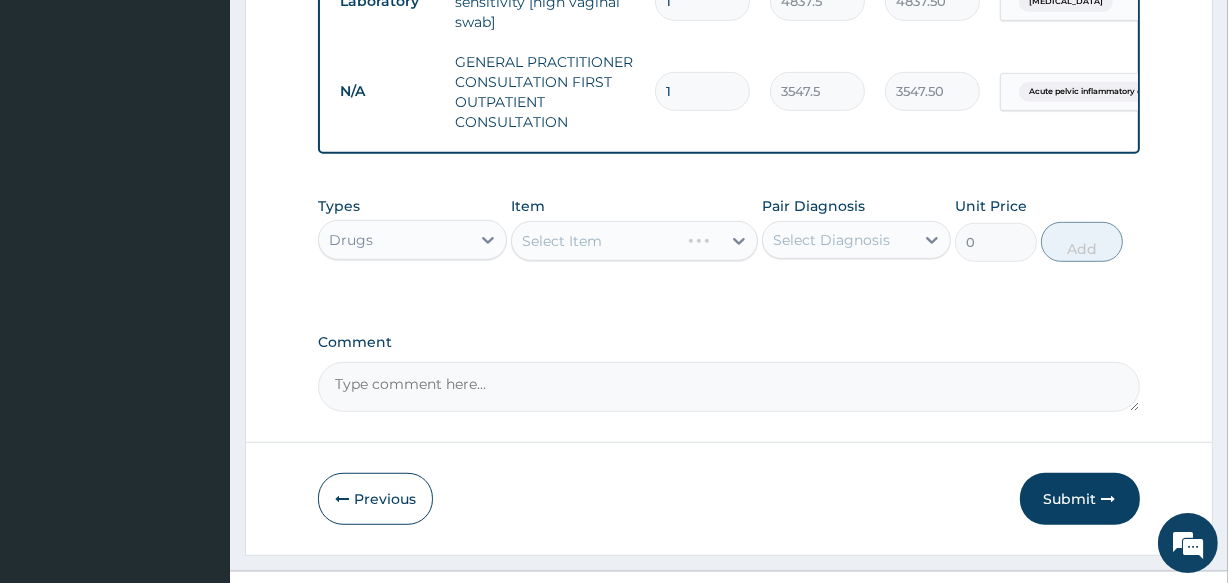 click on "Select Item" at bounding box center [634, 241] 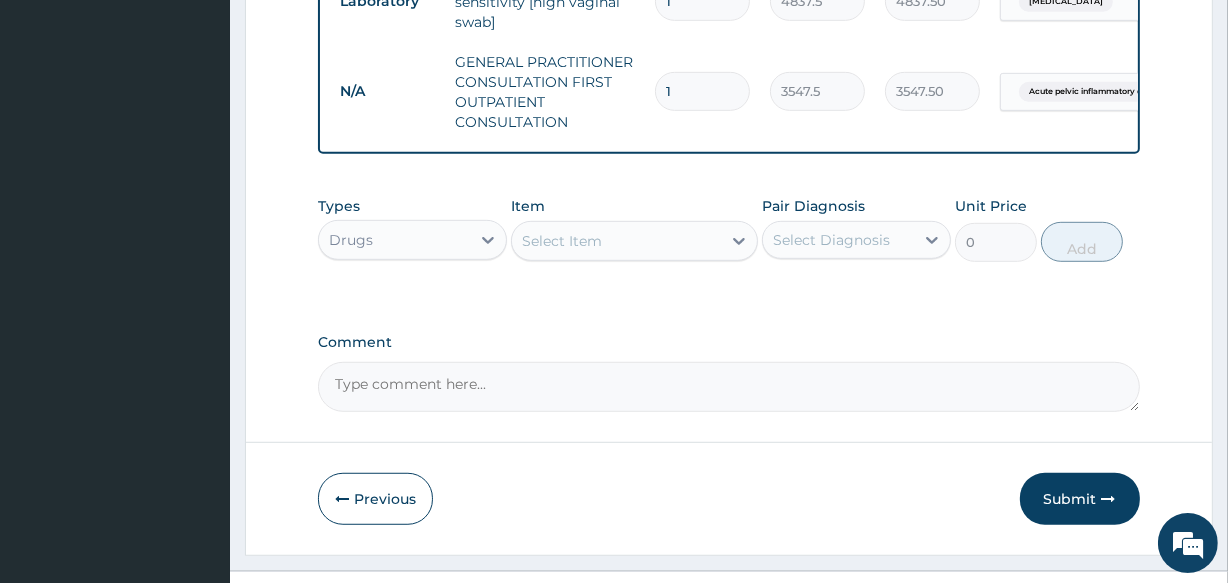 click on "Select Item" at bounding box center [562, 241] 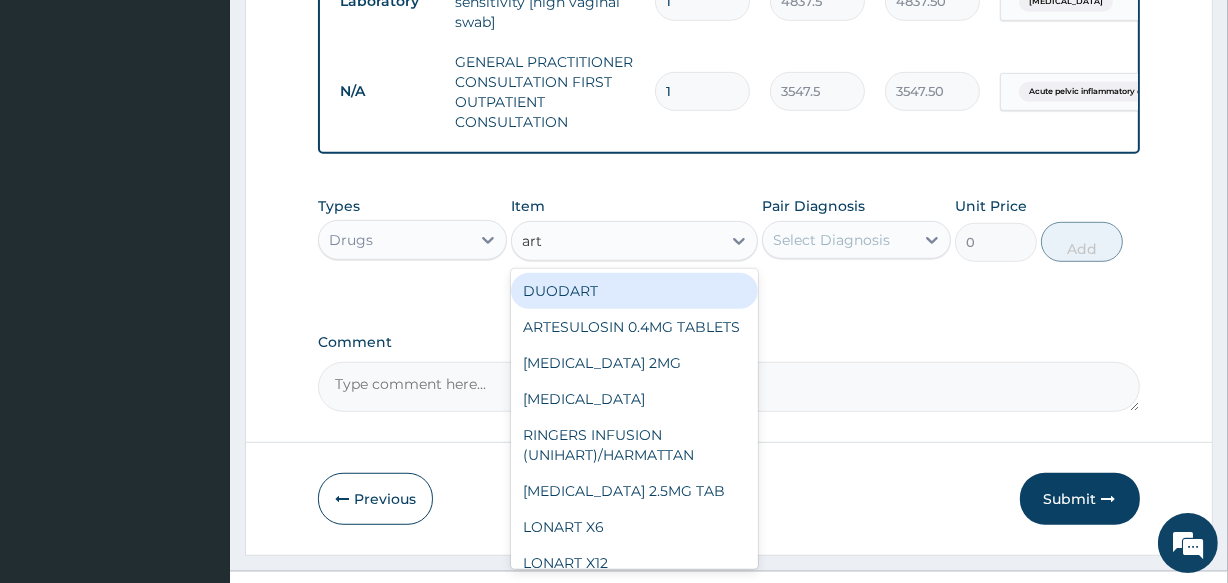 type on "arte" 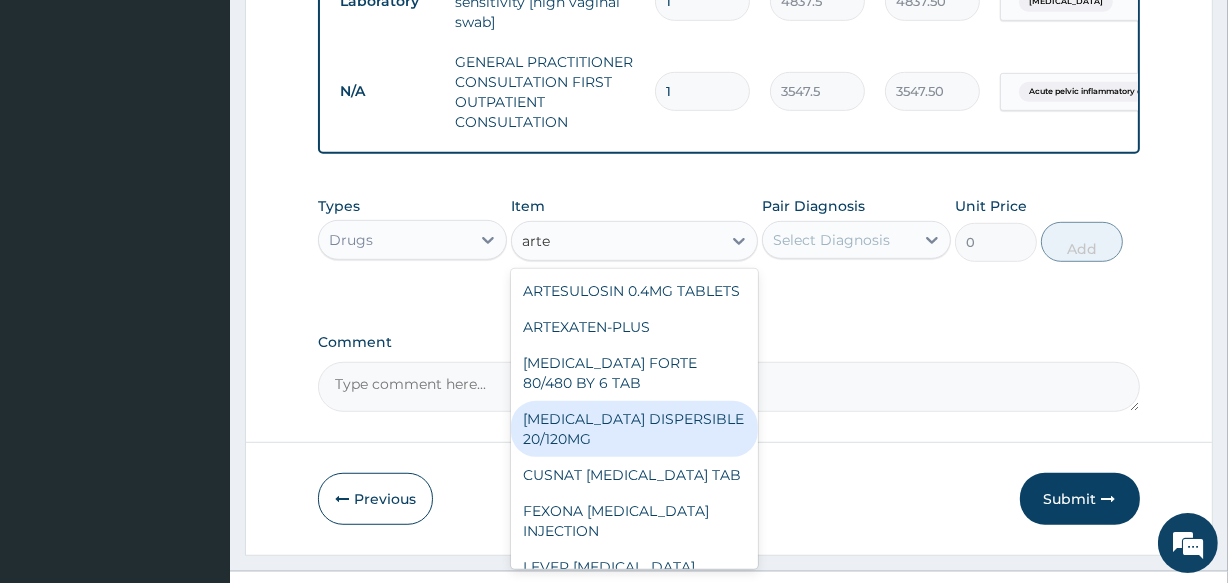 click on "COARTEM DISPERSIBLE 20/120MG" at bounding box center (634, 429) 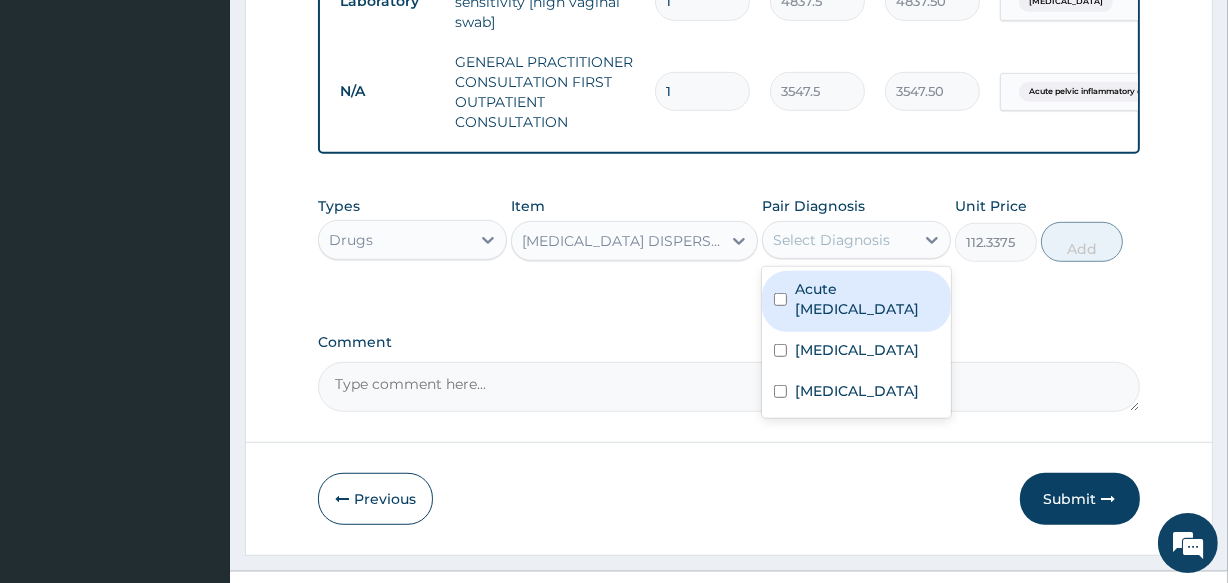 click on "Select Diagnosis" at bounding box center (831, 240) 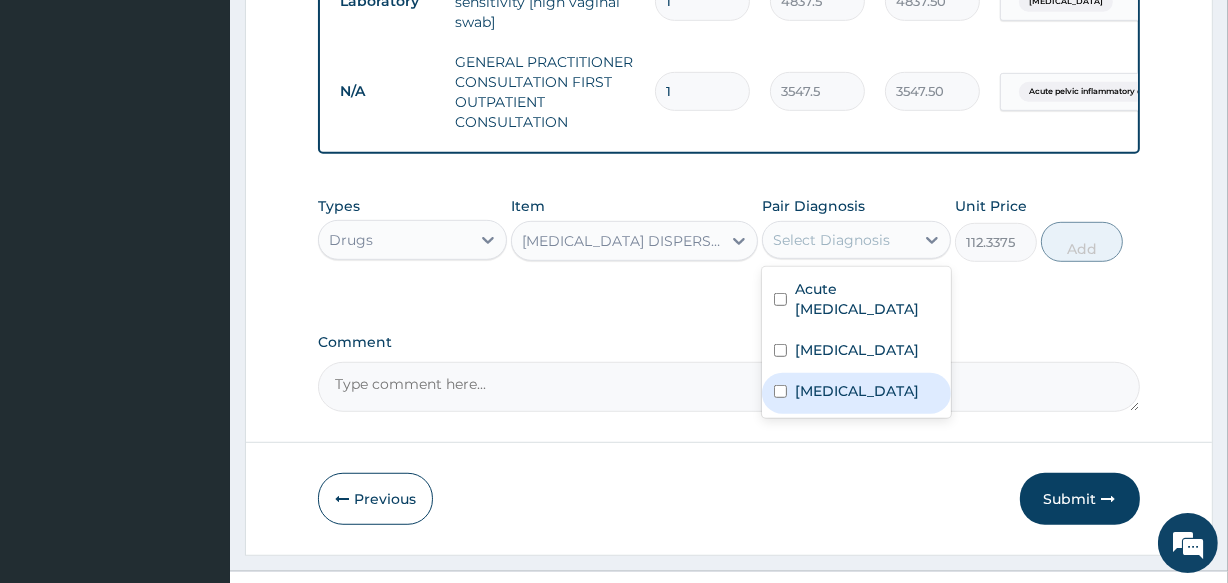 click on "Malaria" at bounding box center (857, 391) 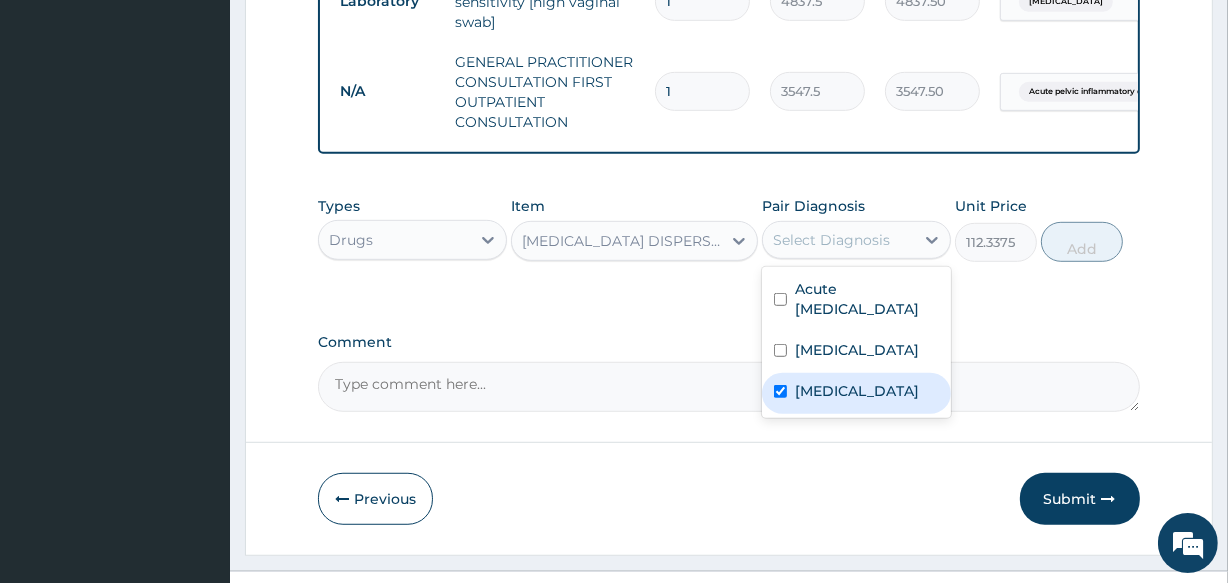 checkbox on "true" 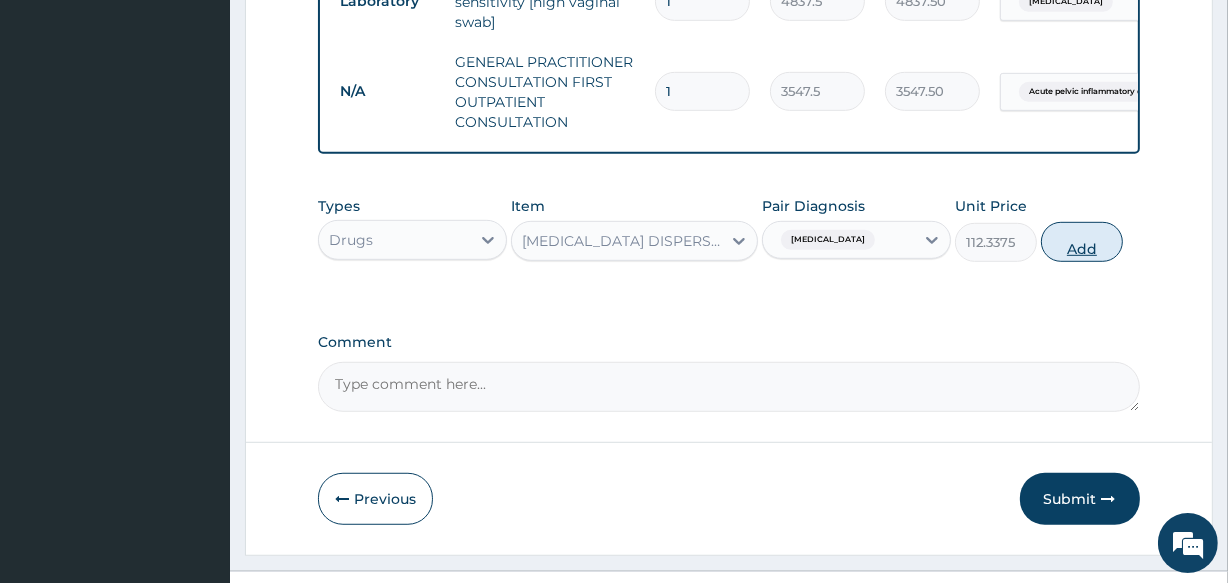 click on "Add" at bounding box center (1082, 242) 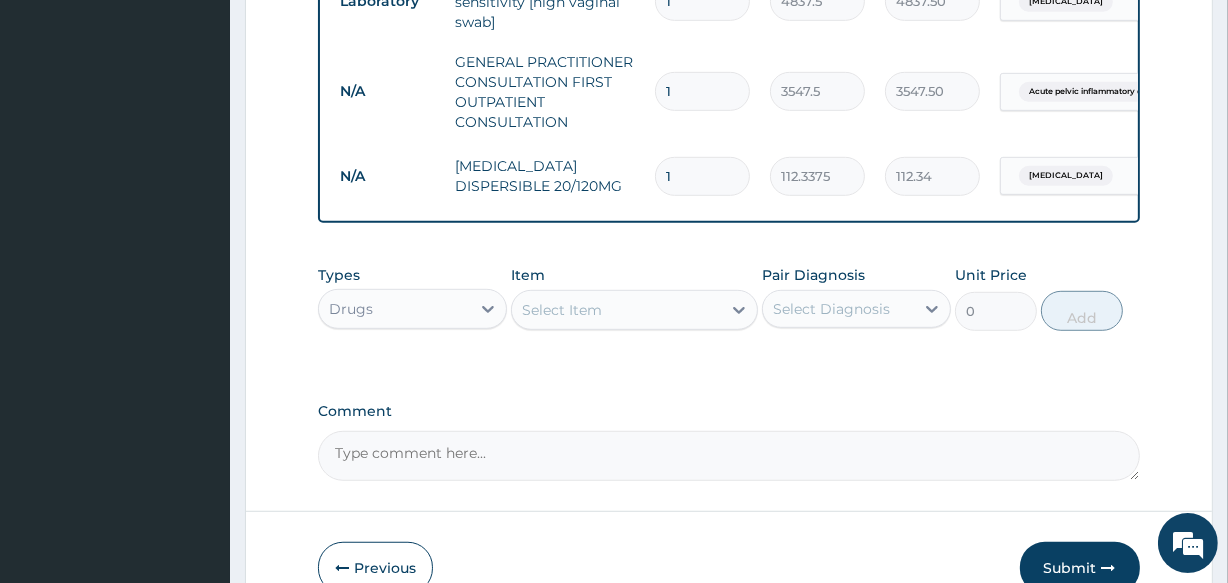 click on "Select Item" at bounding box center (616, 310) 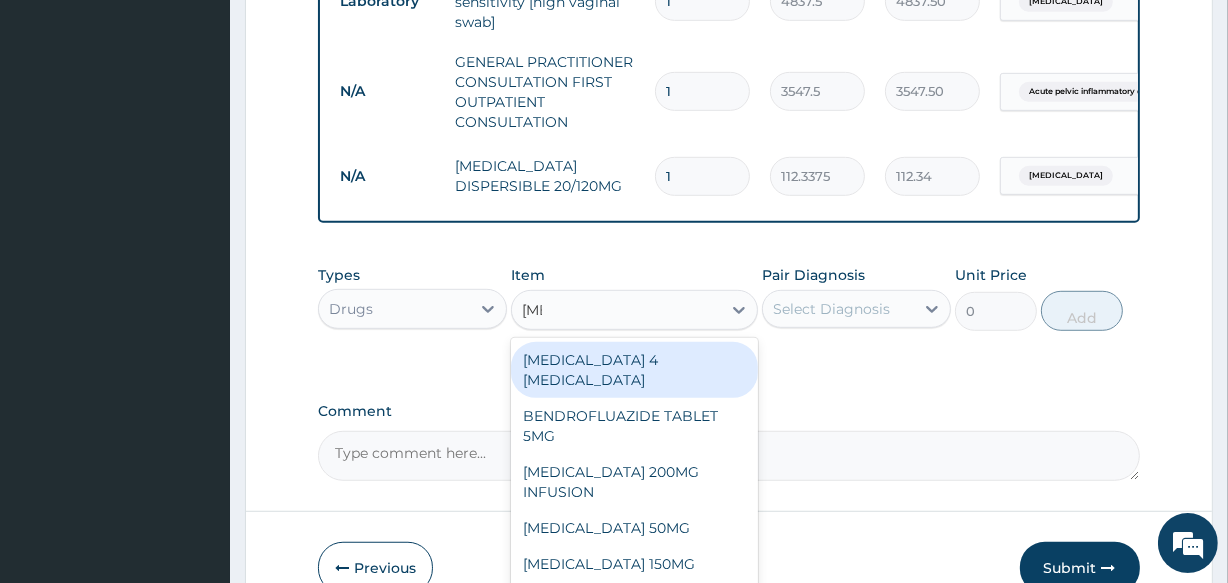 type on "fluc" 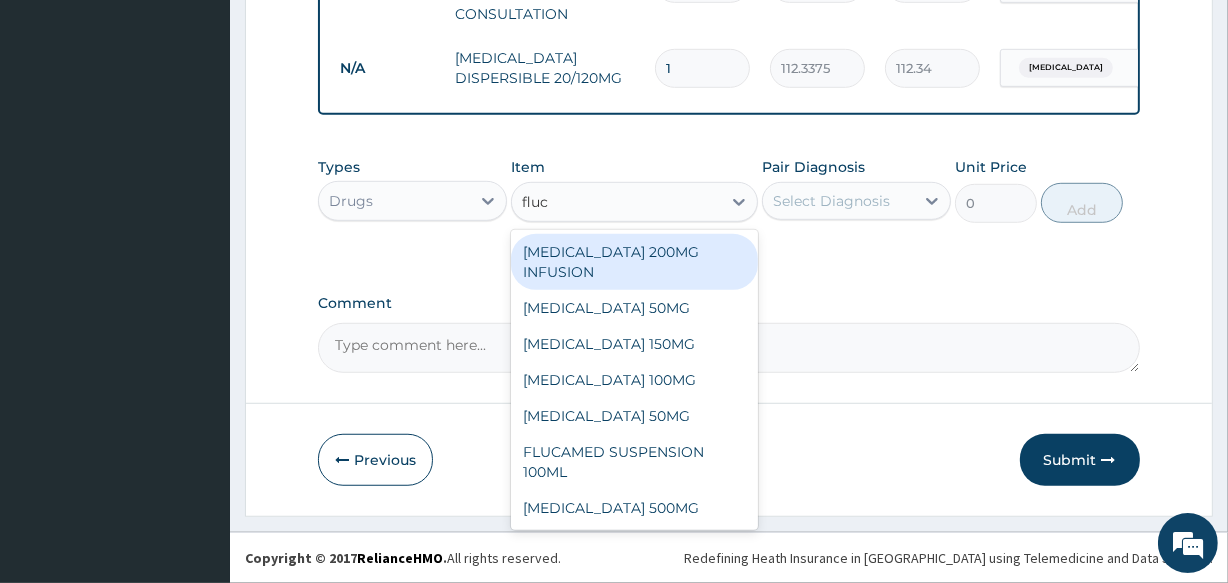 scroll, scrollTop: 1164, scrollLeft: 0, axis: vertical 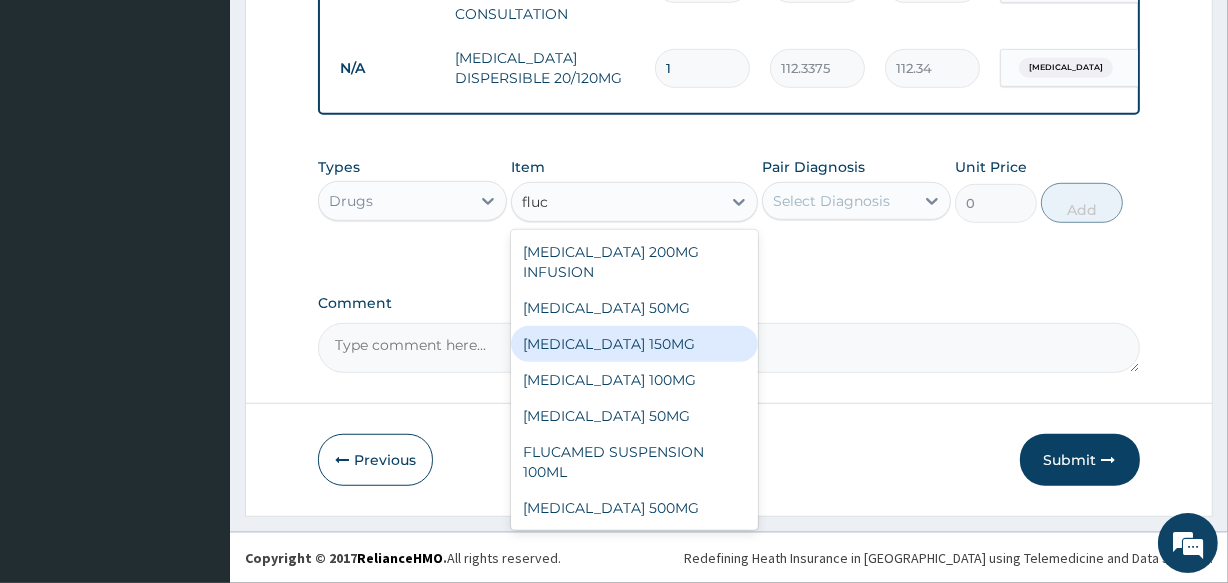 click on "FLUCONAZOLE 150MG" at bounding box center [634, 344] 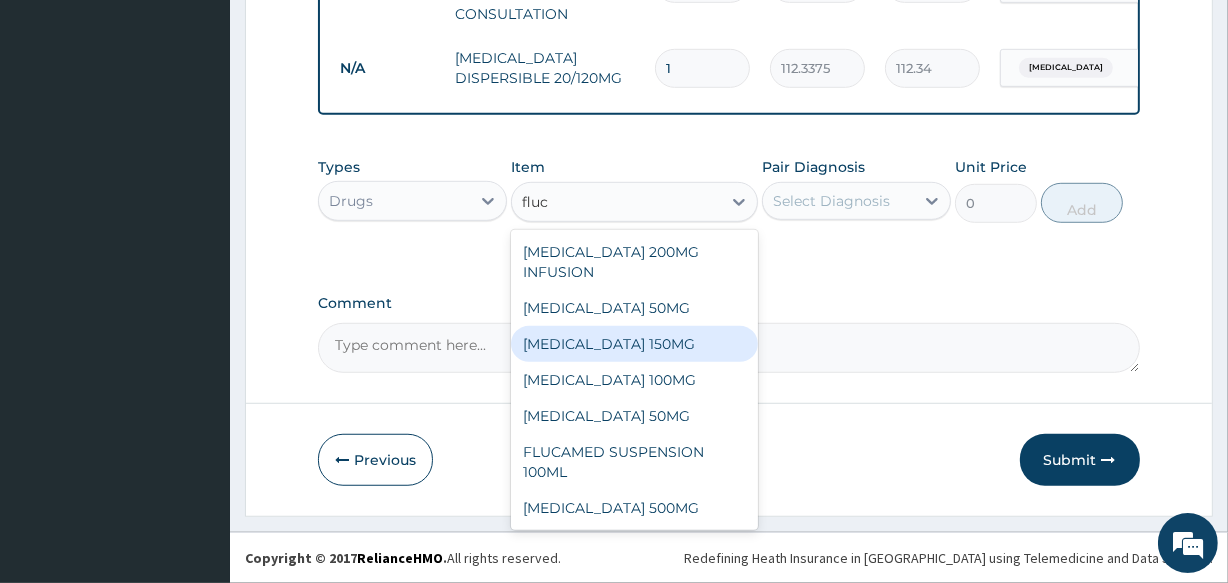 type 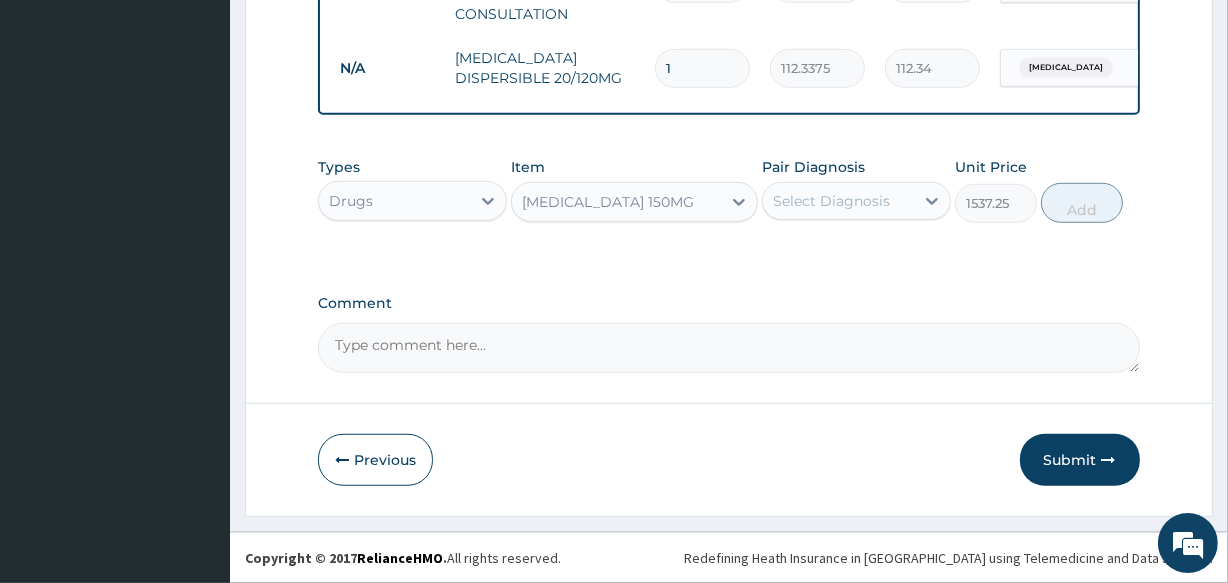 click on "FLUCONAZOLE 150MG" at bounding box center (616, 202) 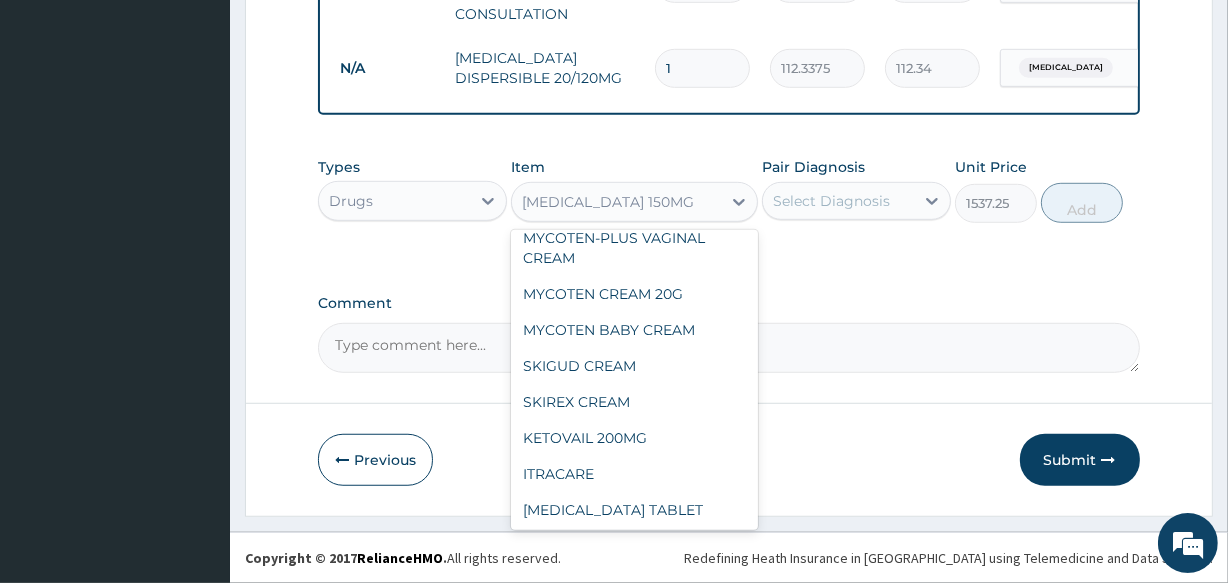 scroll, scrollTop: 18350, scrollLeft: 0, axis: vertical 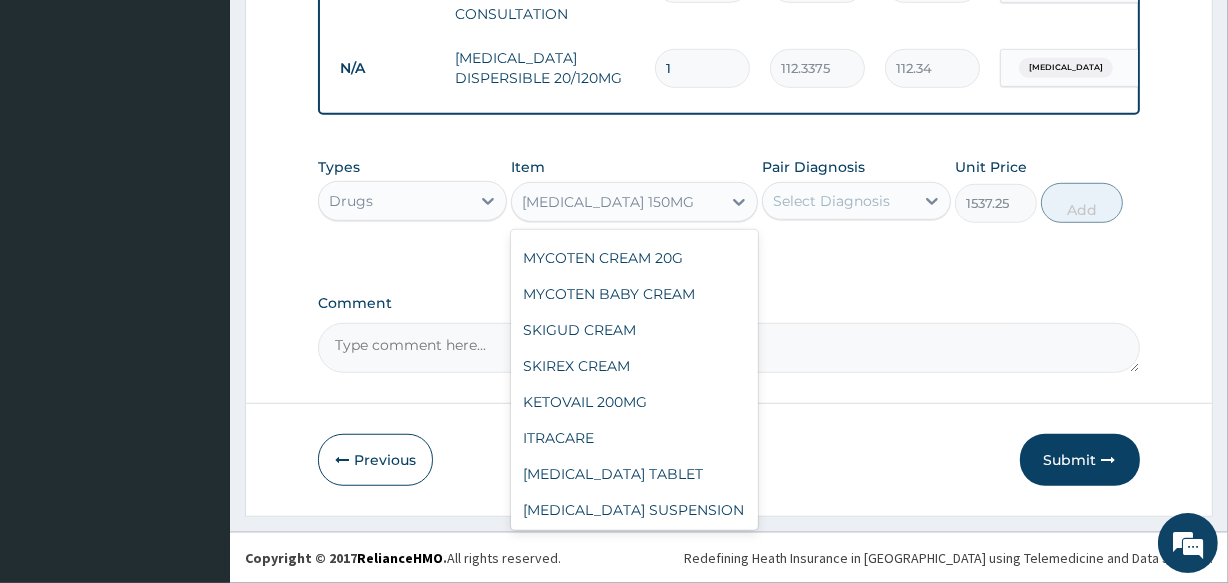 click on "FLUCONAZOLE 100MG" at bounding box center [634, 730] 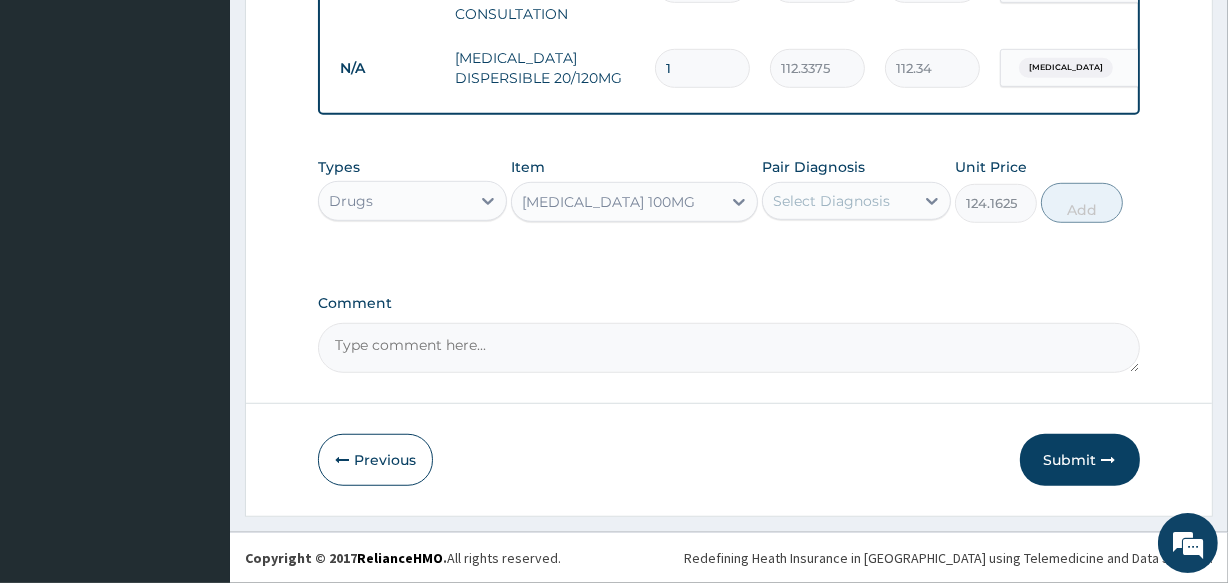 click on "FLUCONAZOLE 100MG" at bounding box center (608, 202) 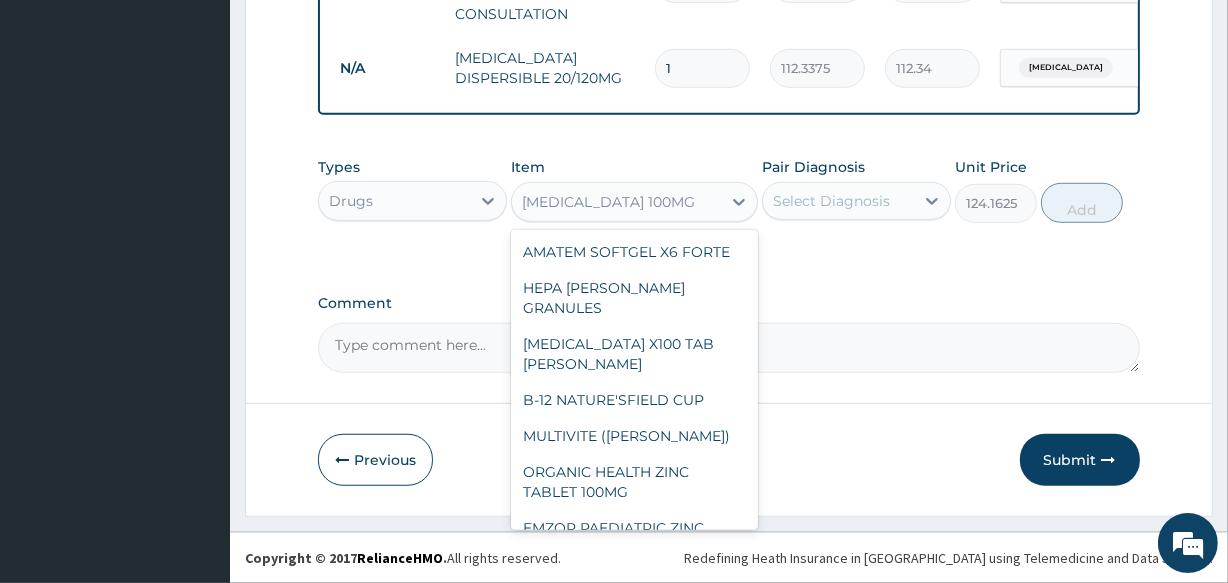 scroll, scrollTop: 18278, scrollLeft: 0, axis: vertical 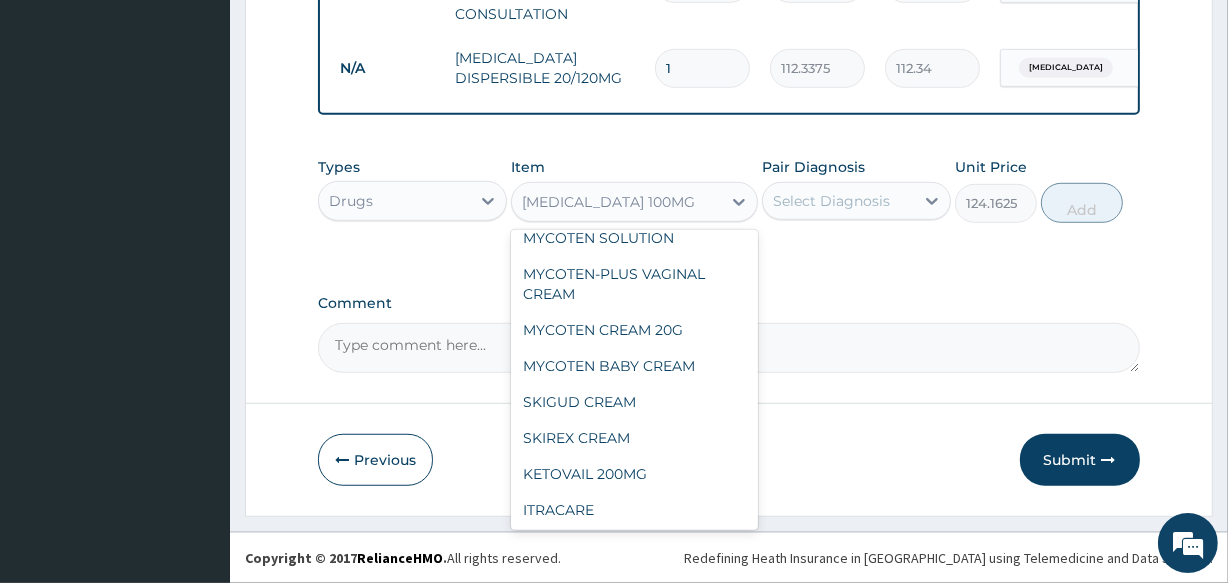 click on "FLUCONAZOLE 150MG" at bounding box center [634, 766] 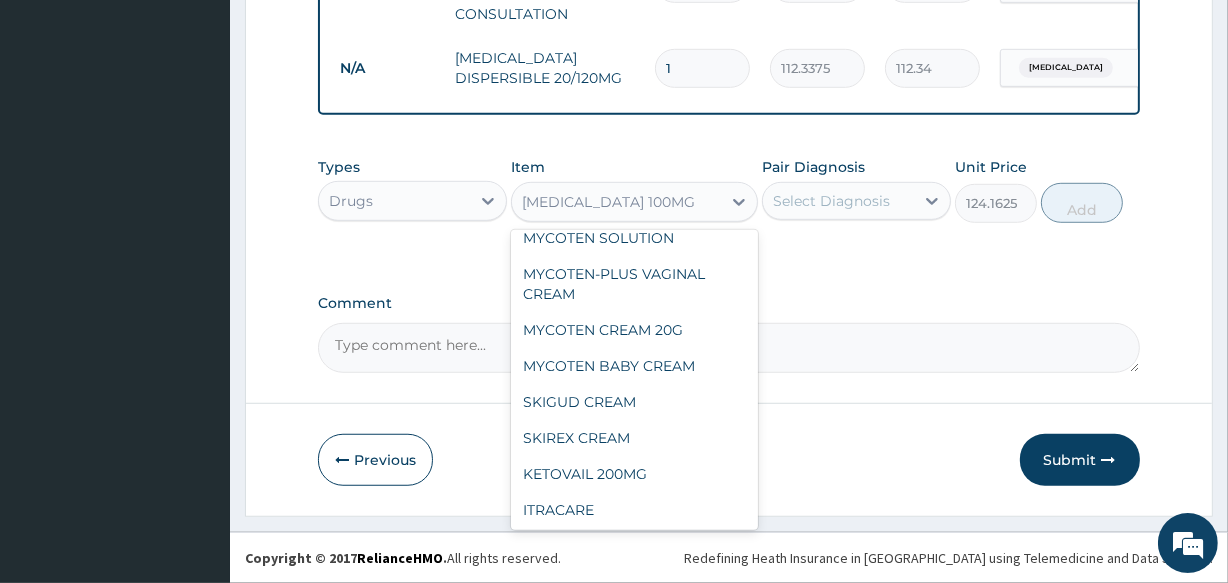 type on "1537.25" 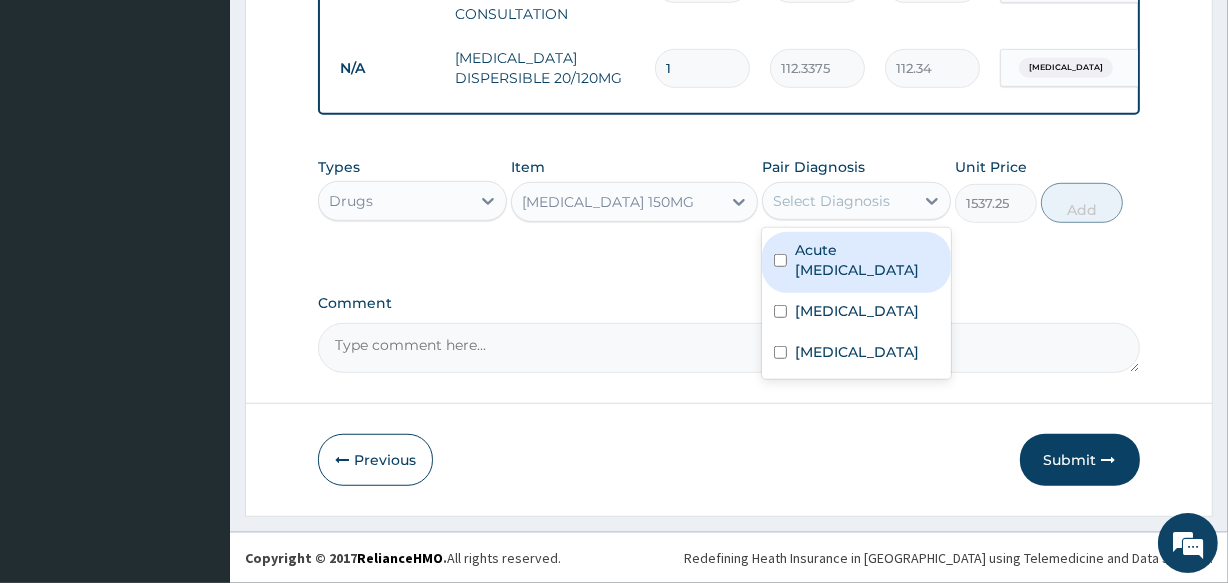 click on "Select Diagnosis" at bounding box center [831, 201] 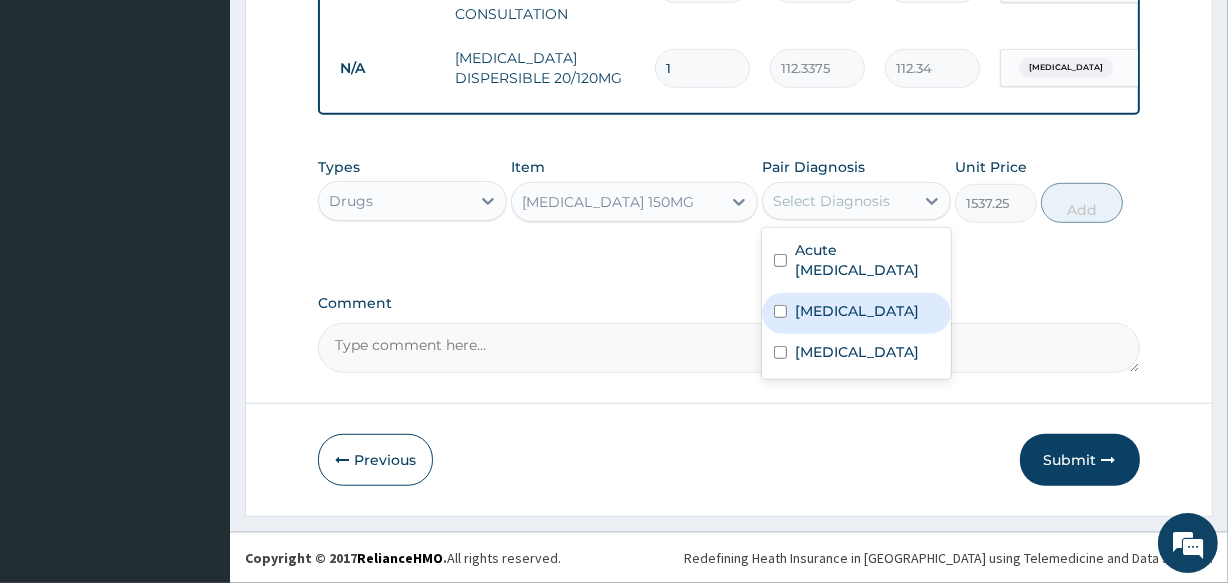 click on "Vulvovaginitis" at bounding box center (857, 311) 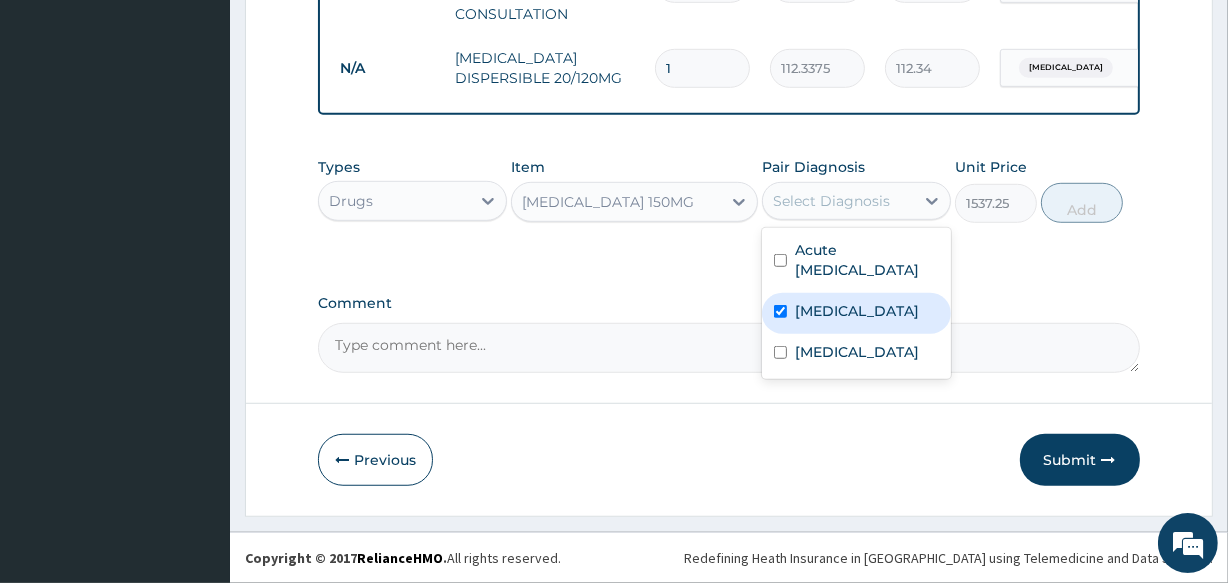 checkbox on "true" 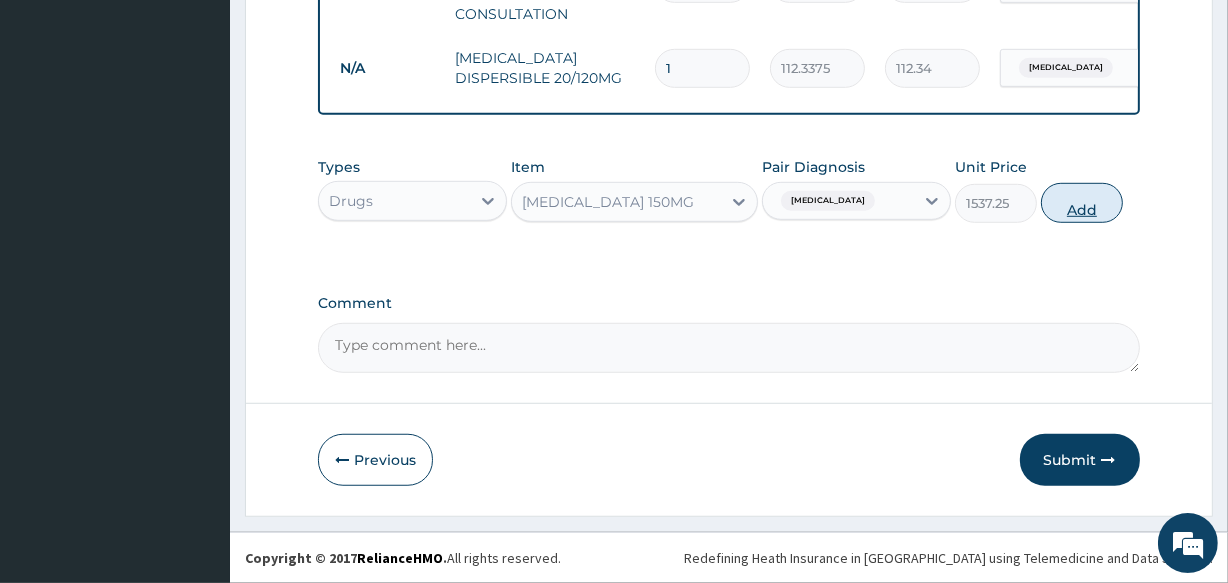click on "Add" at bounding box center (1082, 203) 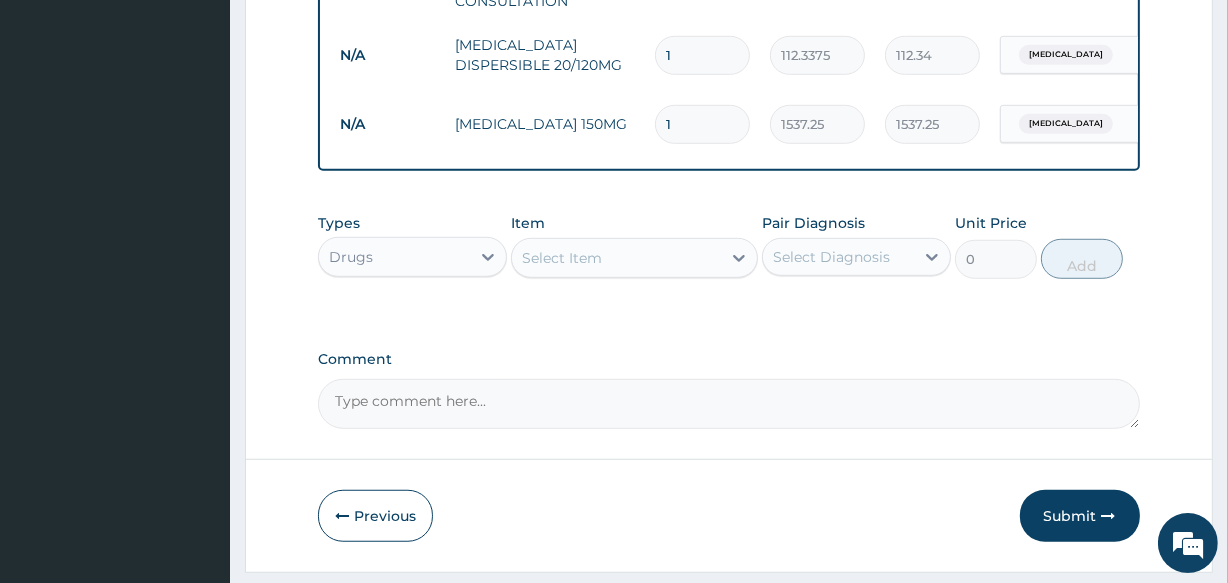 click on "Select Item" at bounding box center (562, 258) 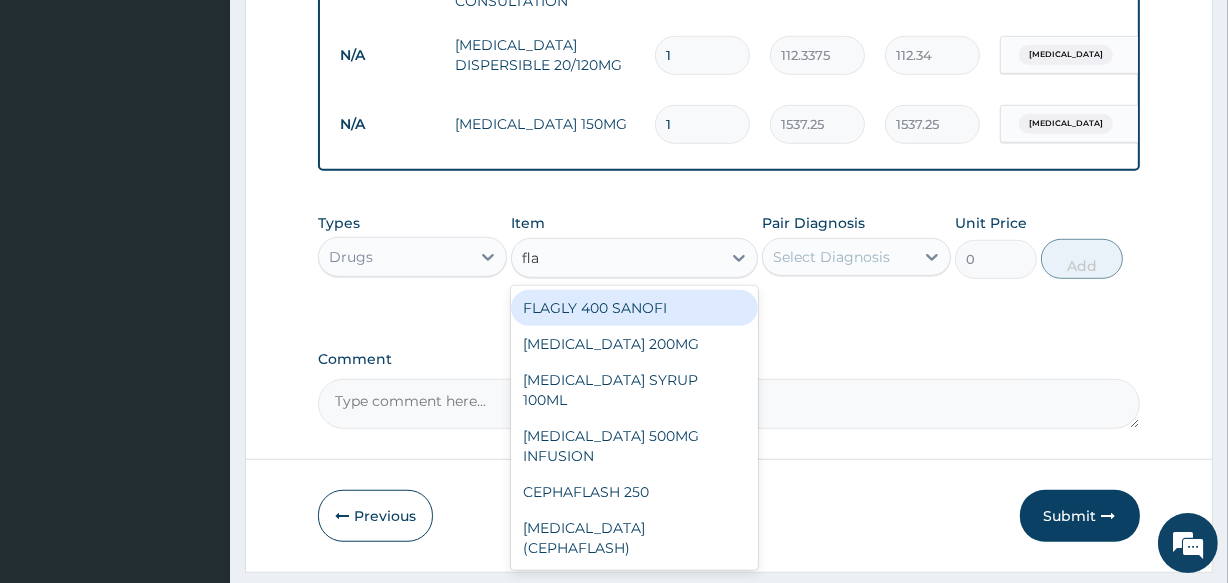 type on "flag" 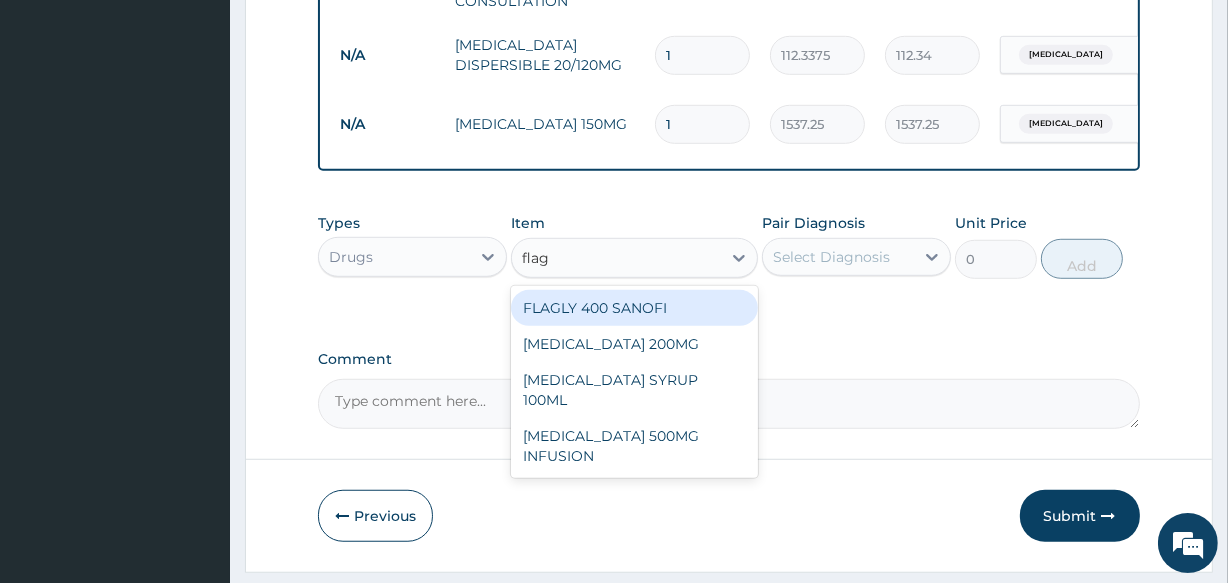 click on "FLAGLY 400 SANOFI" at bounding box center [634, 308] 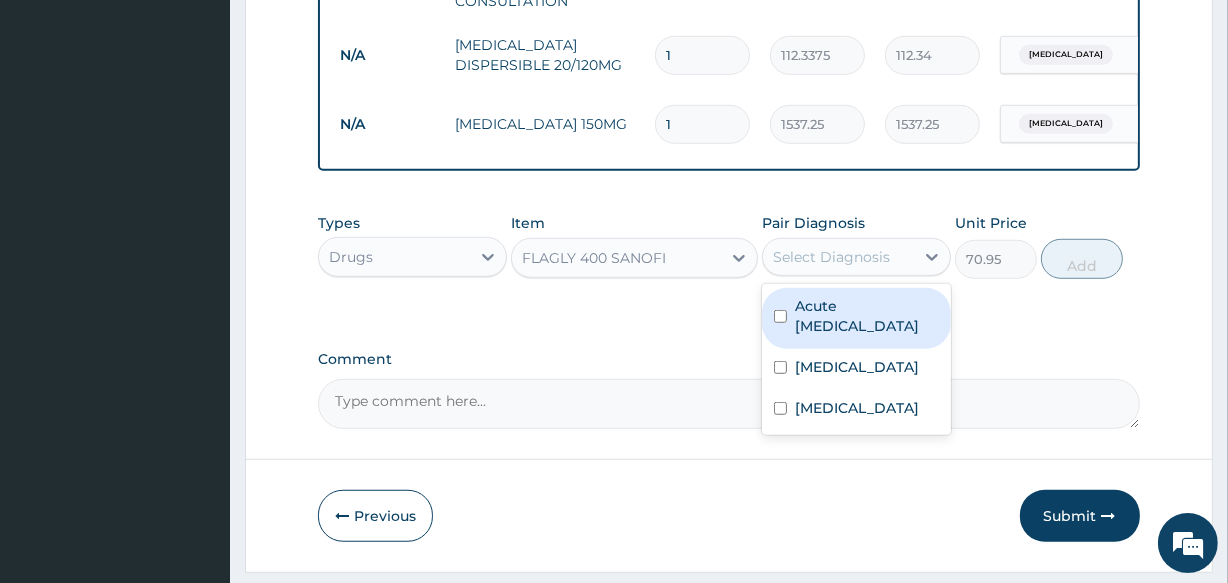 click on "Select Diagnosis" at bounding box center (831, 257) 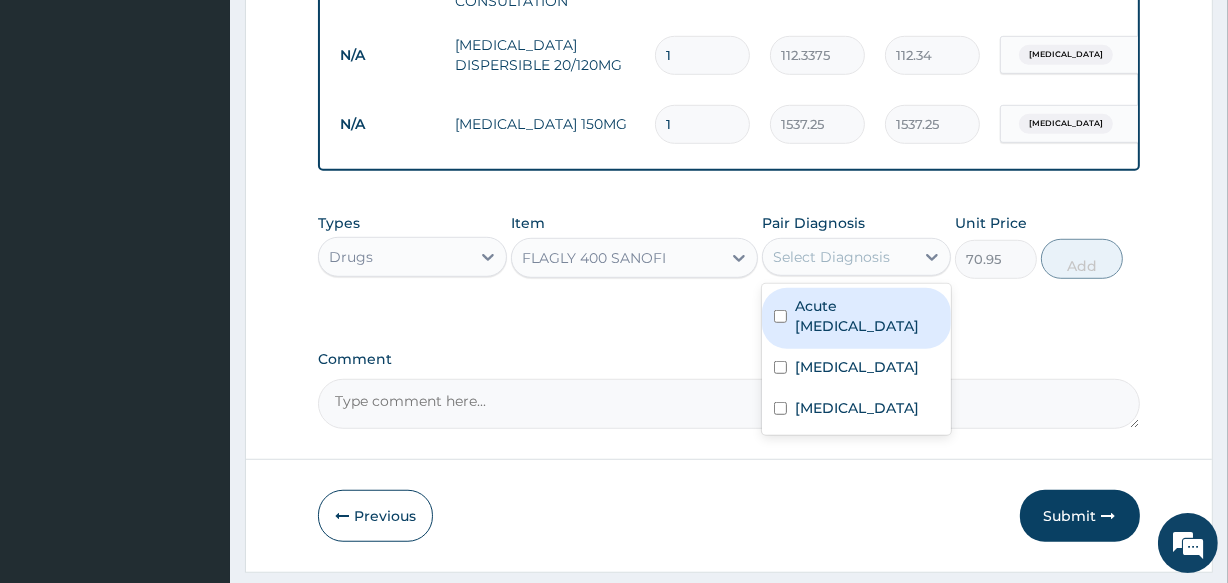 click on "Acute pelvic inflammatory disease" at bounding box center [867, 316] 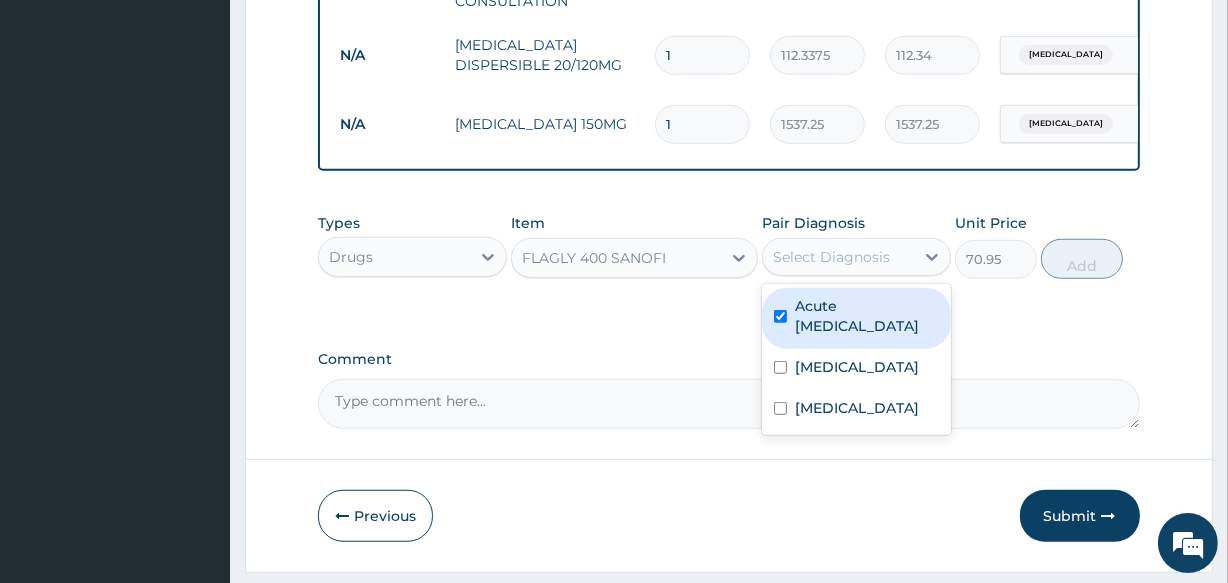 checkbox on "true" 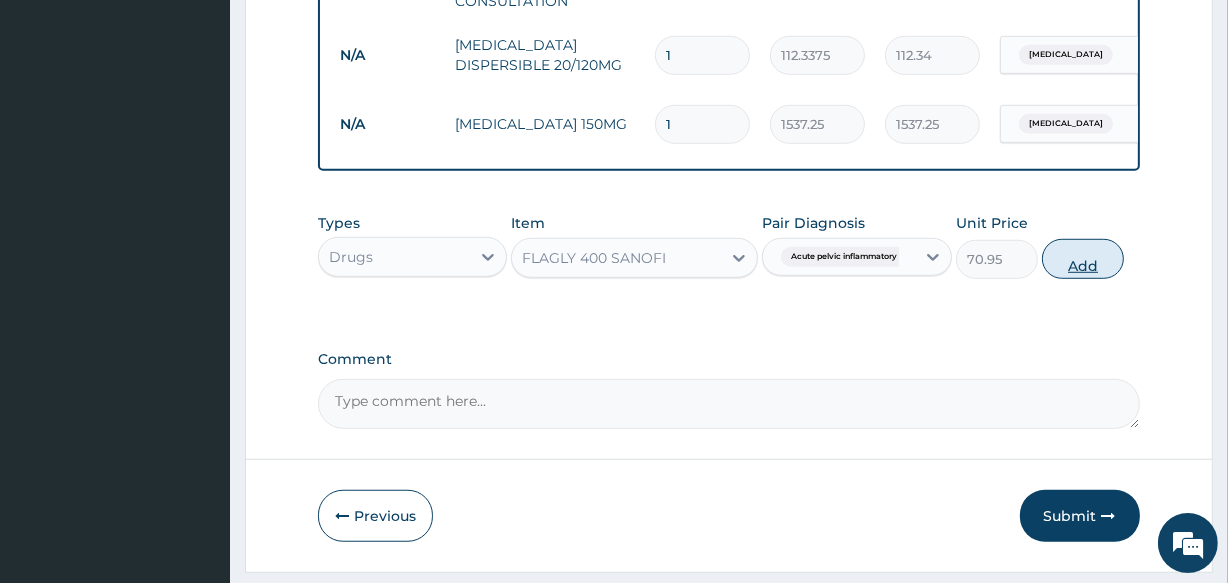 click on "Add" at bounding box center (1083, 259) 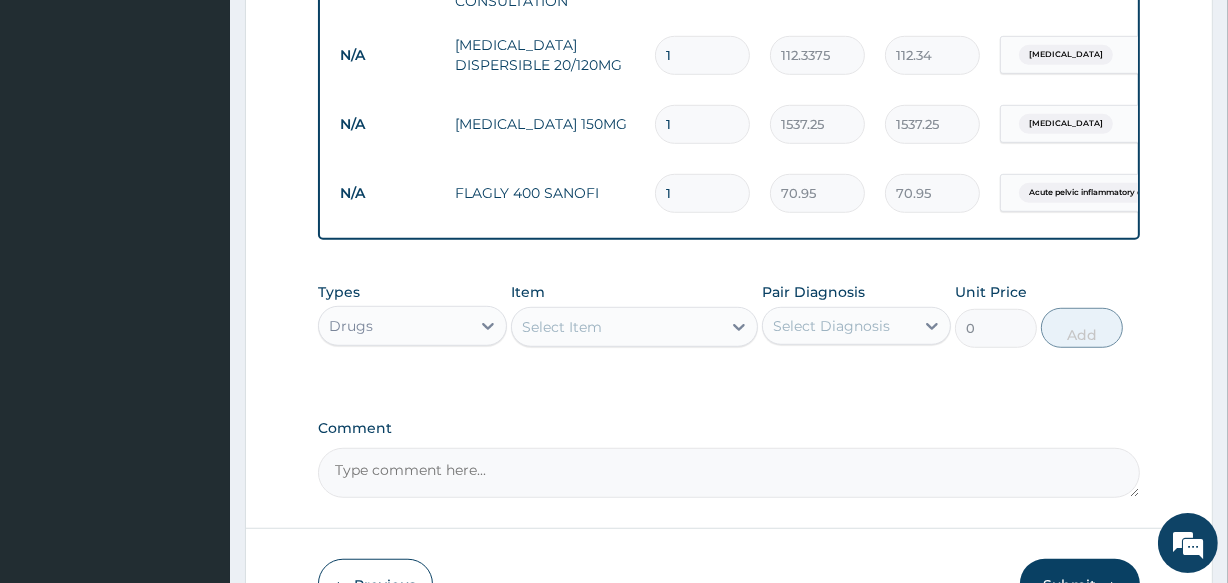 click on "1" at bounding box center (702, 193) 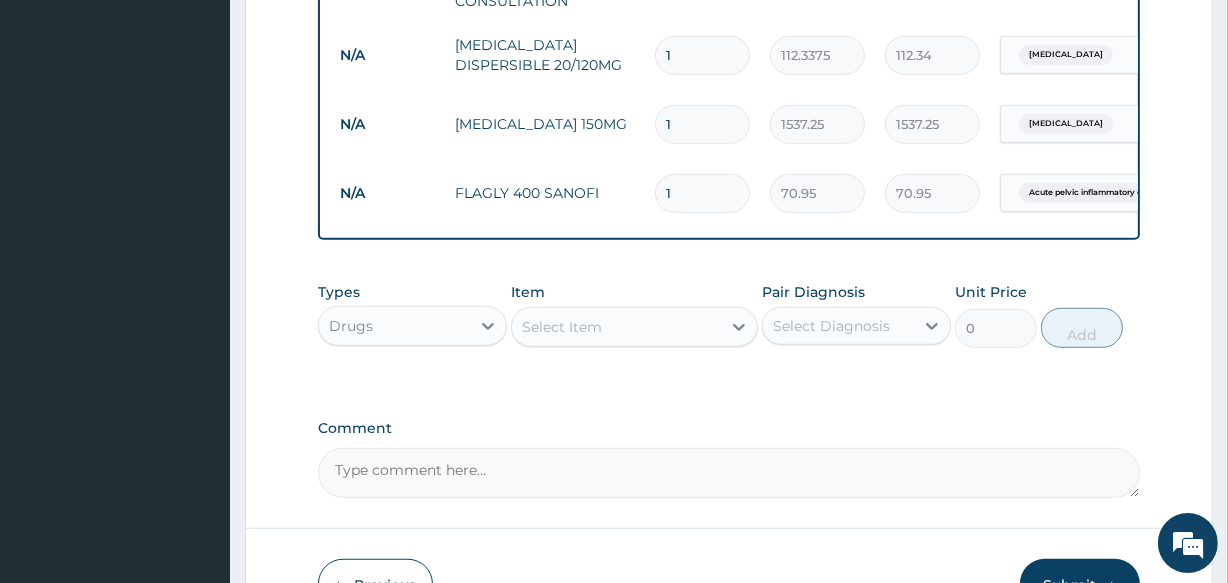 type on "15" 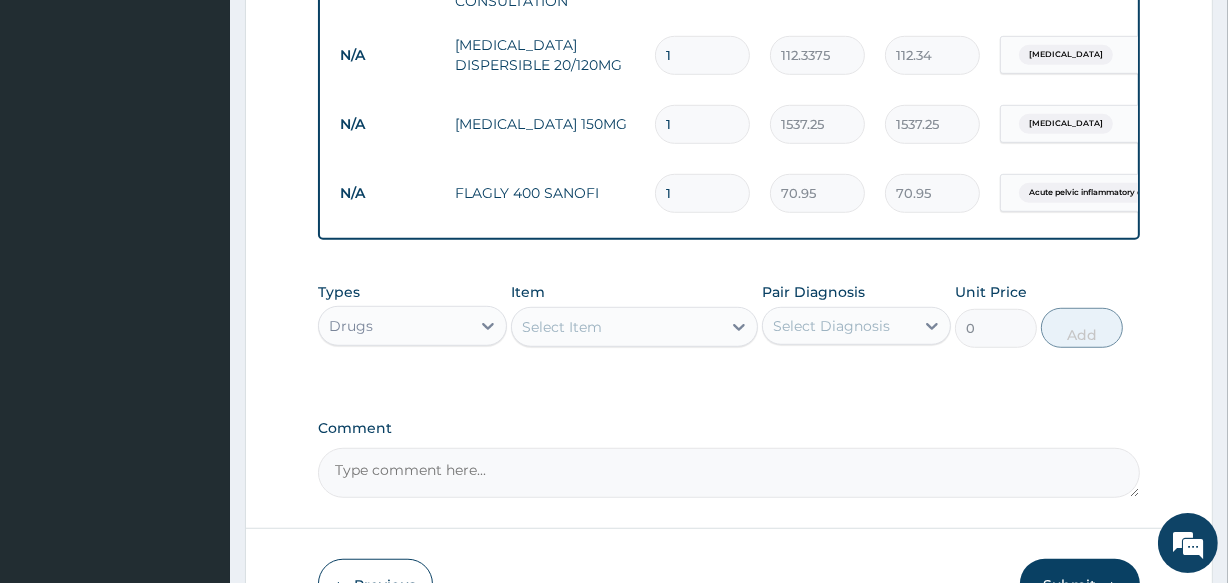 type on "1064.25" 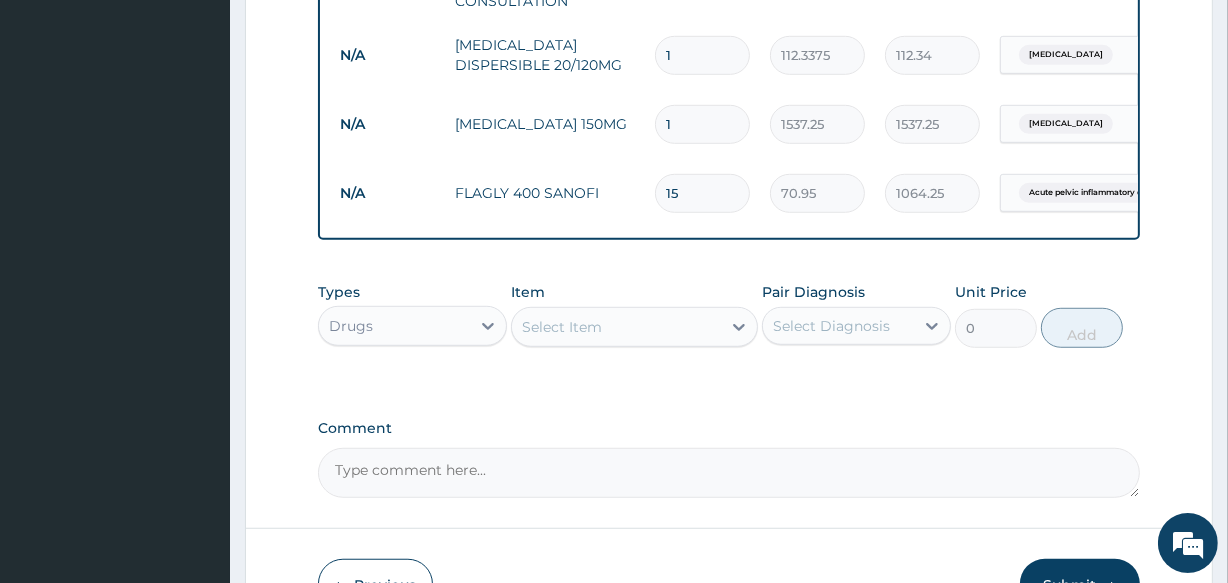 type on "15" 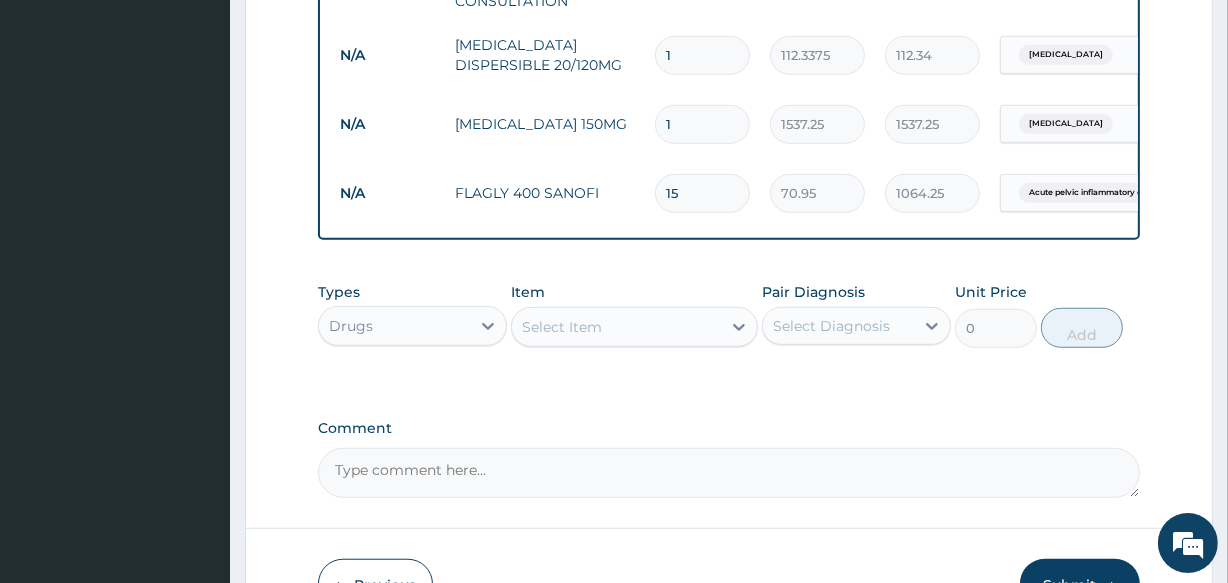 type 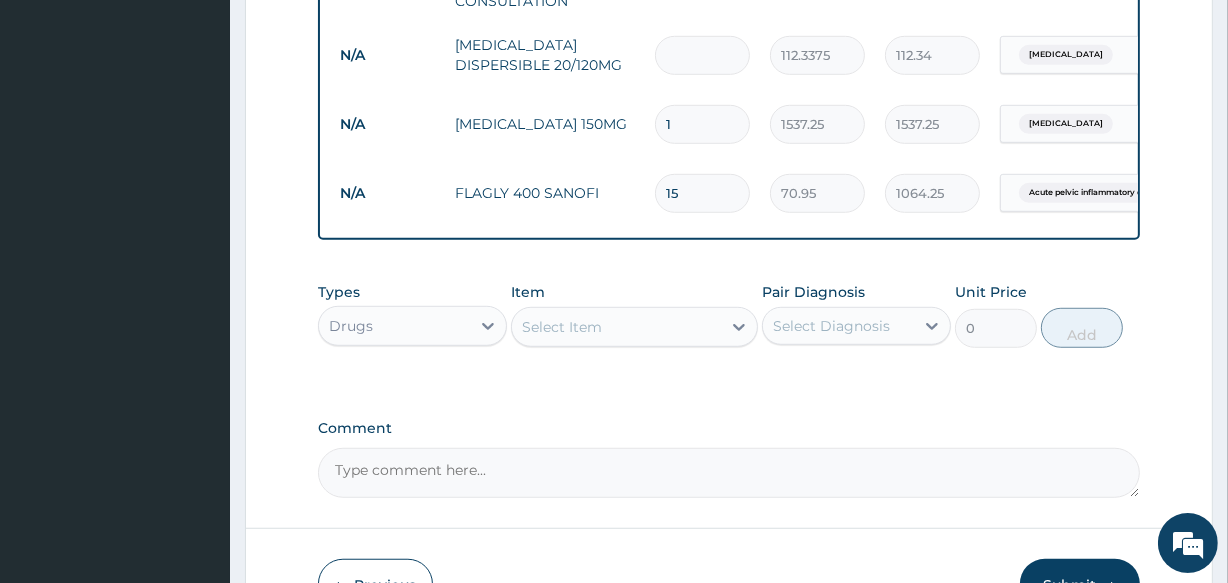 type on "0.00" 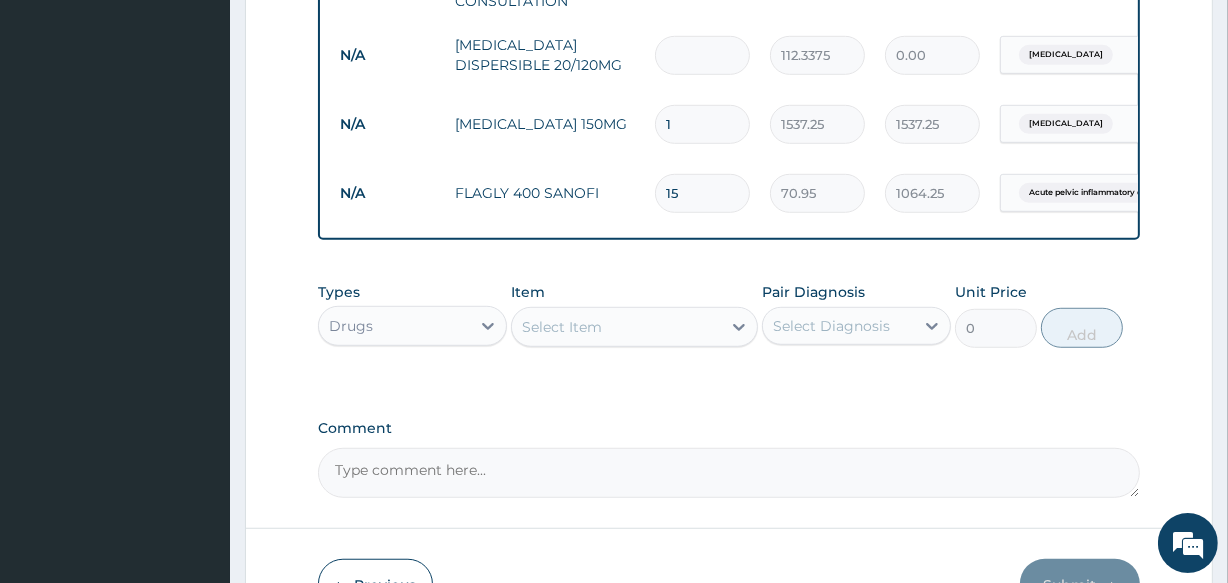 type on "2" 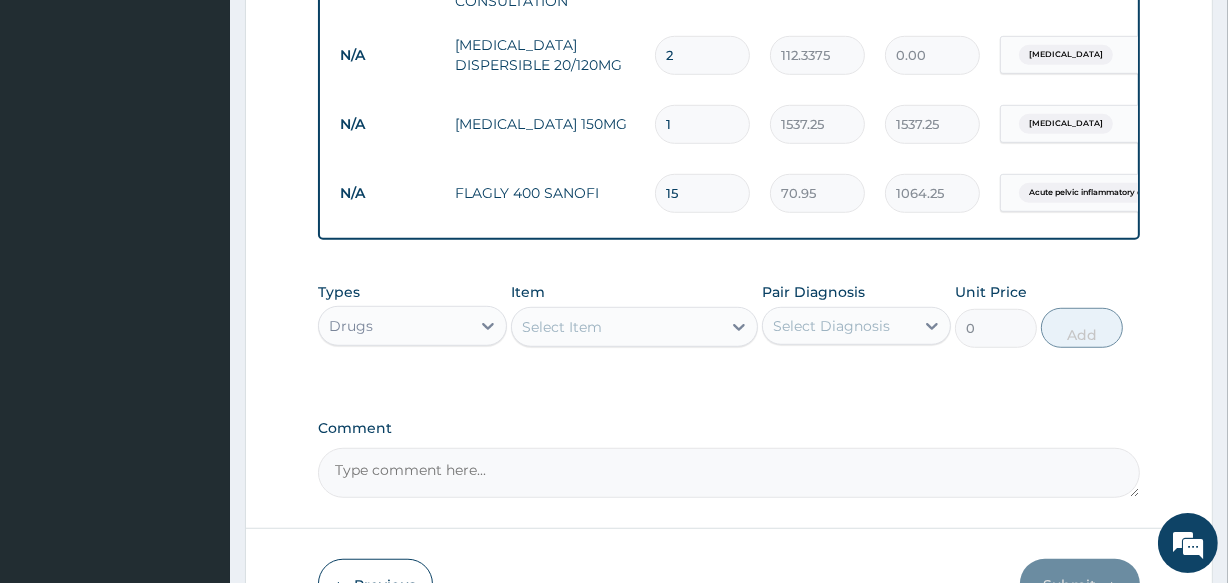 type on "224.68" 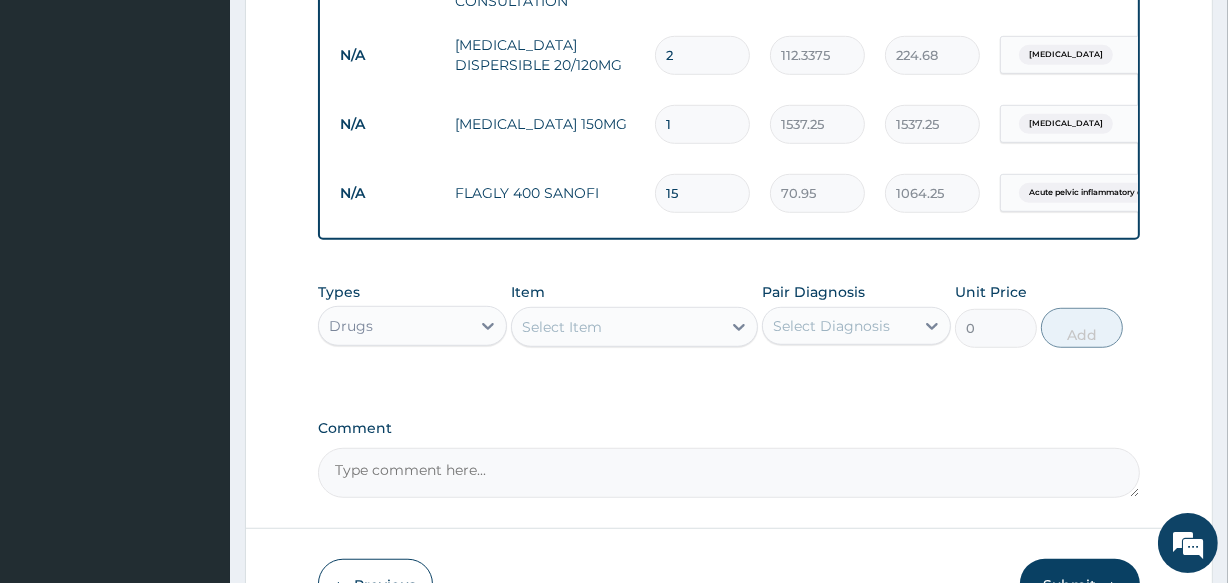 type on "24" 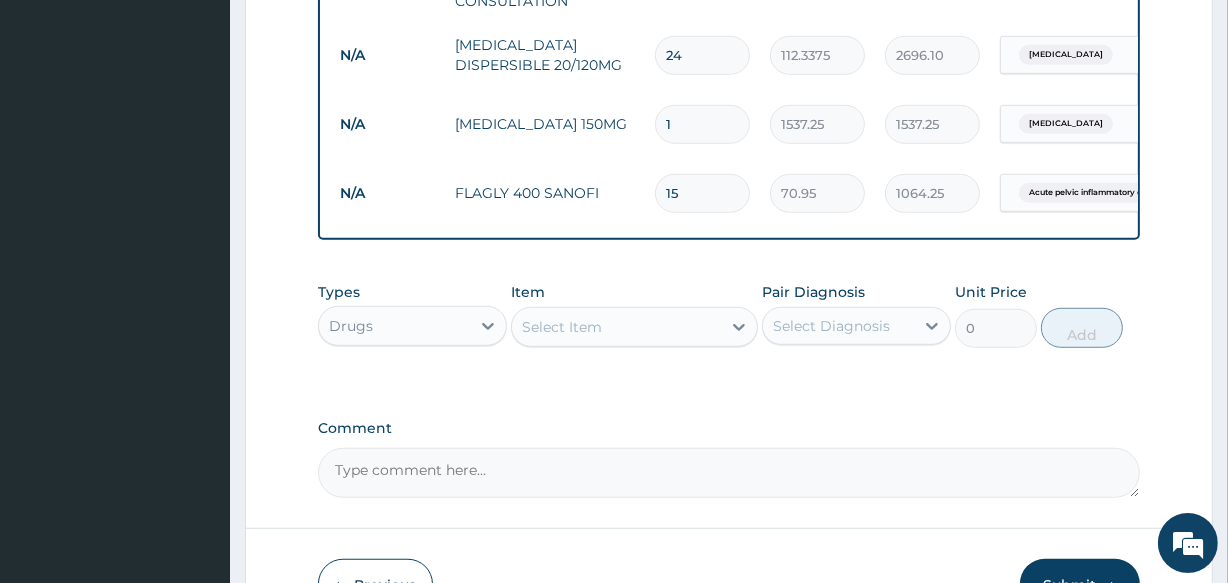 type on "24" 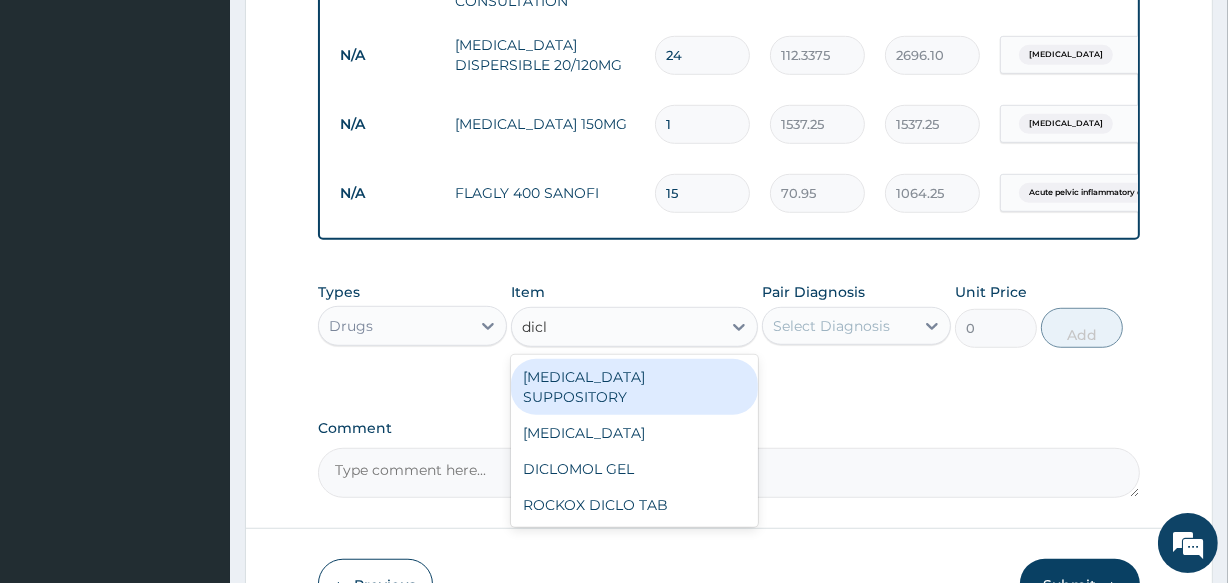 type on "diclo" 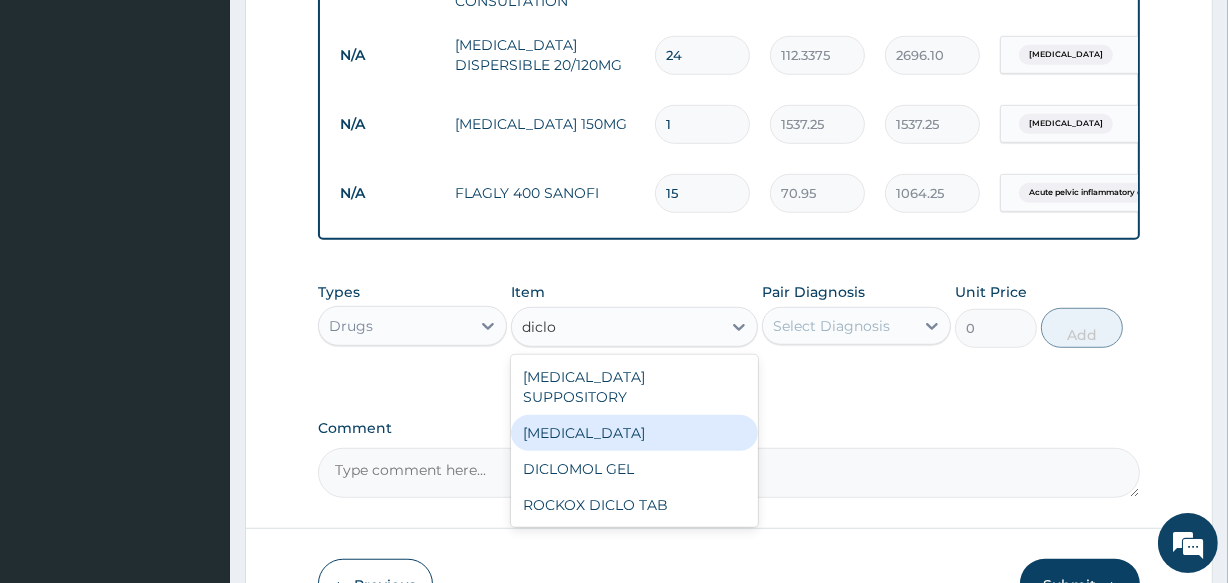 click on "DICLOFENAC" at bounding box center [634, 433] 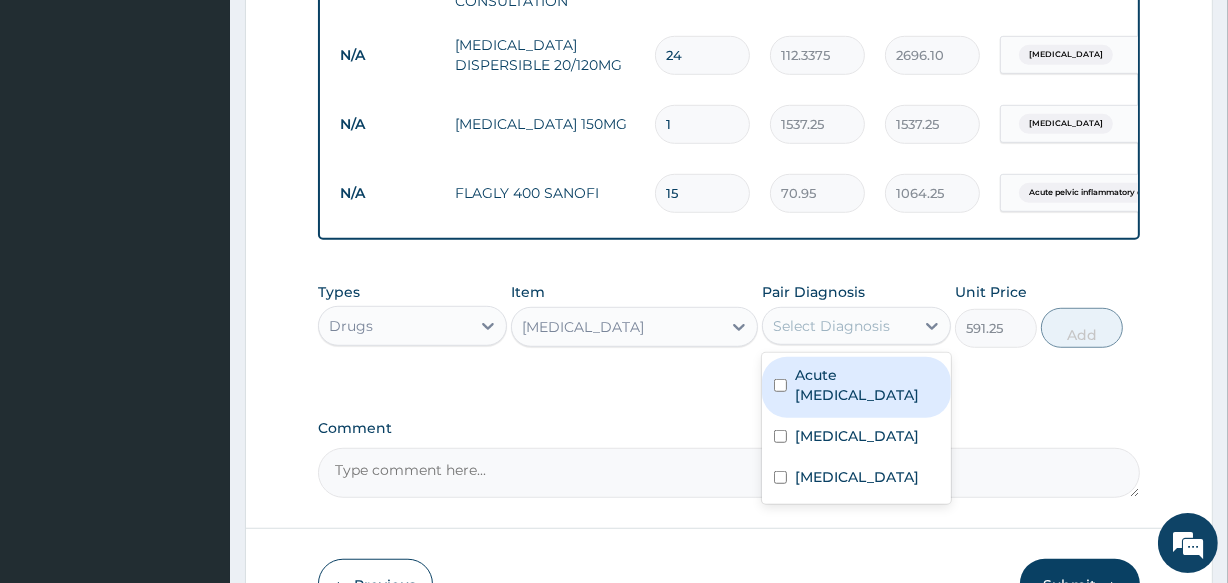 click on "Select Diagnosis" at bounding box center [831, 326] 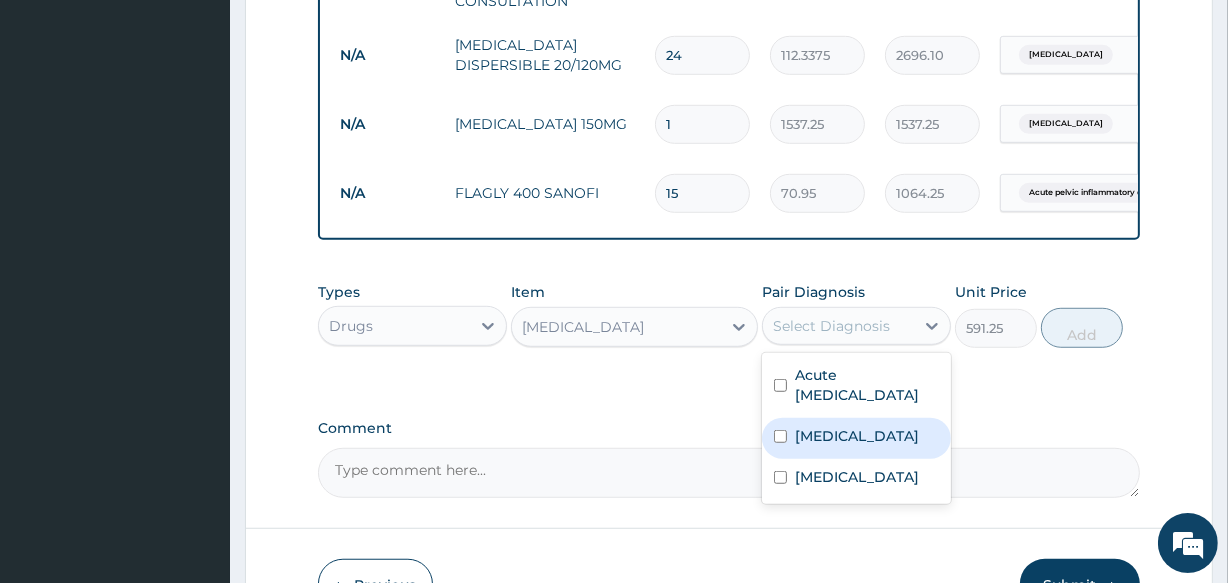 click on "Vulvovaginitis" at bounding box center [857, 436] 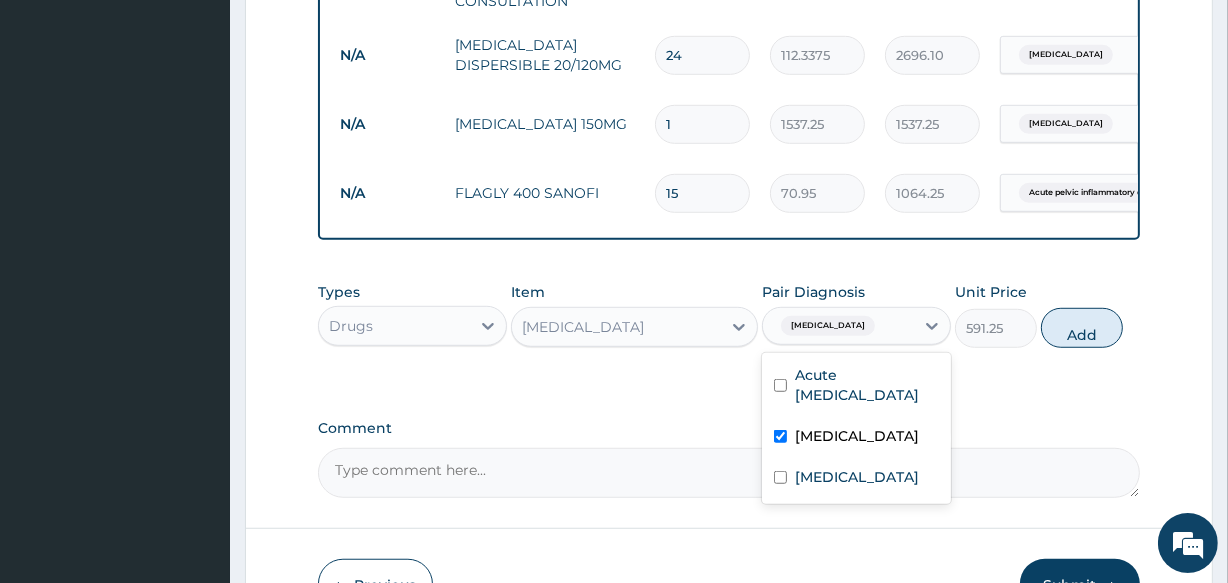 click on "Vulvovaginitis" at bounding box center (857, 436) 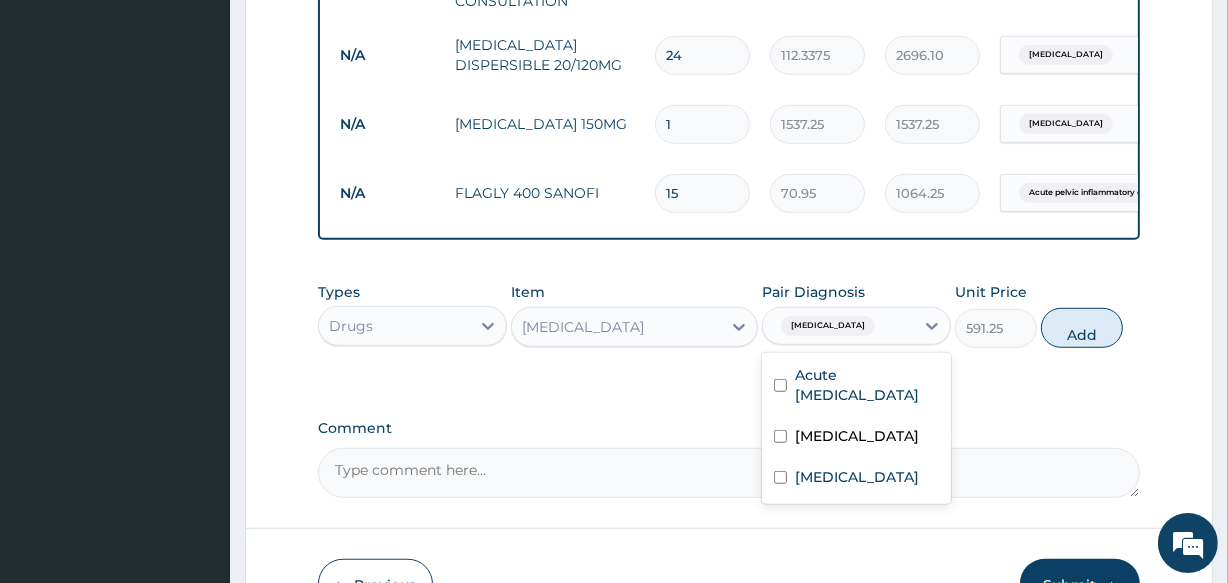 checkbox on "false" 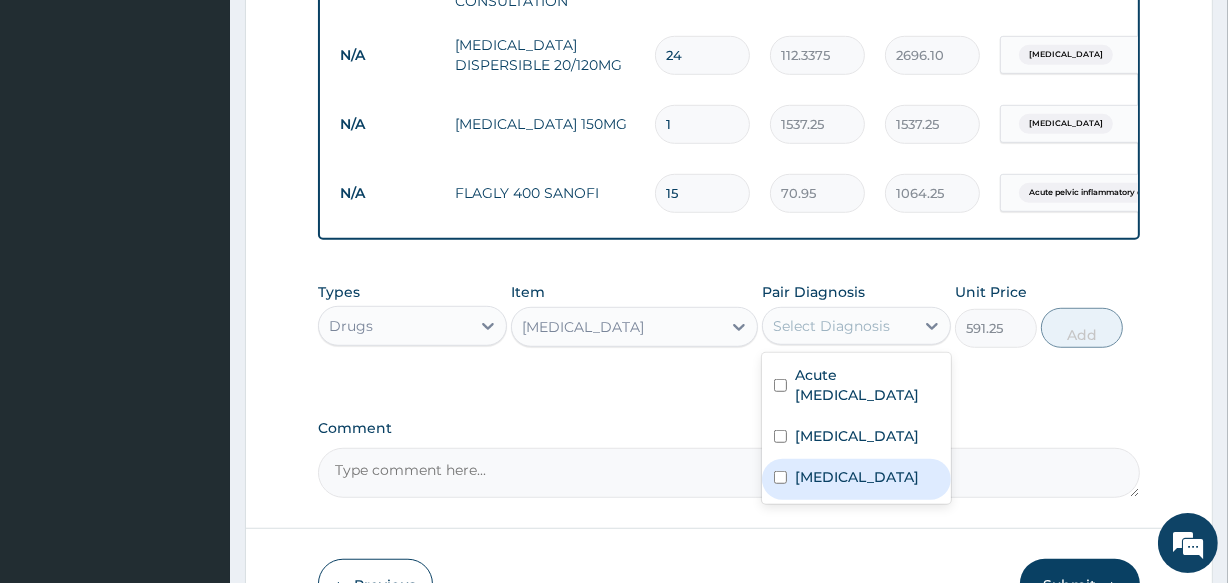 click on "Malaria" at bounding box center (856, 479) 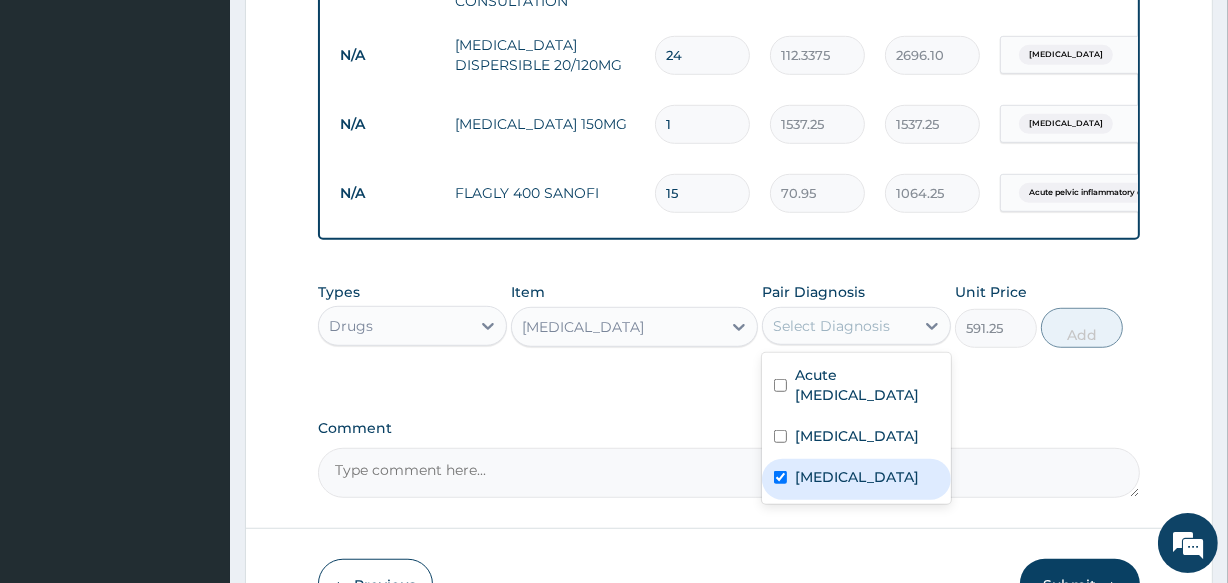 checkbox on "true" 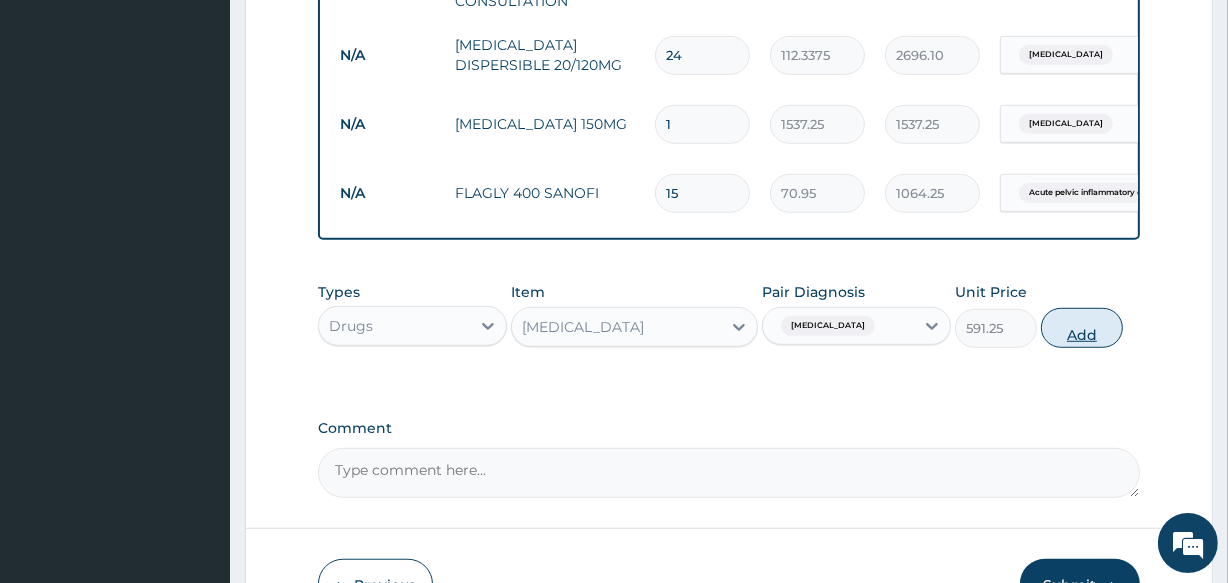 click on "Add" at bounding box center (1082, 328) 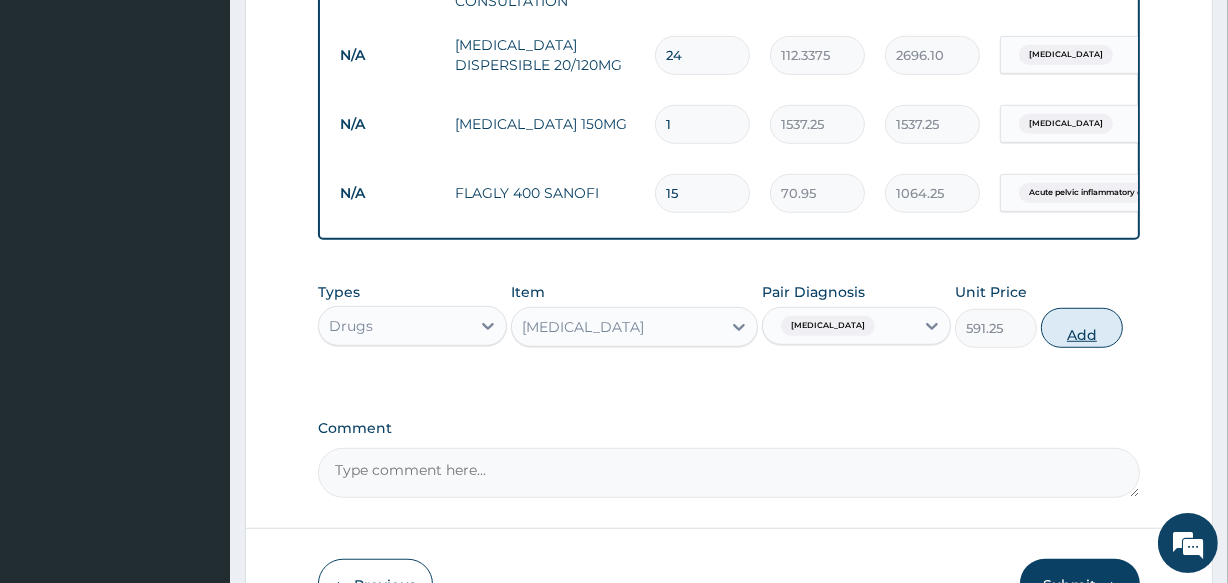 type on "0" 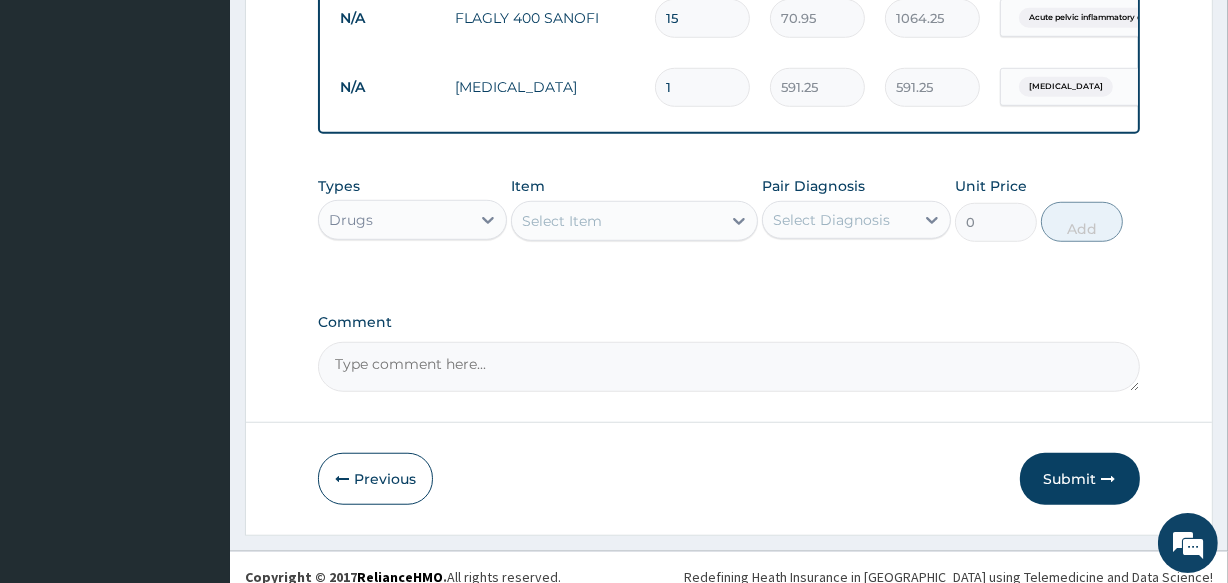 scroll, scrollTop: 1373, scrollLeft: 0, axis: vertical 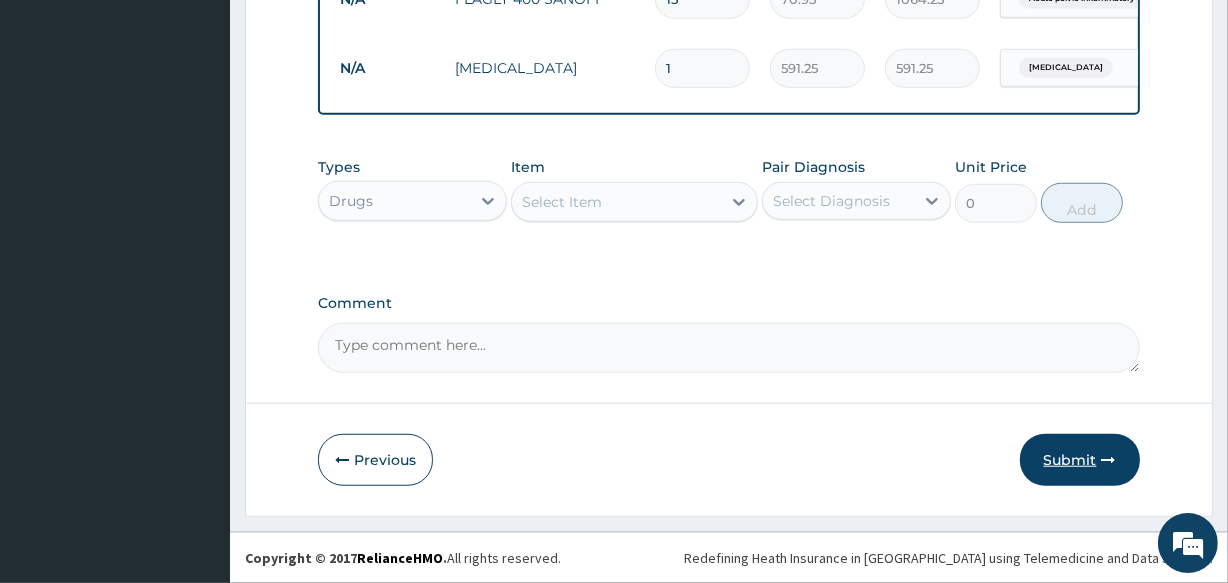 click on "Submit" at bounding box center (1080, 460) 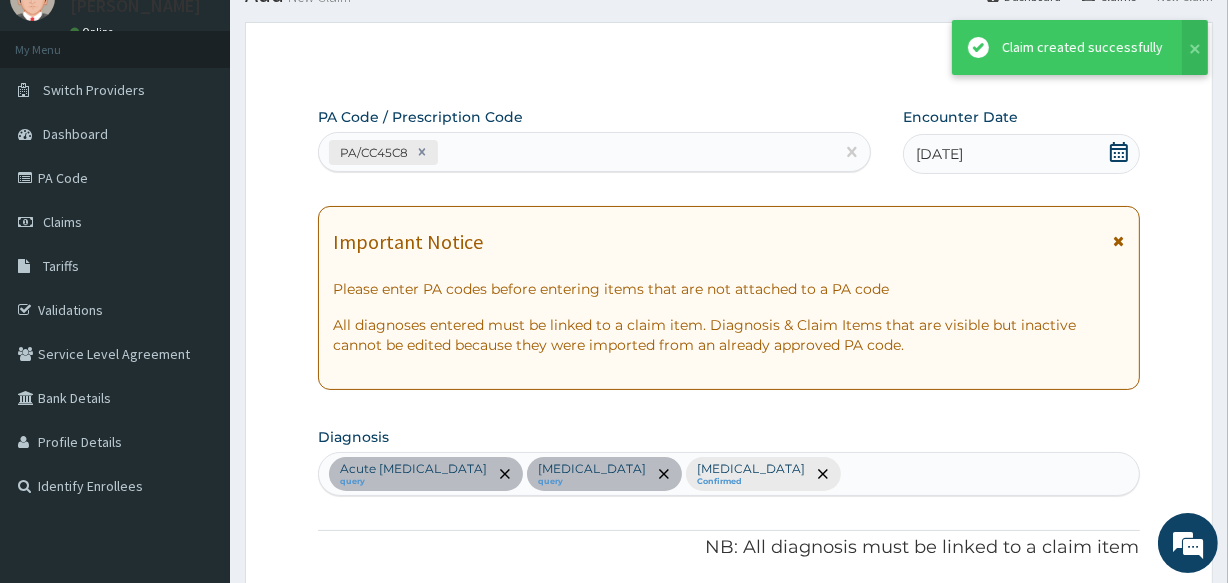 scroll, scrollTop: 1373, scrollLeft: 0, axis: vertical 